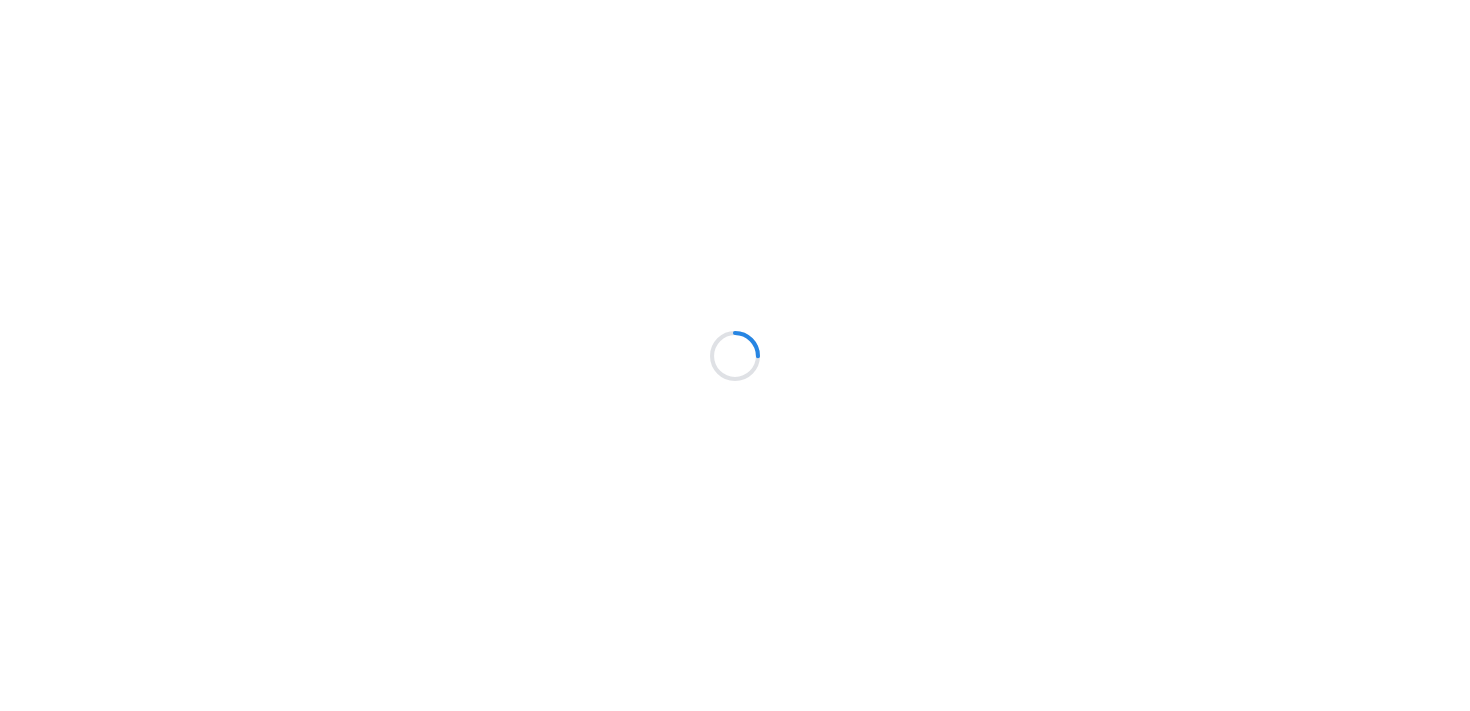 scroll, scrollTop: 0, scrollLeft: 0, axis: both 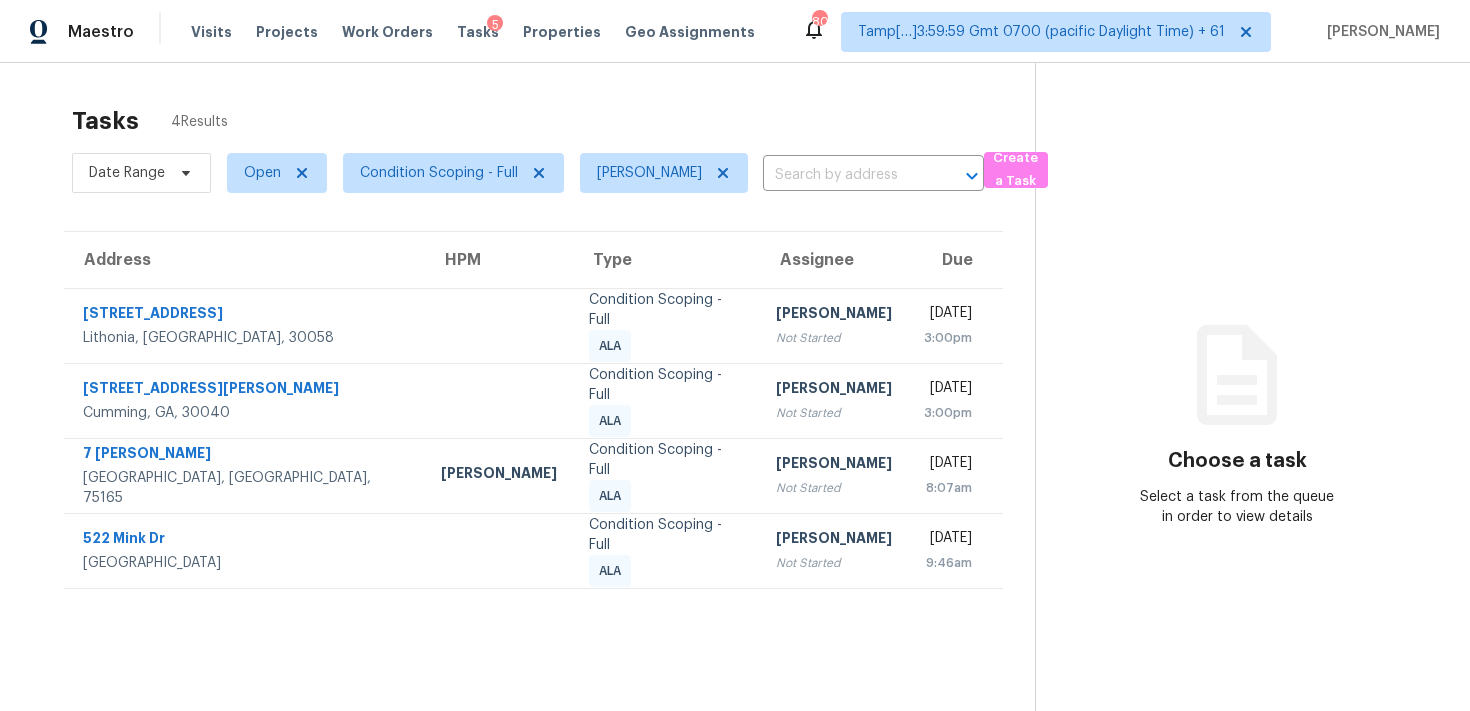 click on "Visits Projects Work Orders Tasks 5 Properties Geo Assignments" at bounding box center [485, 32] 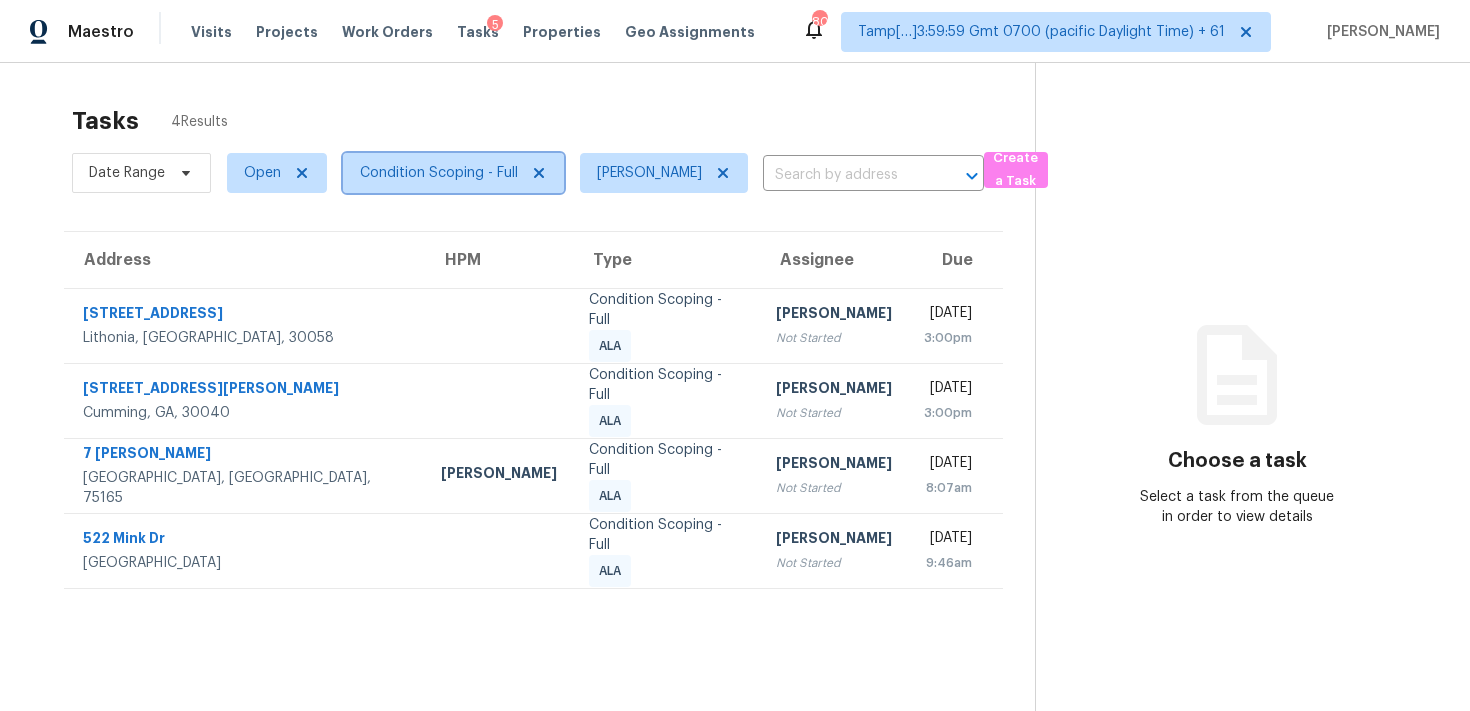 click on "Condition Scoping - Full" at bounding box center (453, 173) 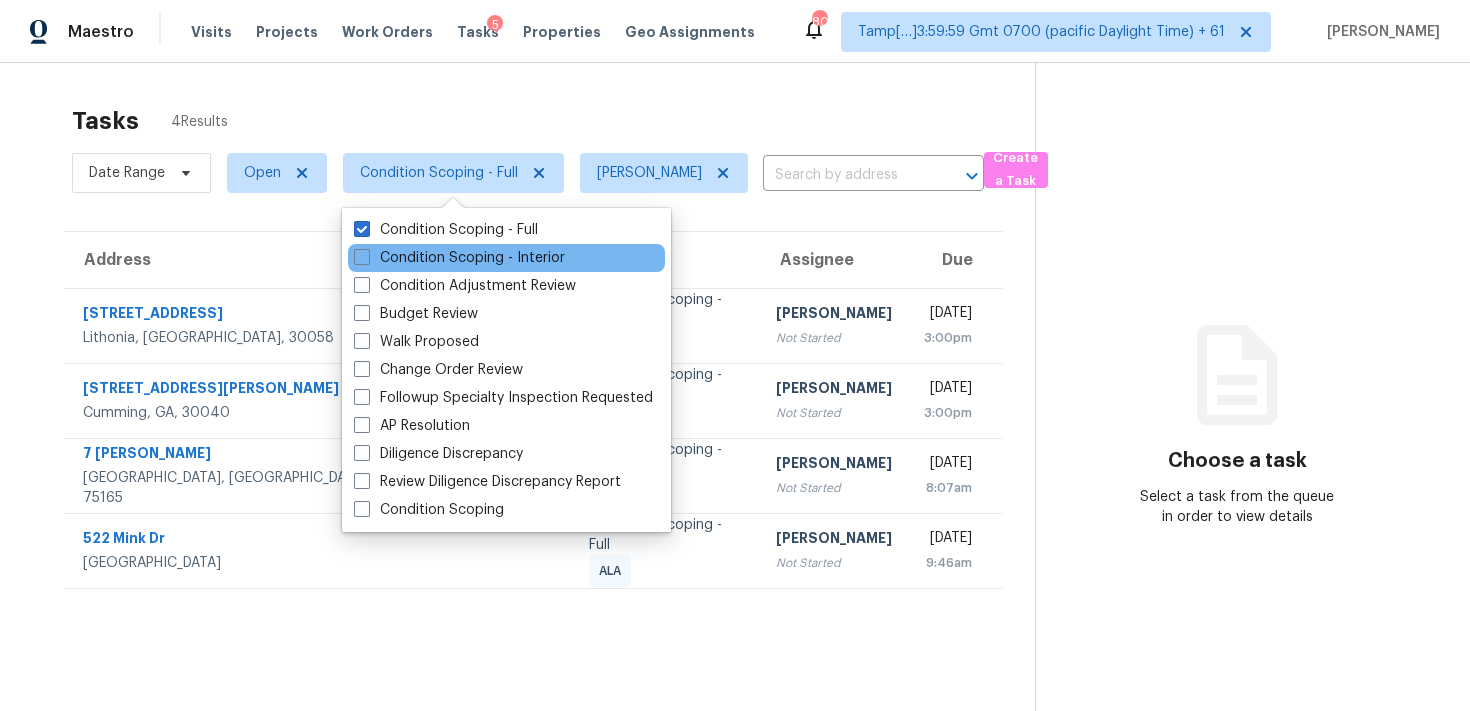 click on "Condition Scoping - Interior" at bounding box center (506, 258) 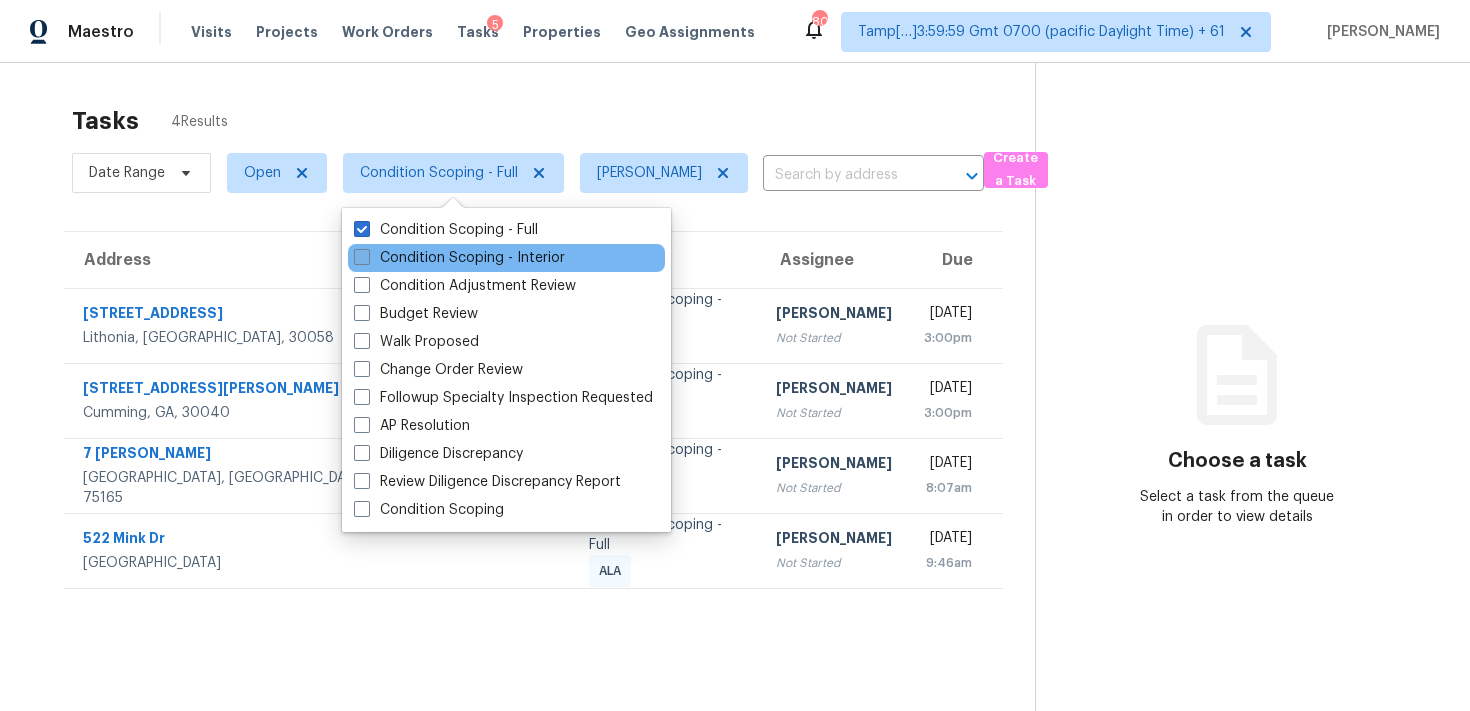 click on "Condition Scoping - Interior" at bounding box center [459, 258] 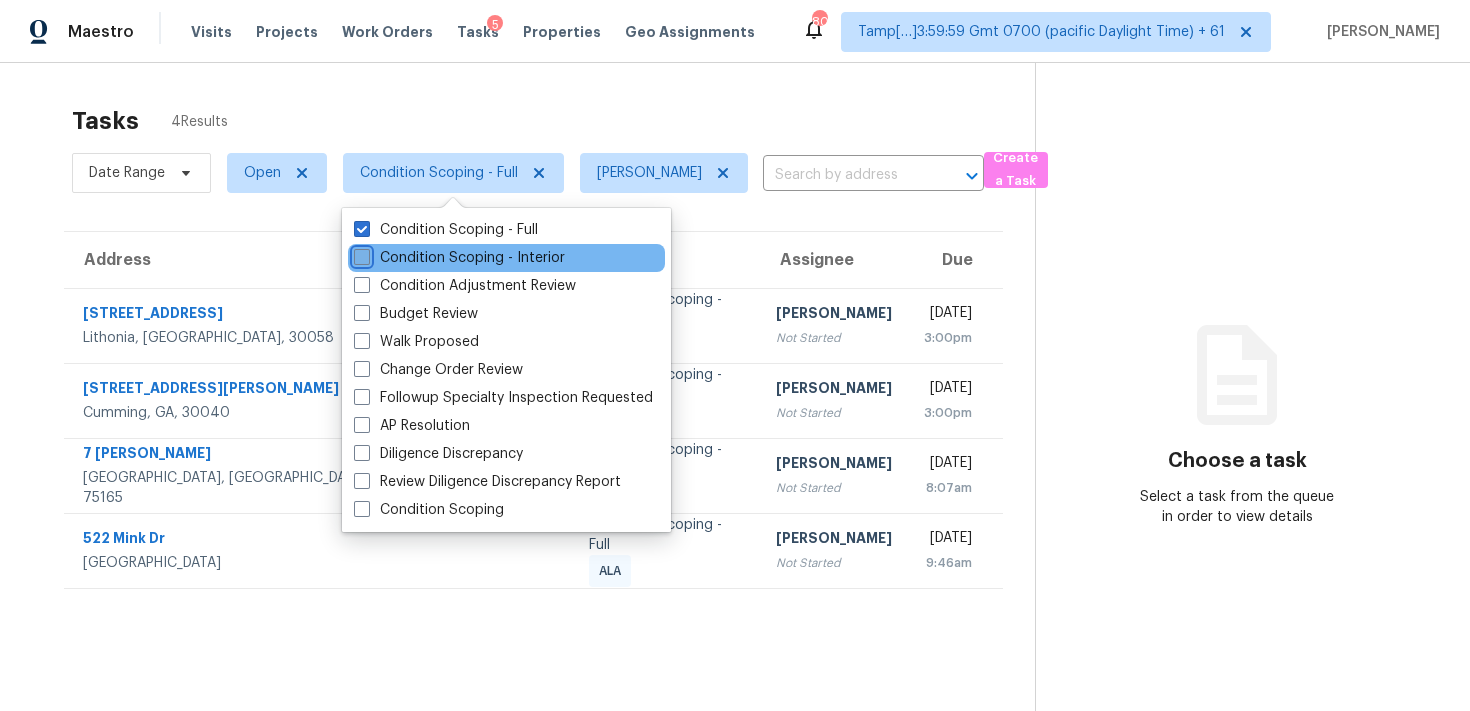 click on "Condition Scoping - Interior" at bounding box center (360, 254) 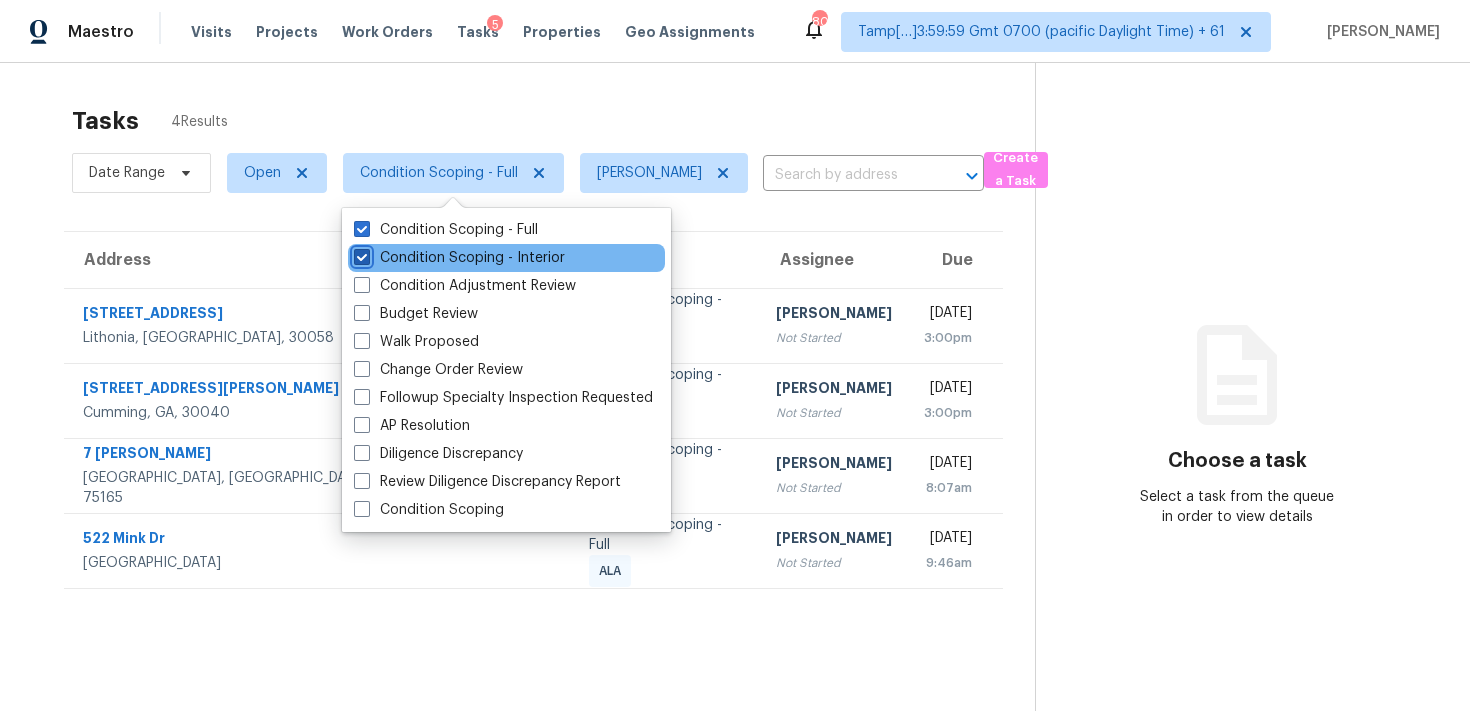 checkbox on "true" 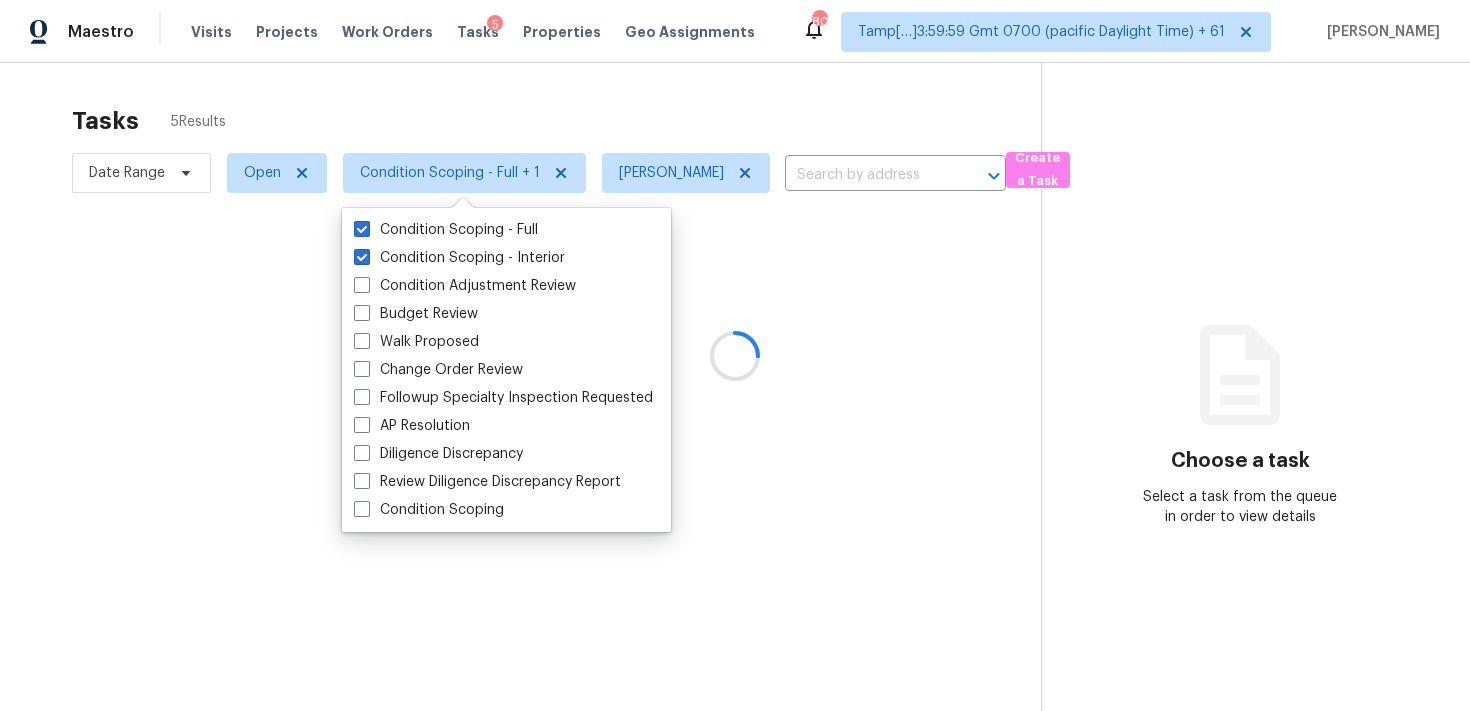 click on "Tasks 5  Results" at bounding box center [556, 121] 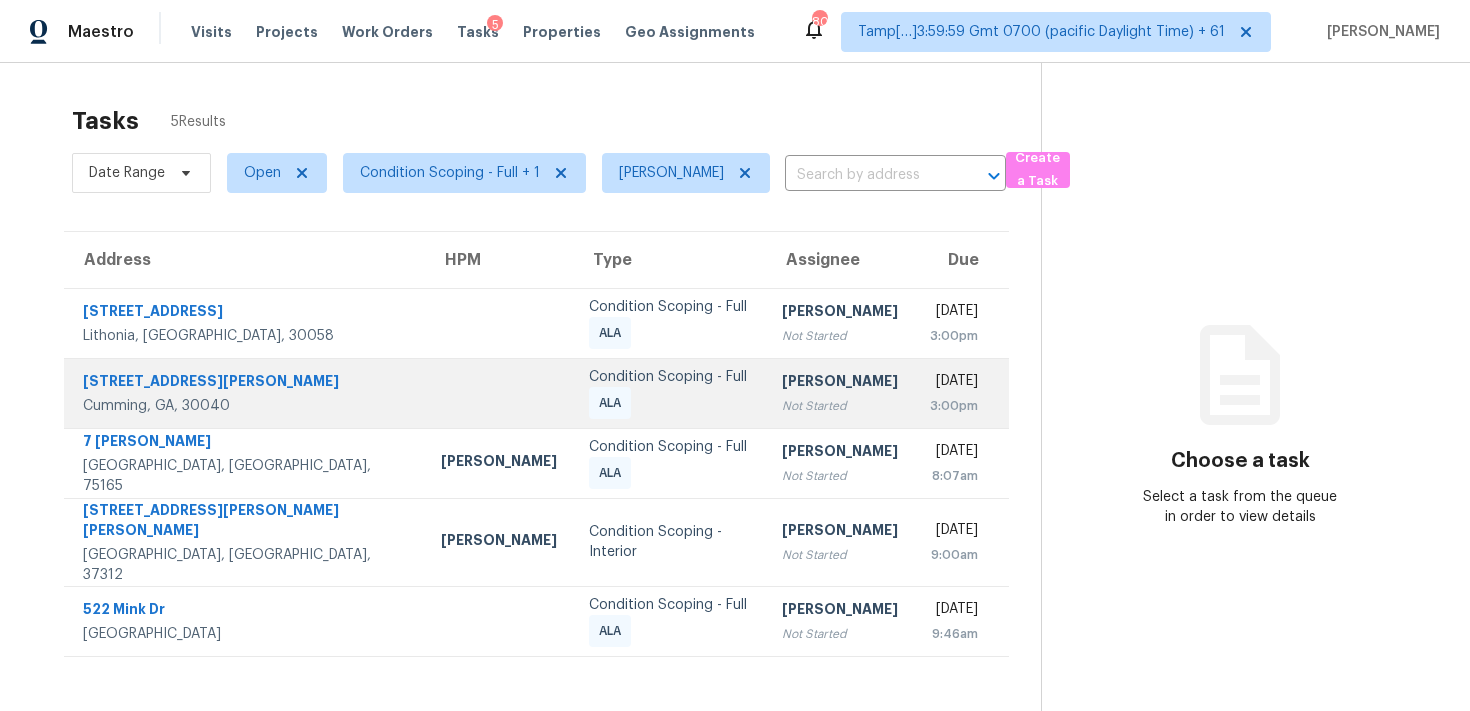 scroll, scrollTop: 63, scrollLeft: 0, axis: vertical 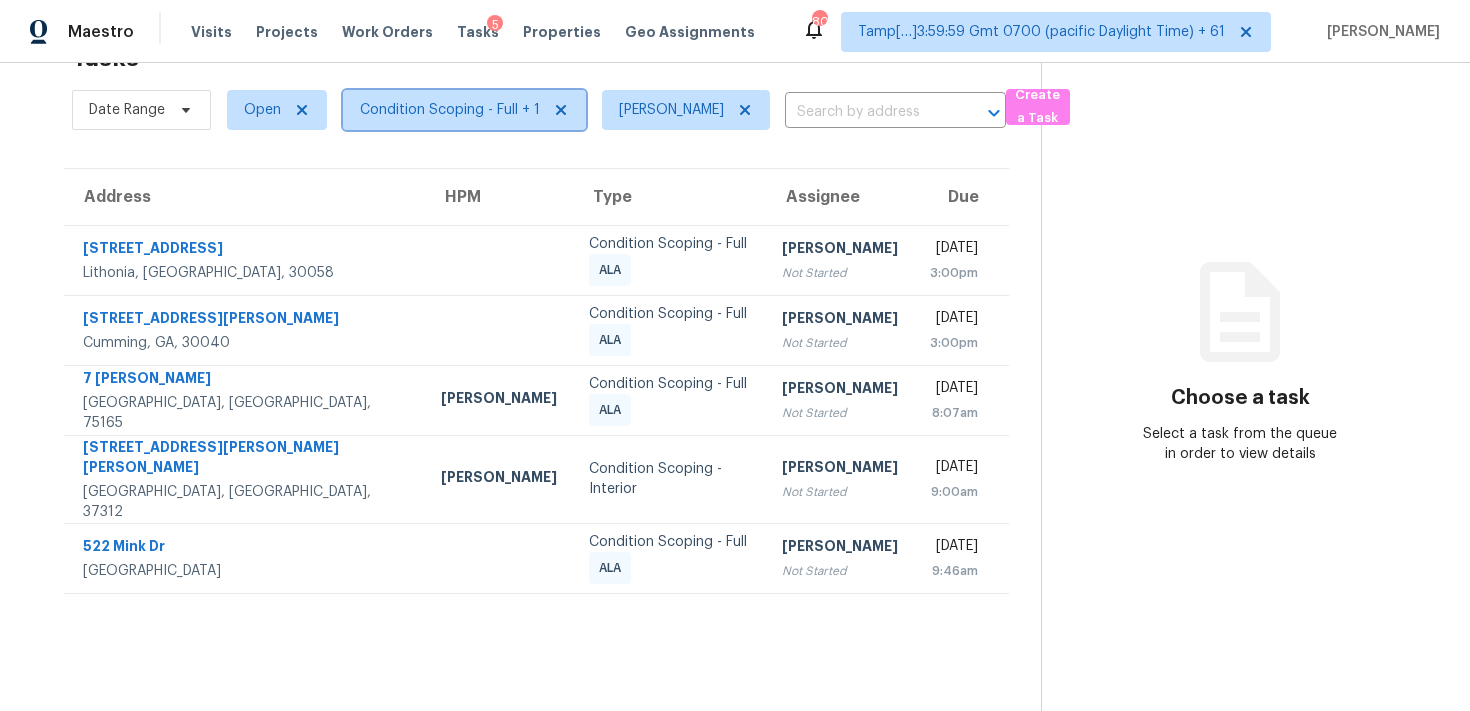 click on "Condition Scoping - Full + 1" at bounding box center [450, 110] 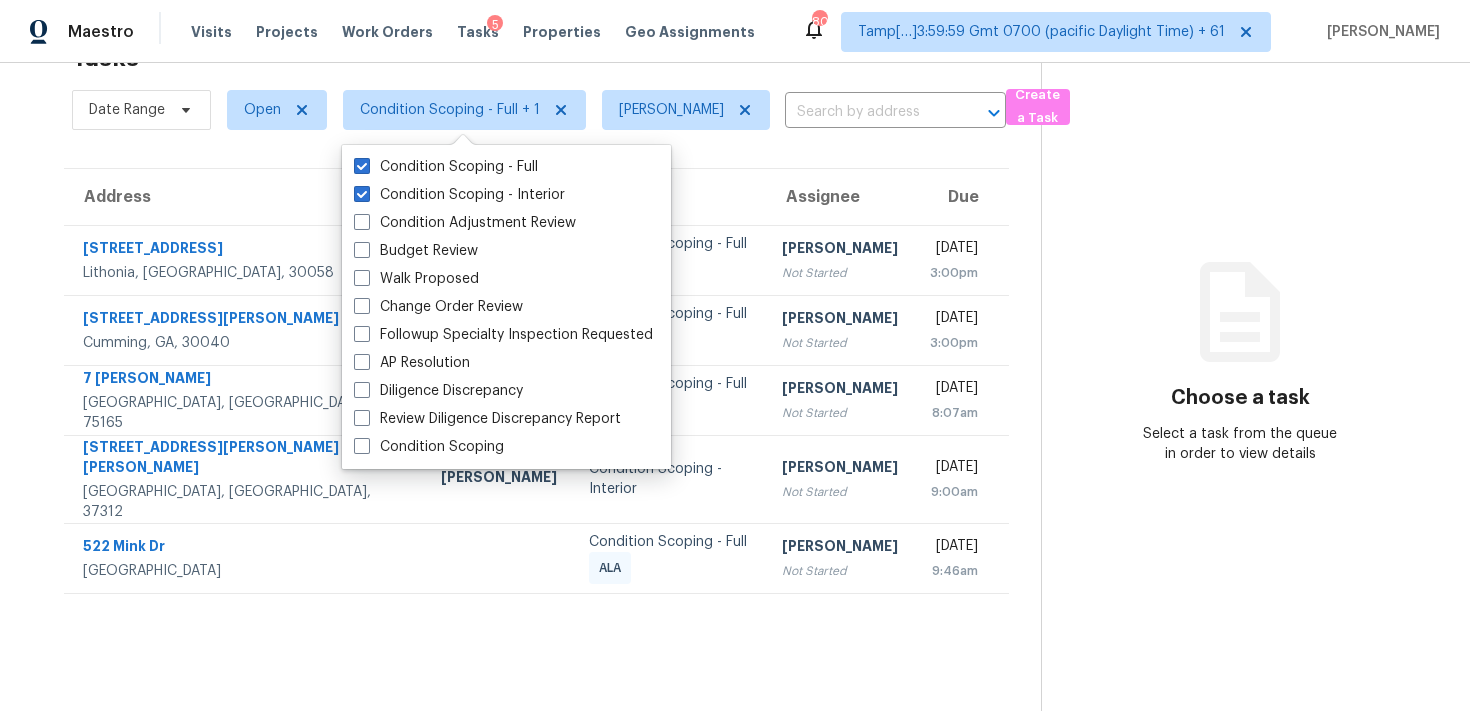 click on "Tasks 5  Results" at bounding box center (556, 58) 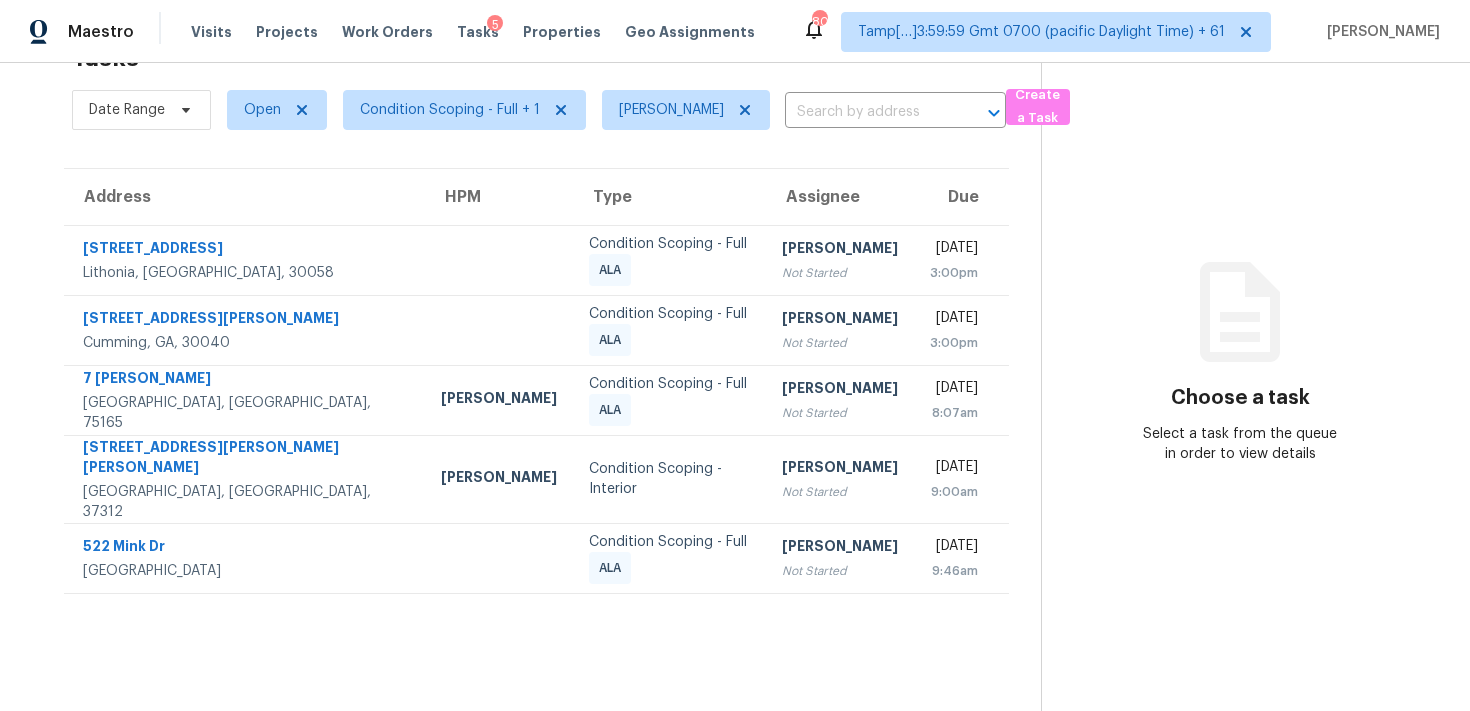 scroll, scrollTop: 0, scrollLeft: 0, axis: both 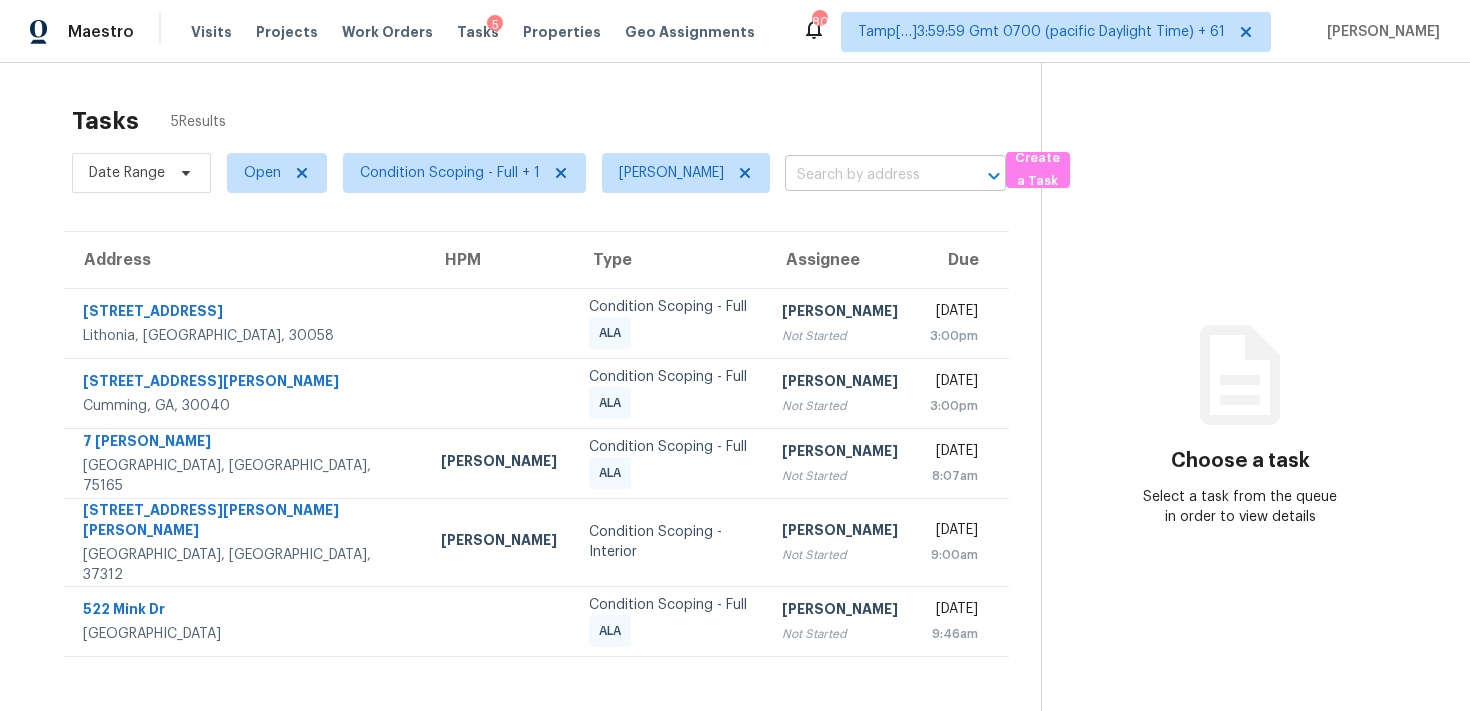 click at bounding box center (867, 175) 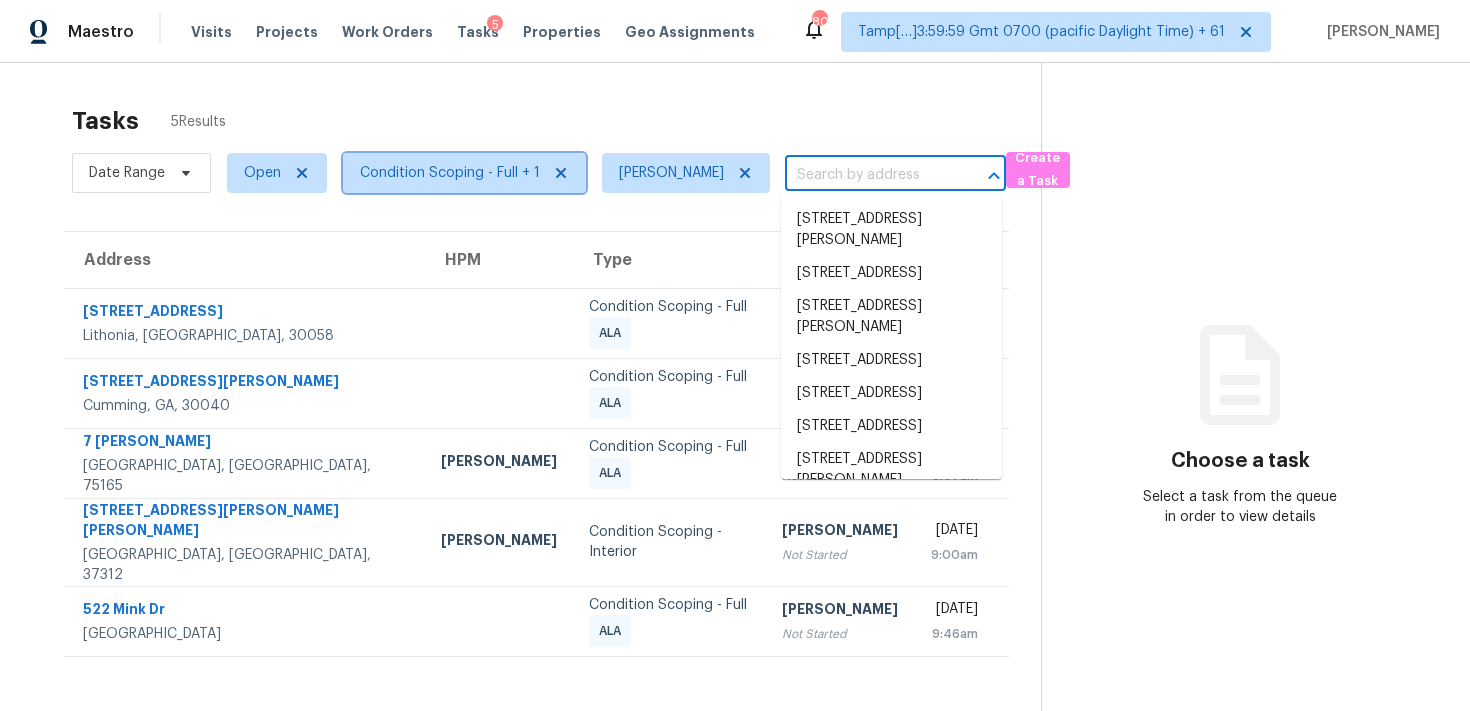 click on "Condition Scoping - Full + 1" at bounding box center (464, 173) 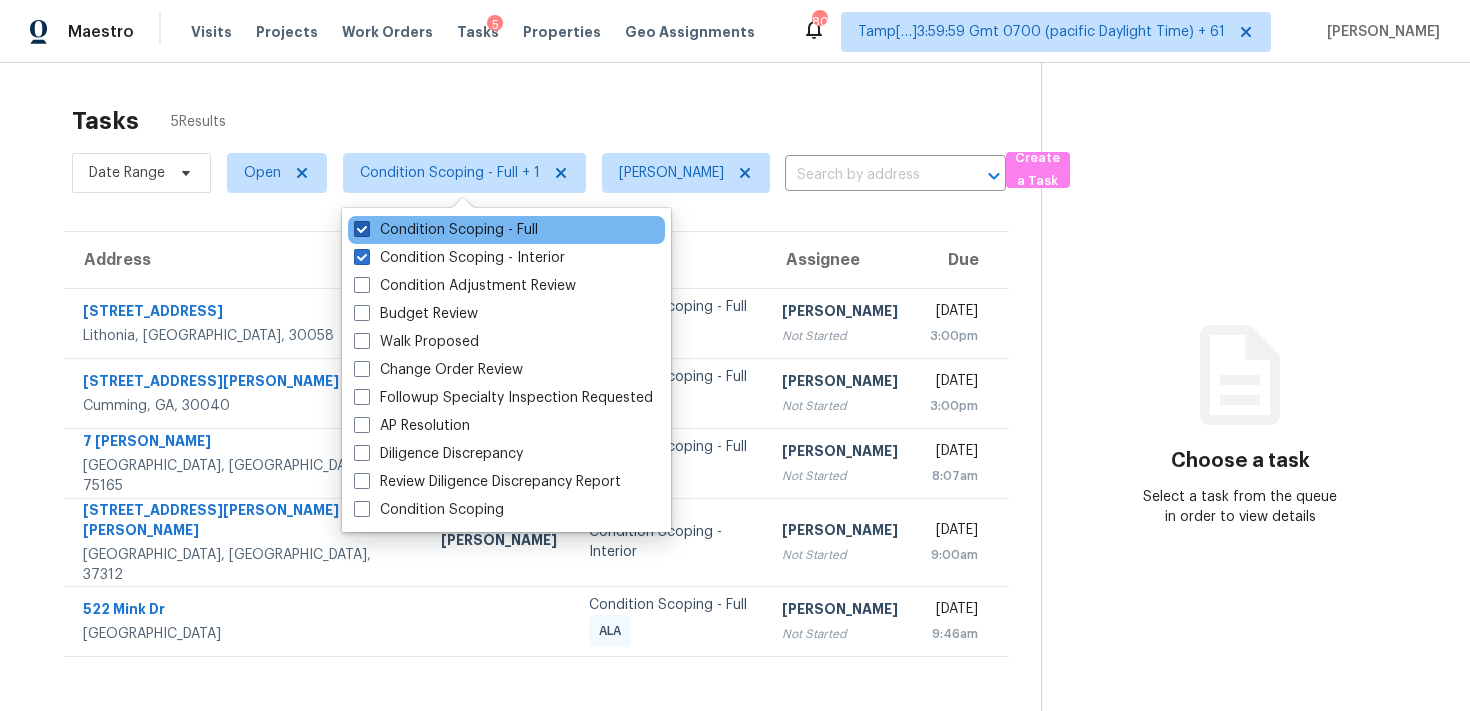 click on "Condition Scoping - Full" at bounding box center (446, 230) 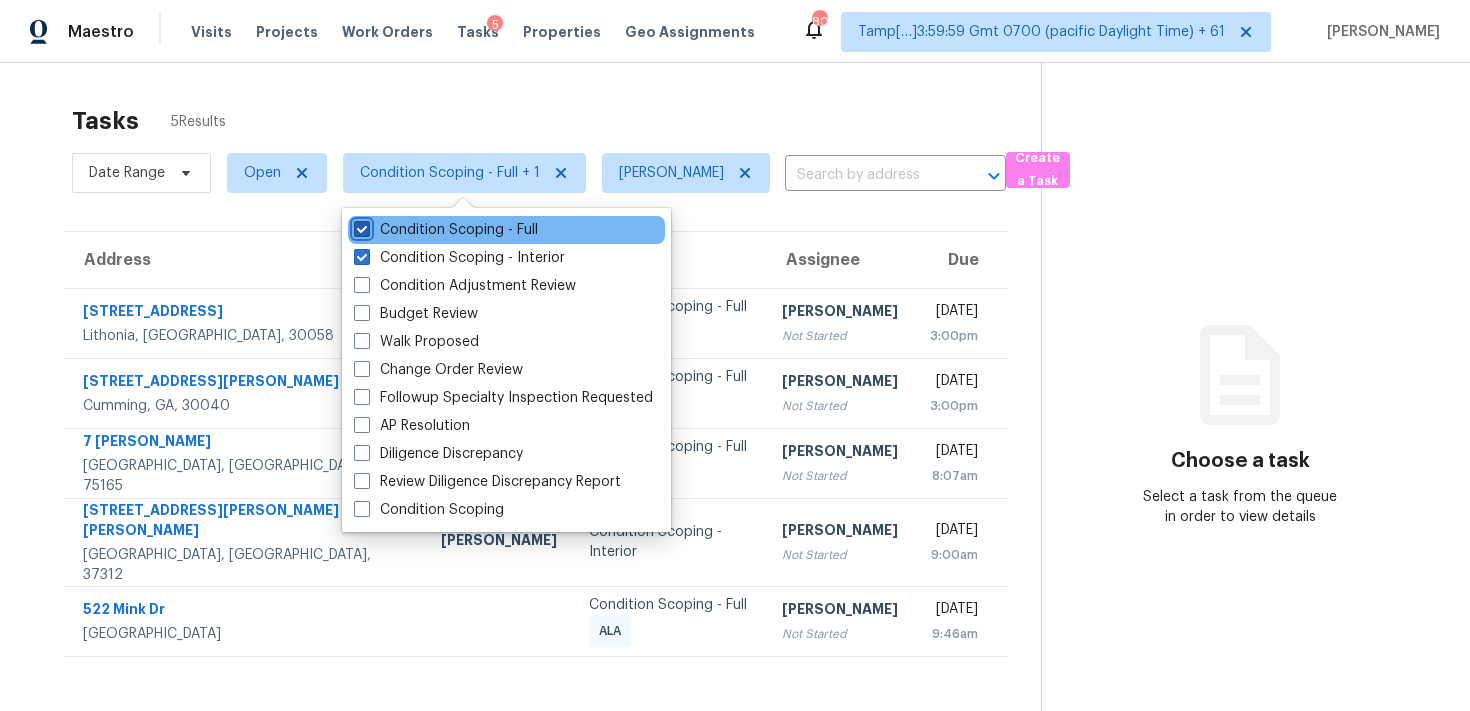 click on "Condition Scoping - Full" at bounding box center (360, 226) 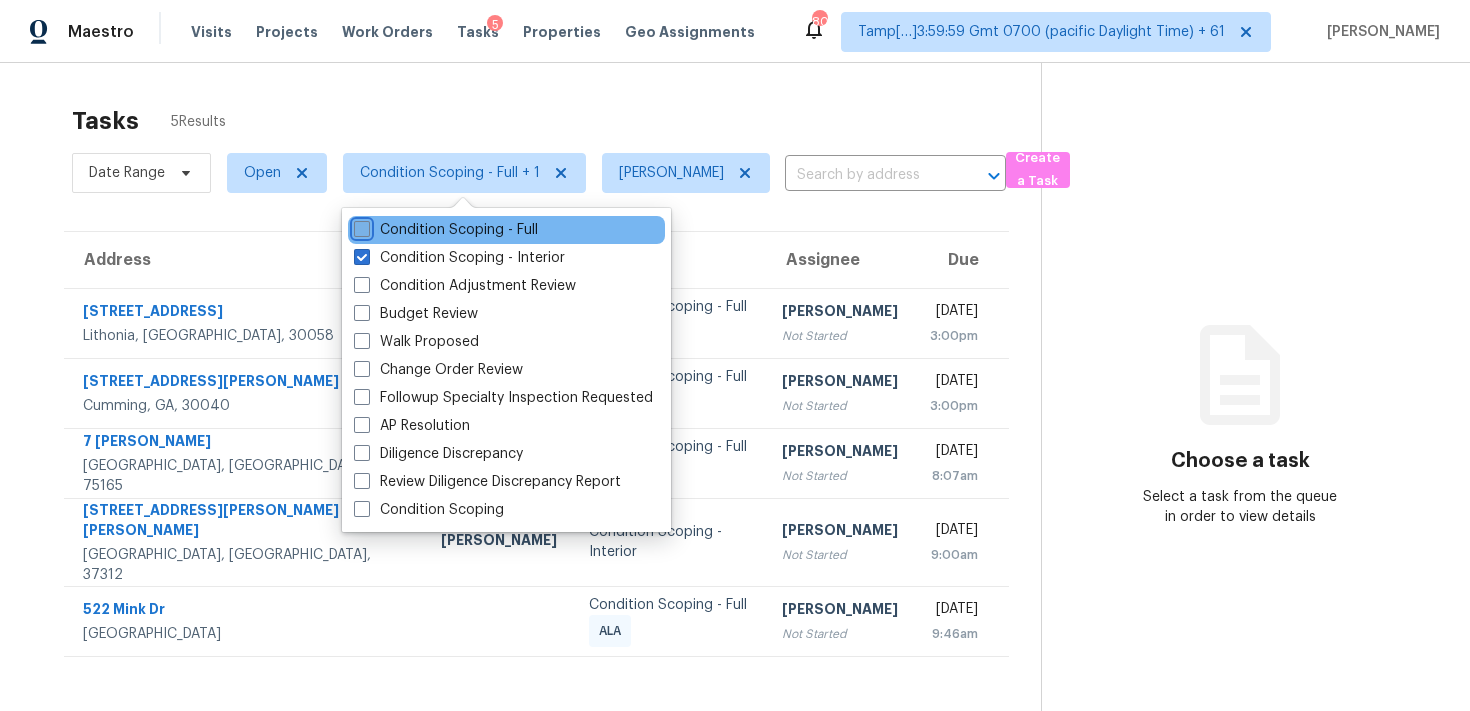checkbox on "false" 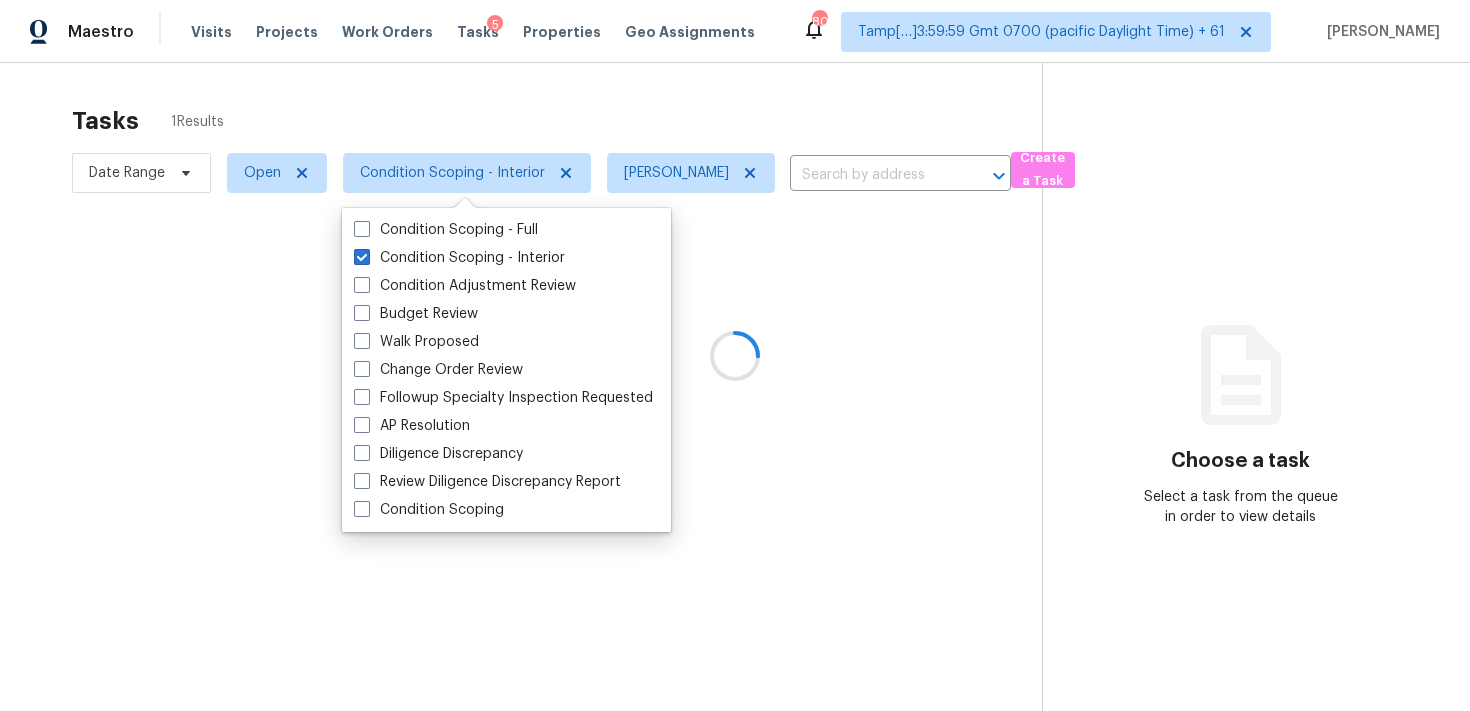 click at bounding box center (735, 355) 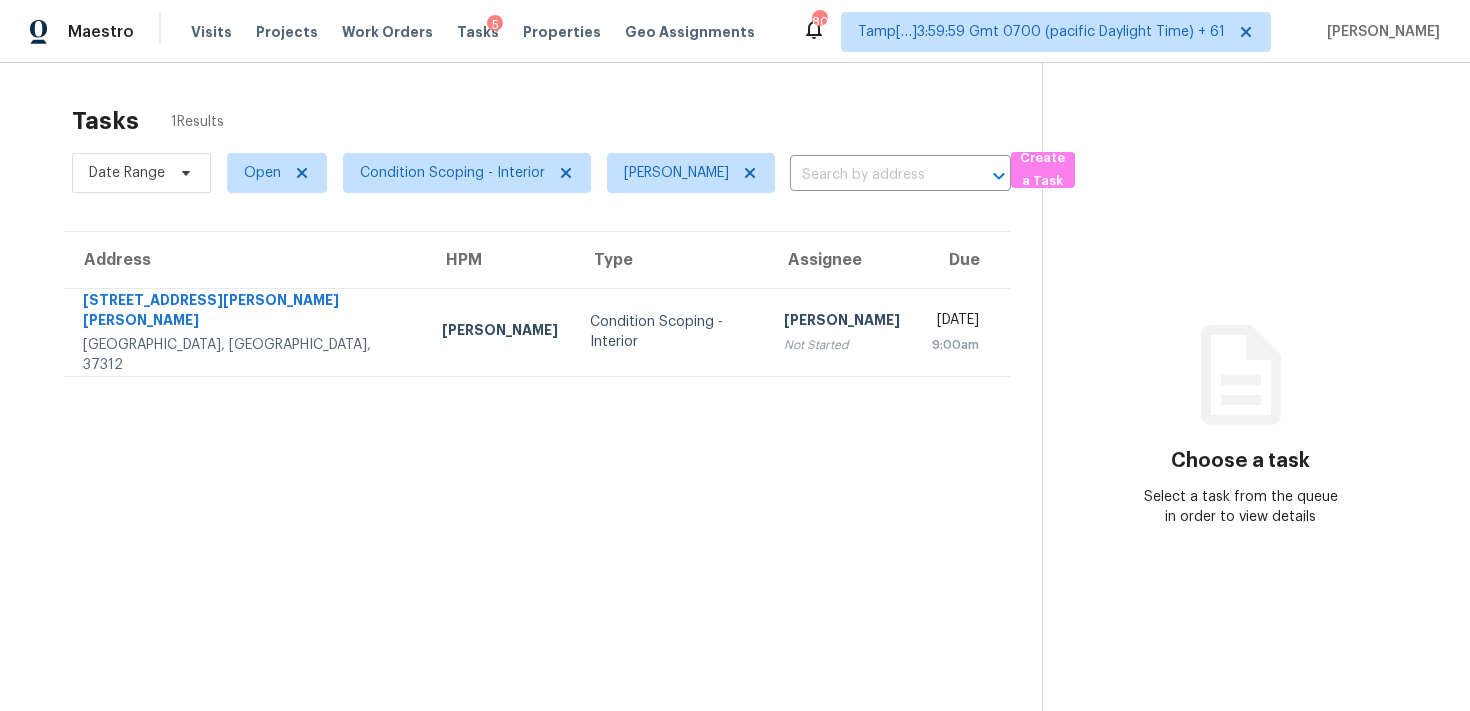 click on "Assignee" at bounding box center [842, 260] 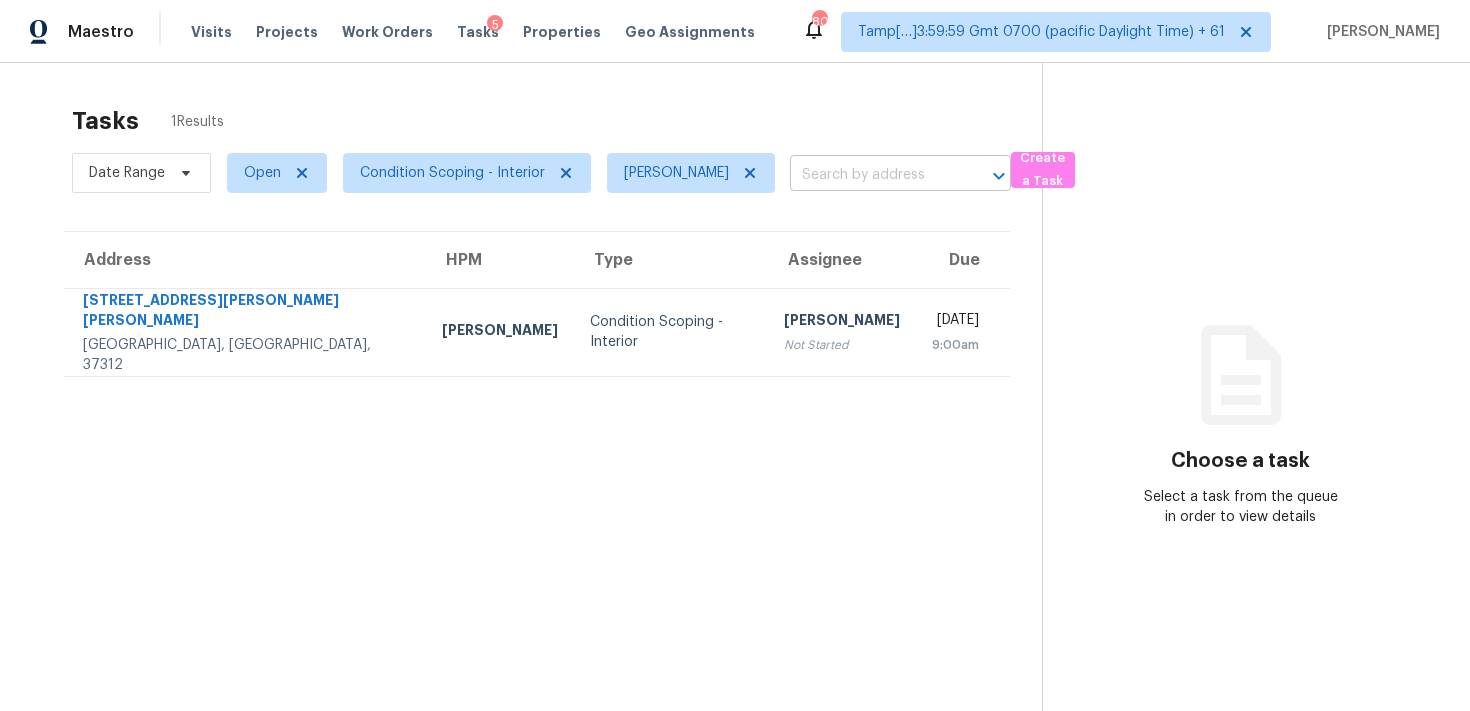 click at bounding box center (872, 175) 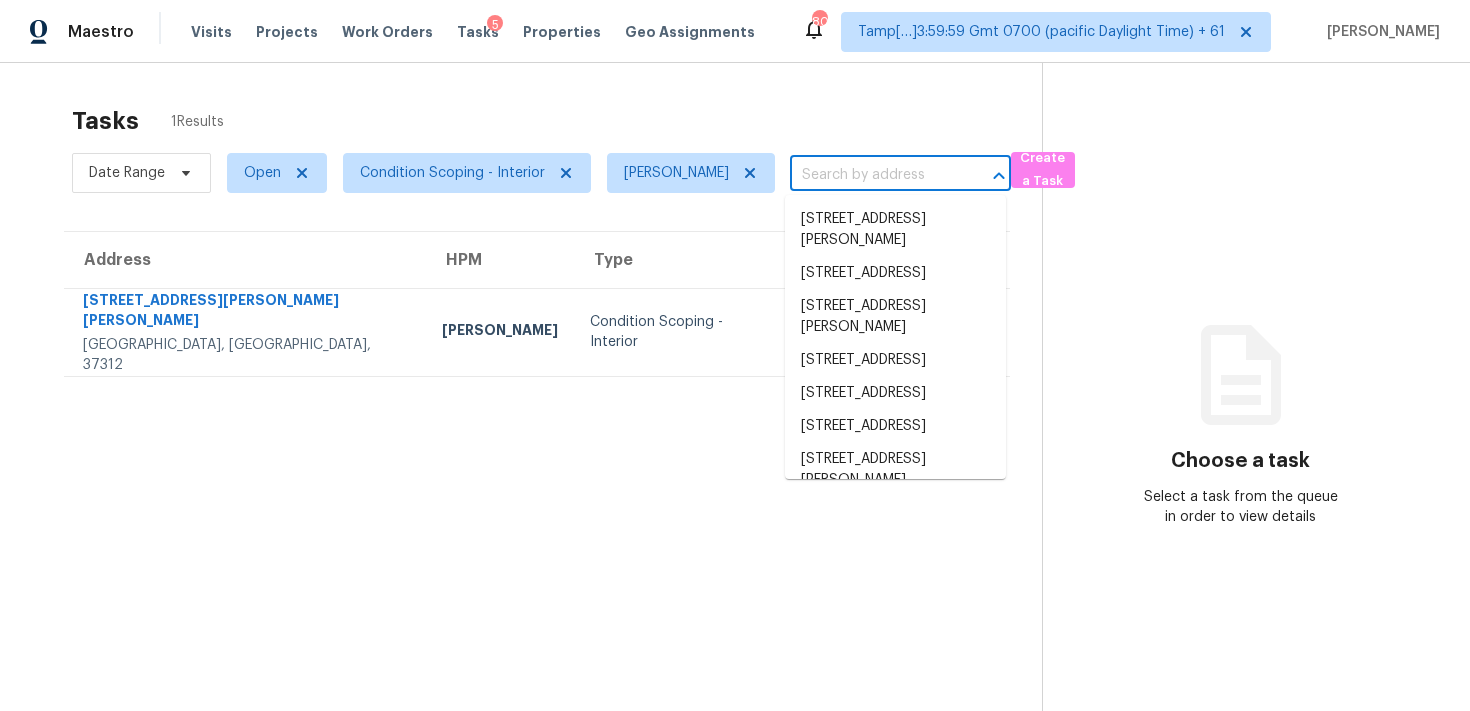 paste on "[STREET_ADDRESS][PERSON_NAME]" 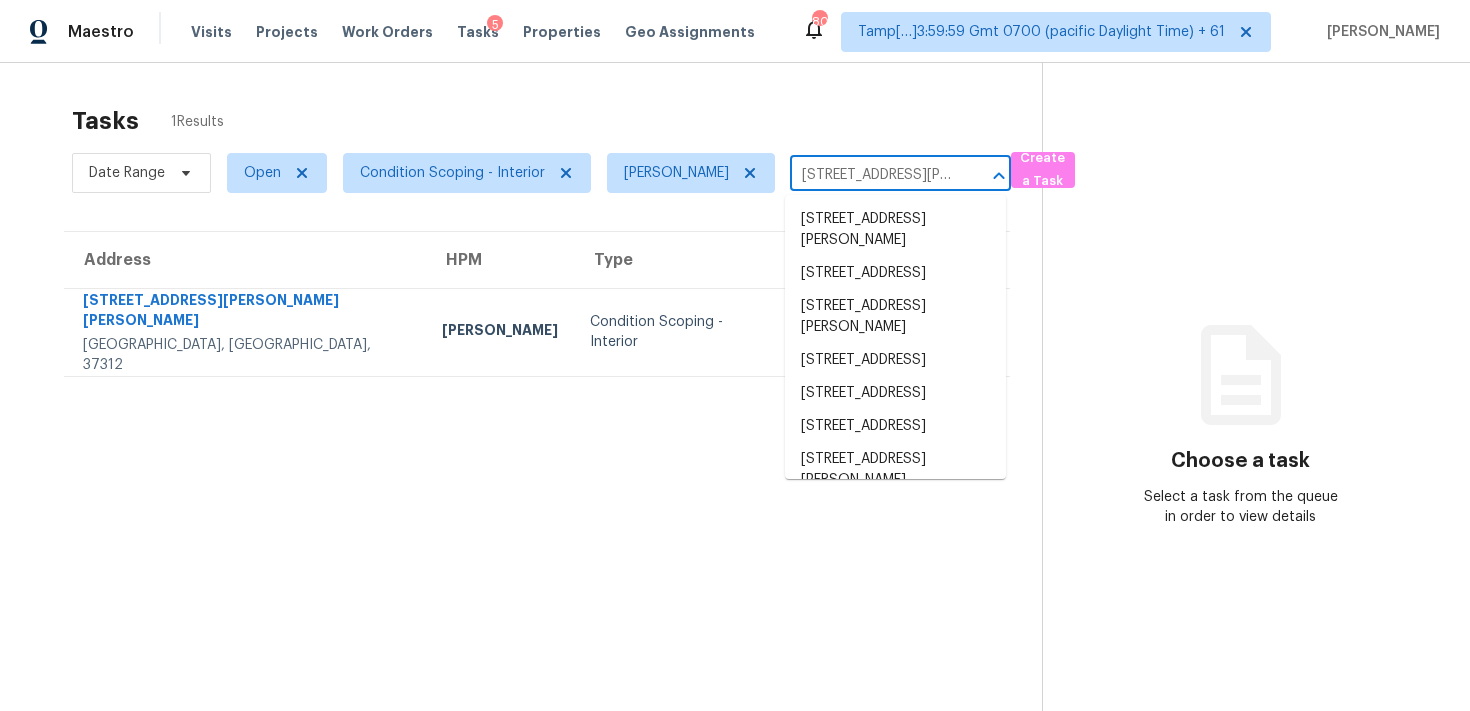 scroll, scrollTop: 0, scrollLeft: 106, axis: horizontal 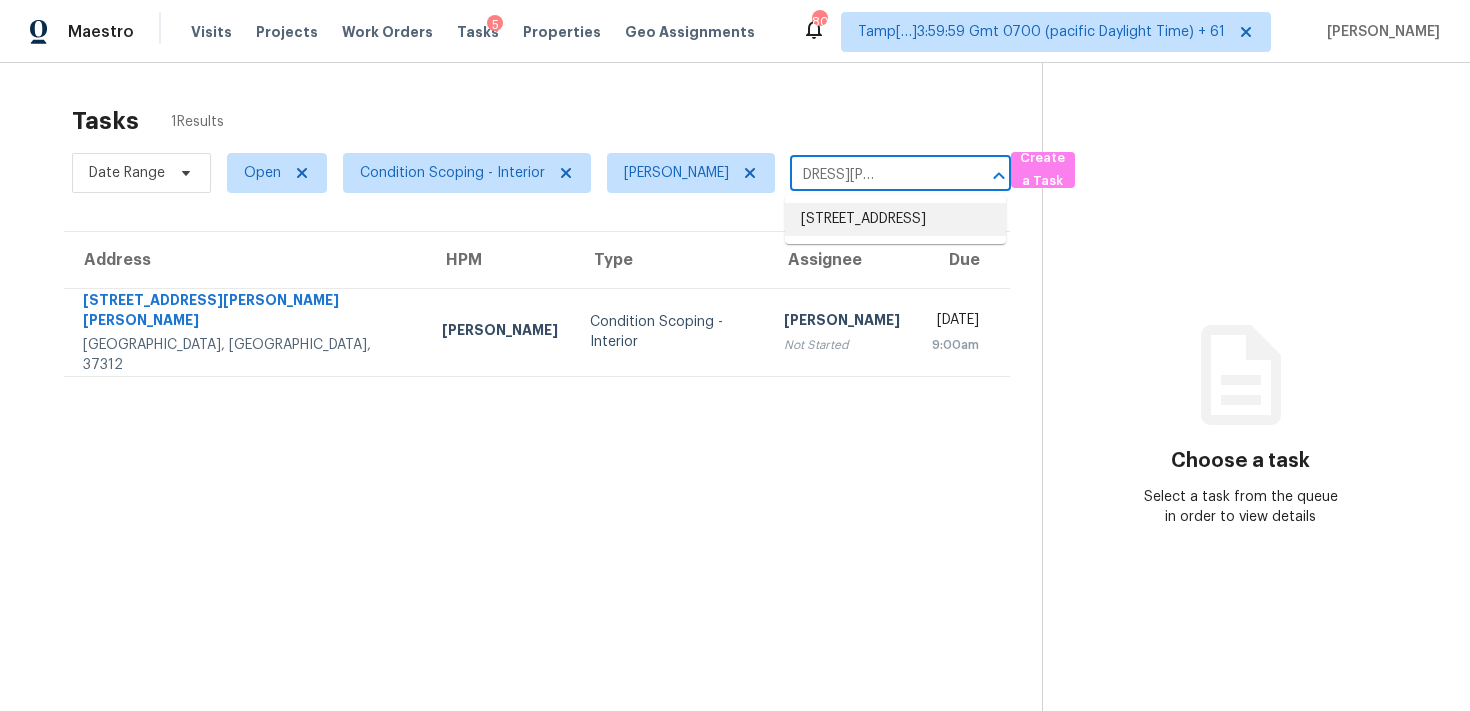 click on "[STREET_ADDRESS]" at bounding box center [895, 219] 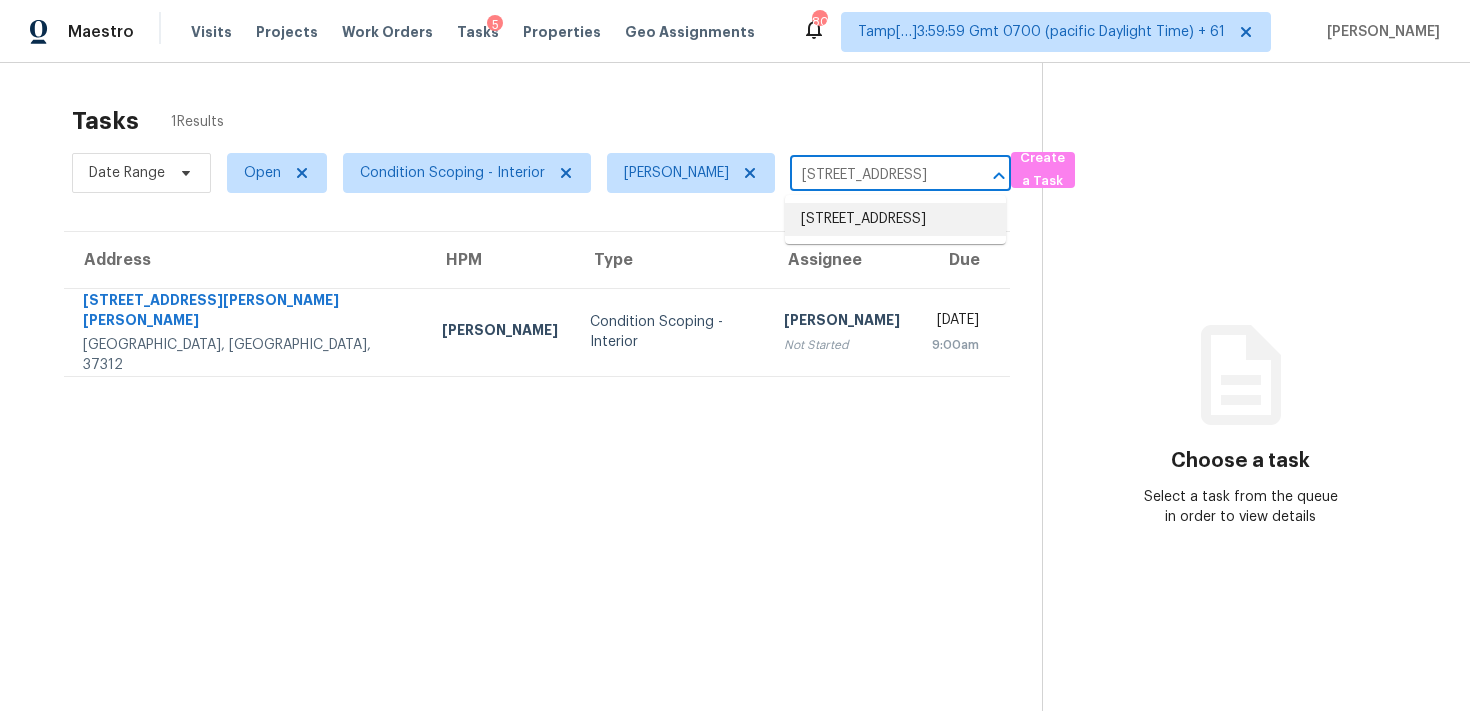 scroll, scrollTop: 0, scrollLeft: 0, axis: both 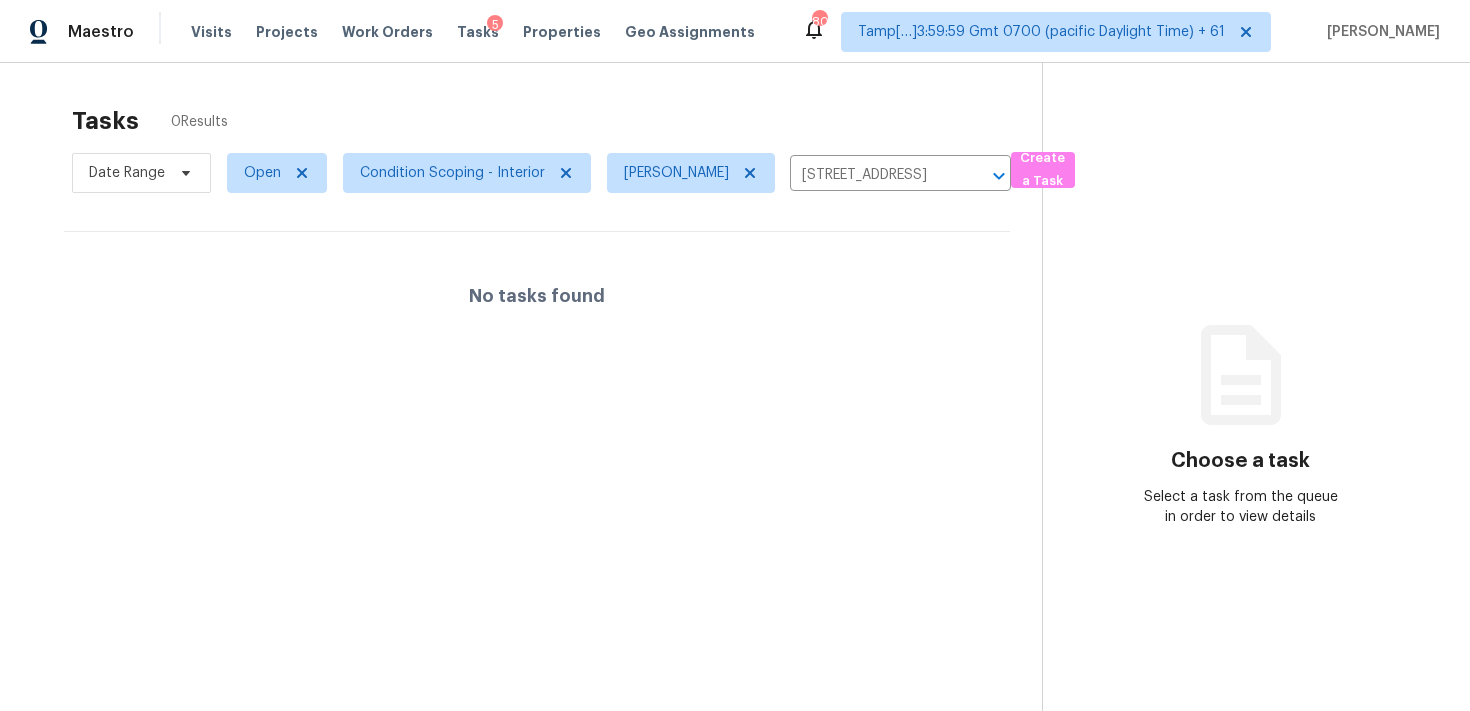 click on "No tasks found" at bounding box center (537, 296) 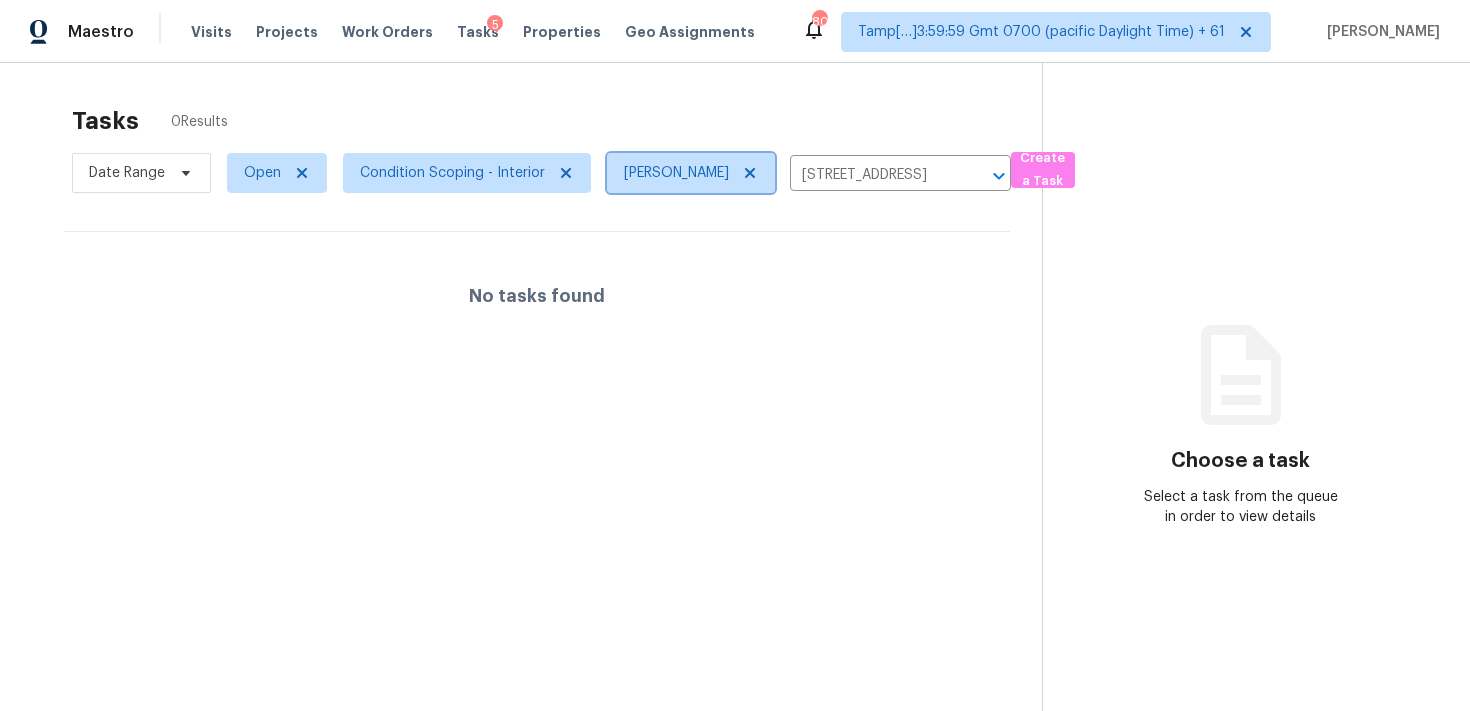 click at bounding box center (747, 173) 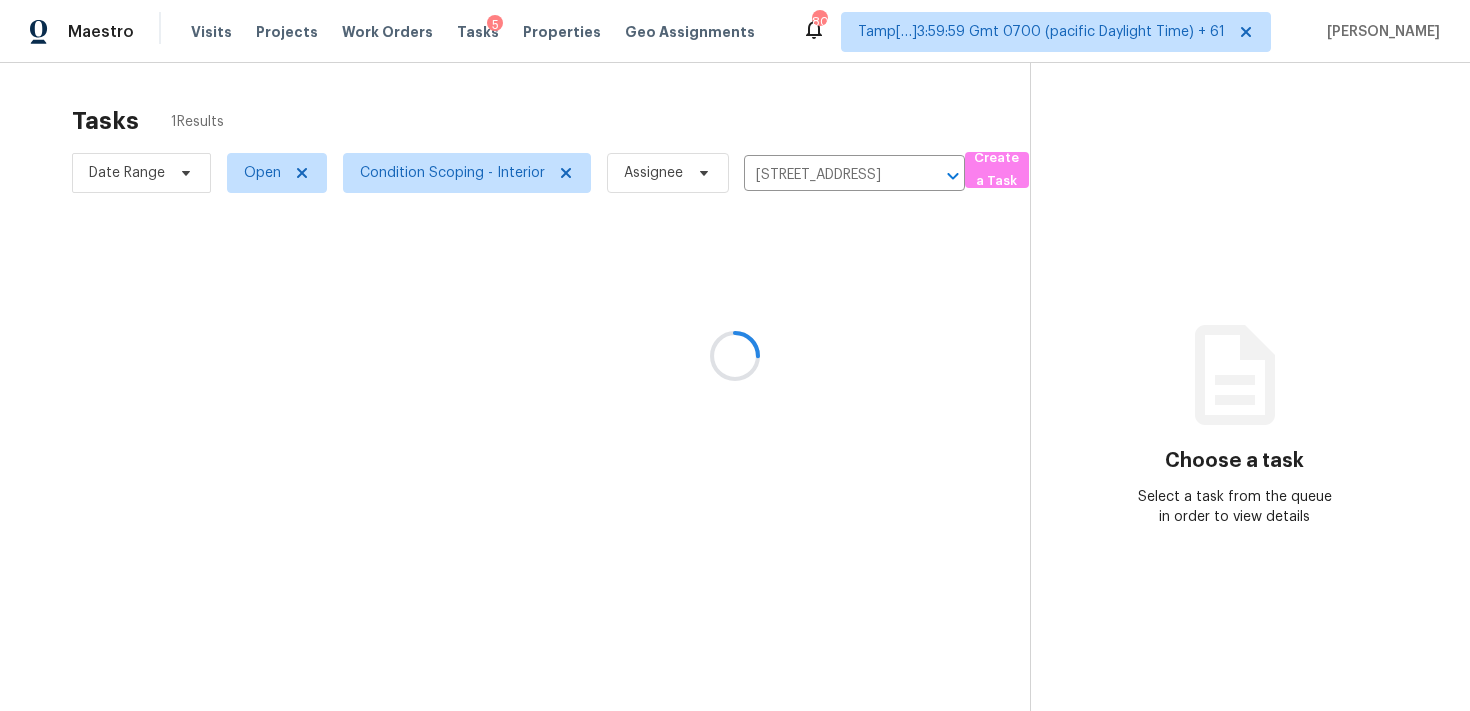 click at bounding box center (735, 355) 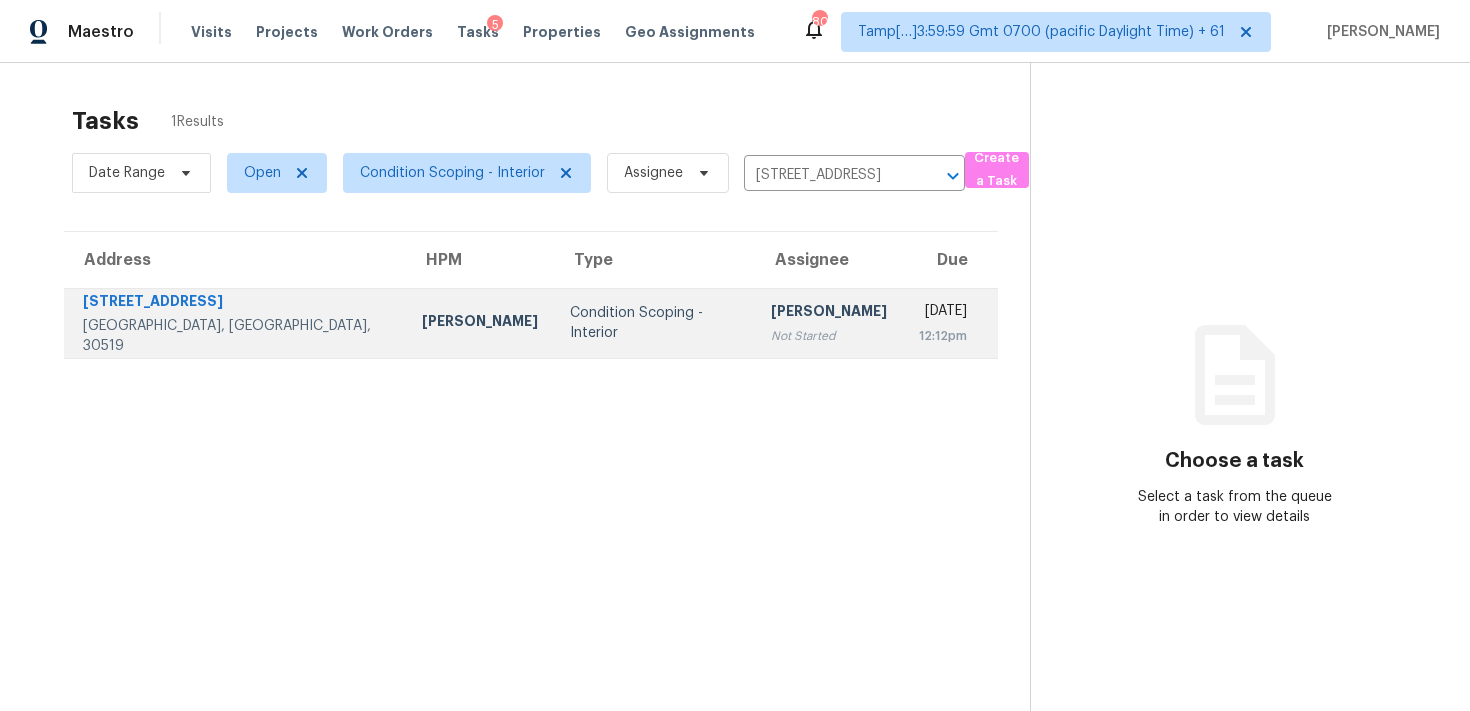 click on "[PERSON_NAME] Not Started" at bounding box center [829, 323] 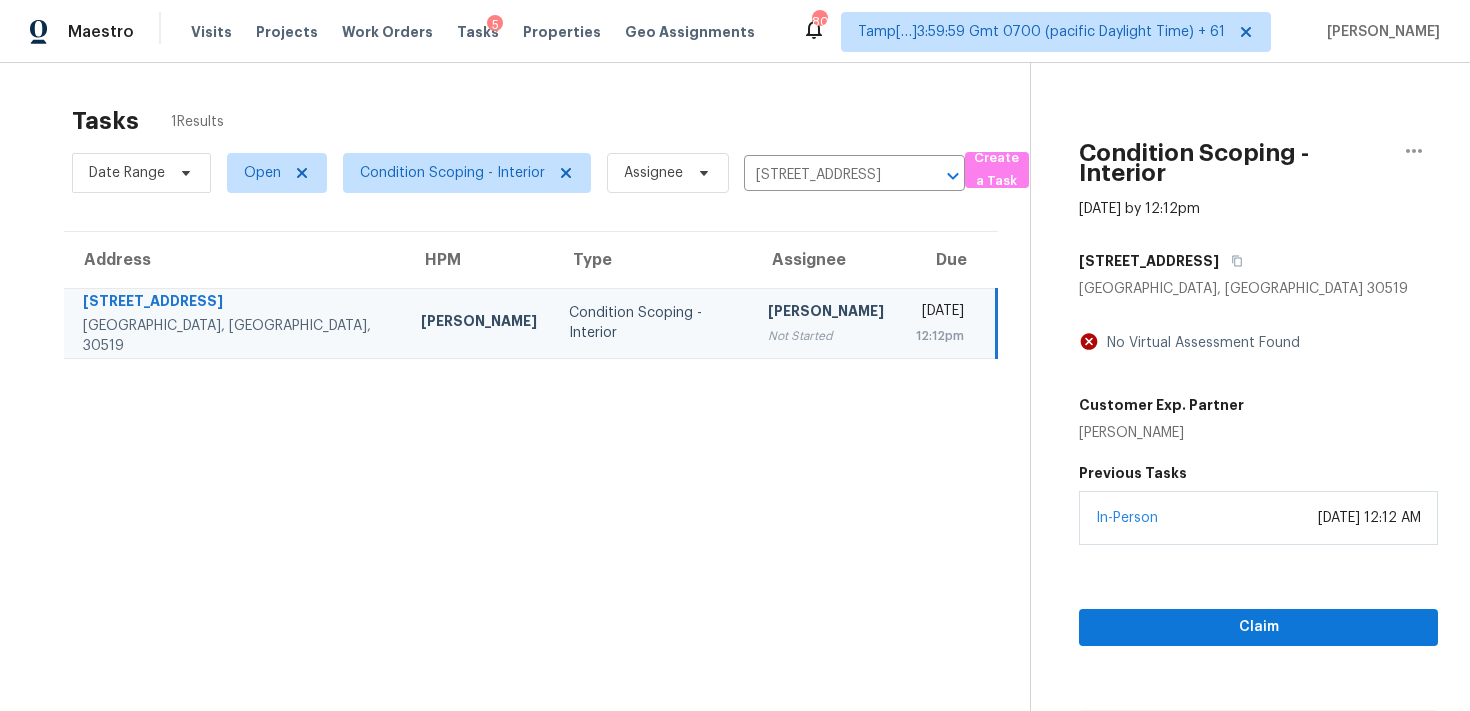 click on "In-Person  [DATE] 12:12 AM" at bounding box center (1258, 518) 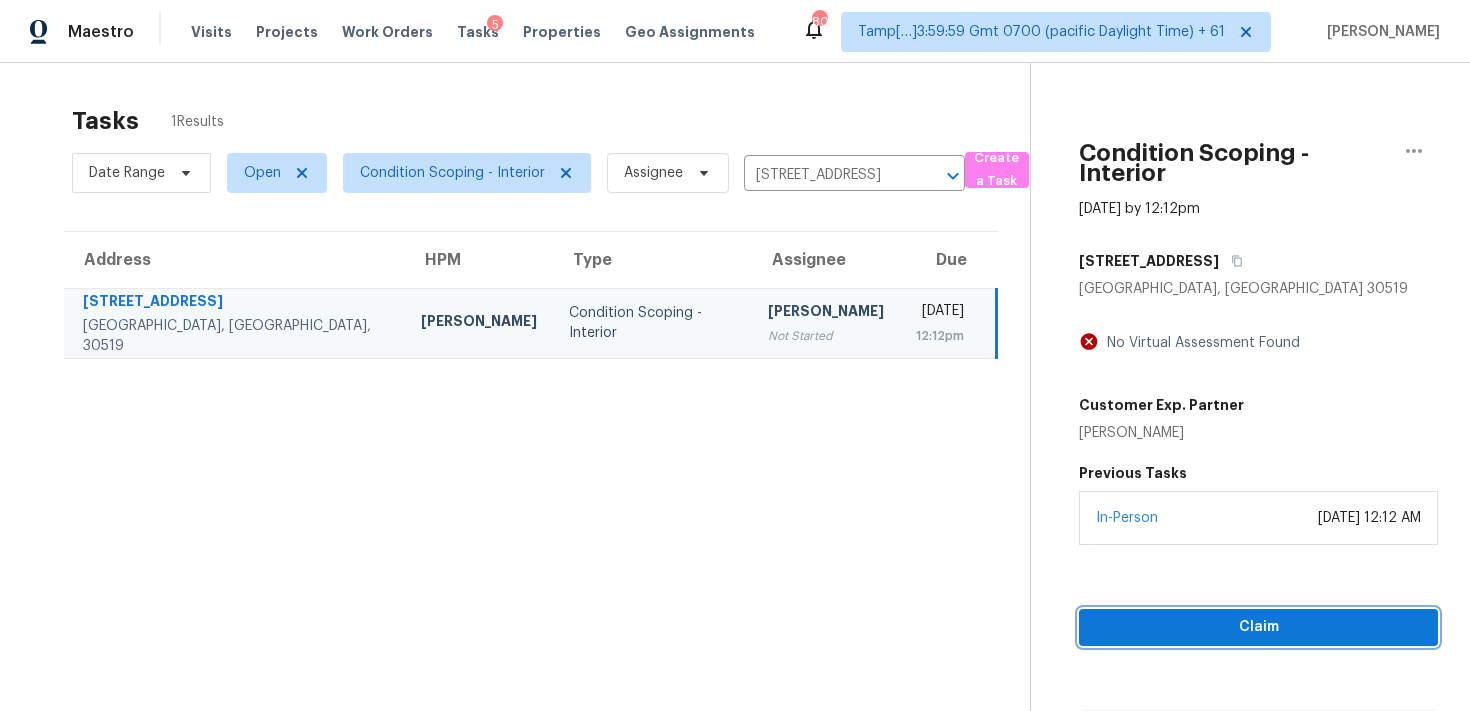 click on "Claim" at bounding box center [1258, 627] 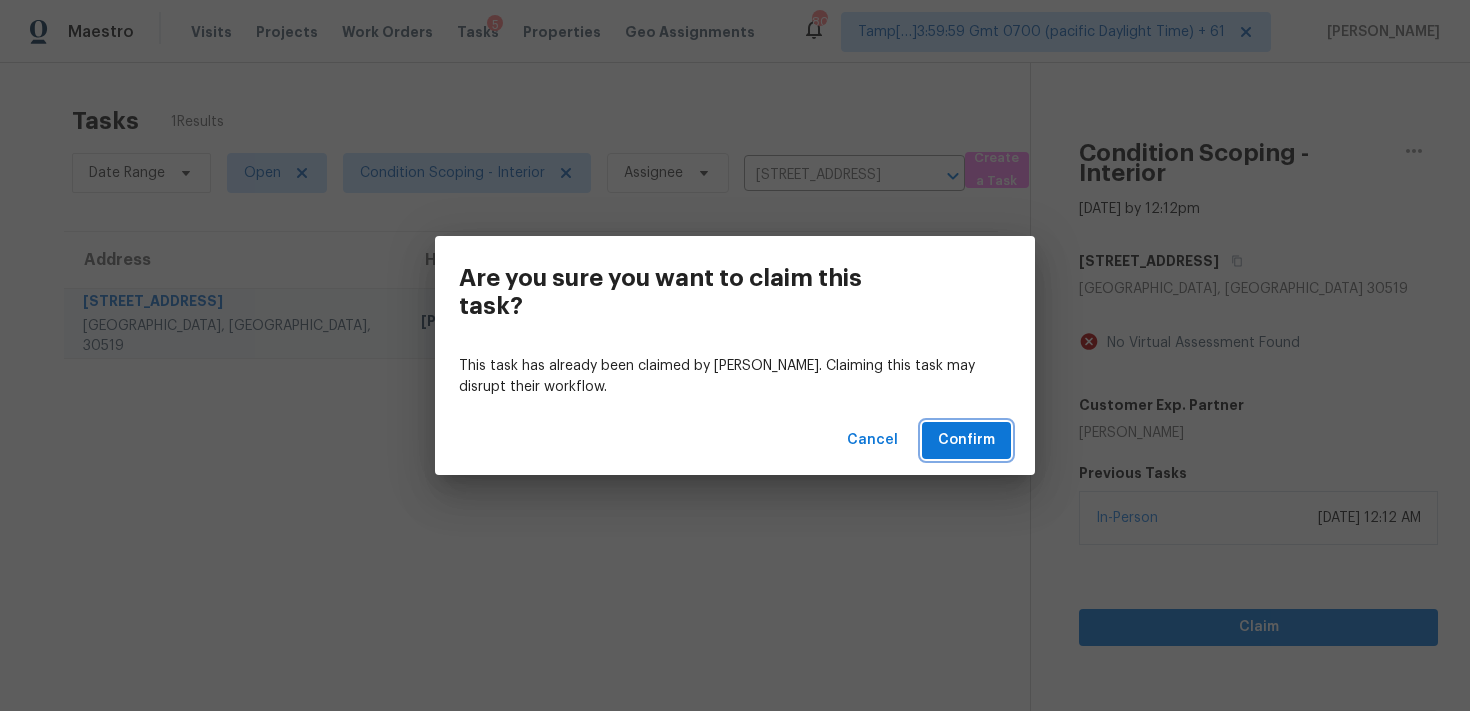 click on "Confirm" at bounding box center (966, 440) 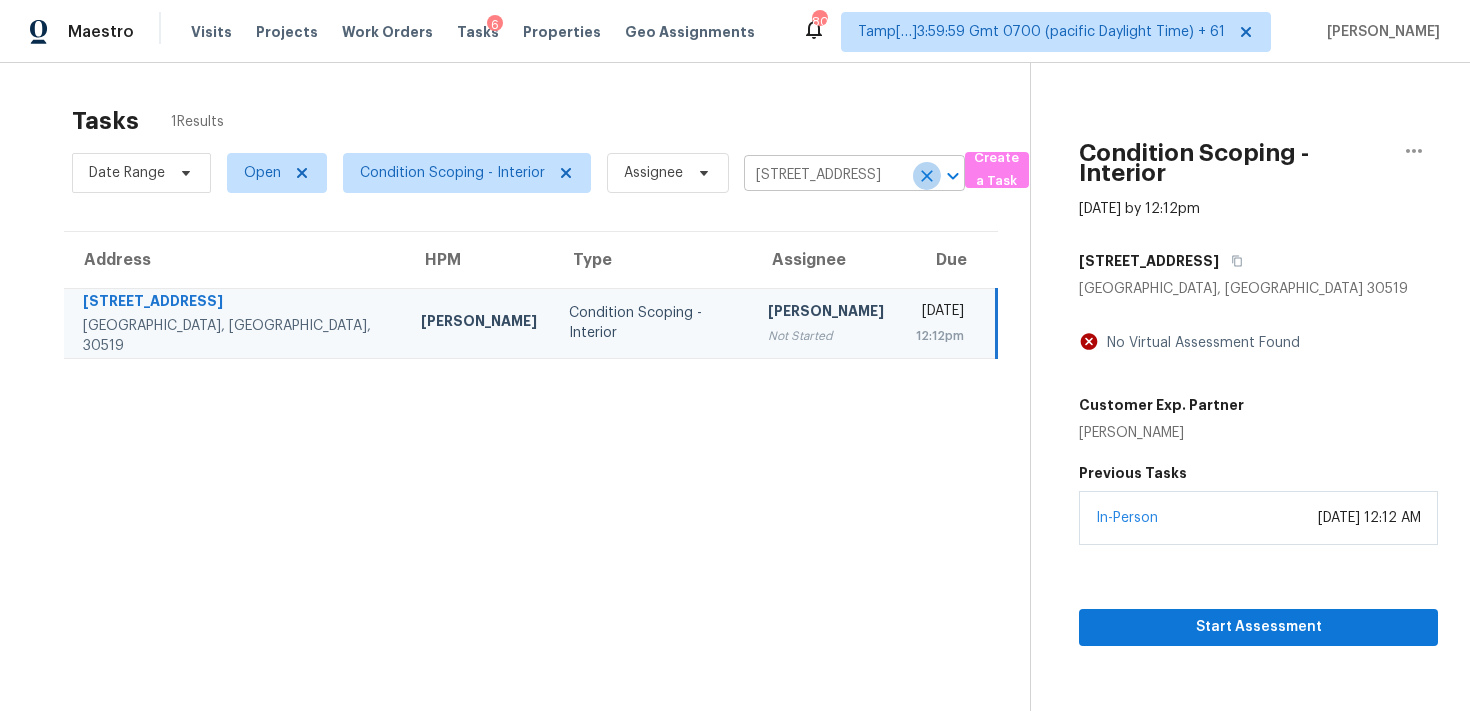 click 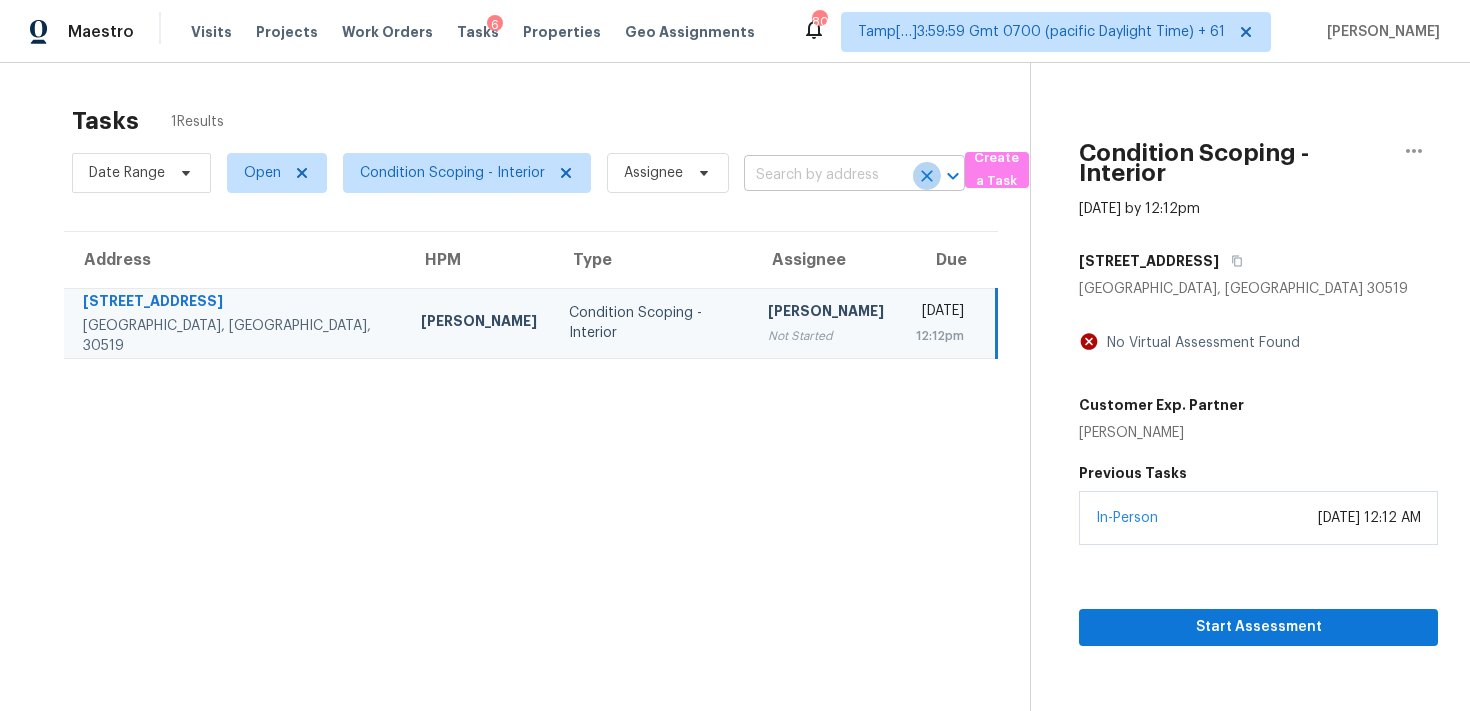scroll, scrollTop: 0, scrollLeft: 0, axis: both 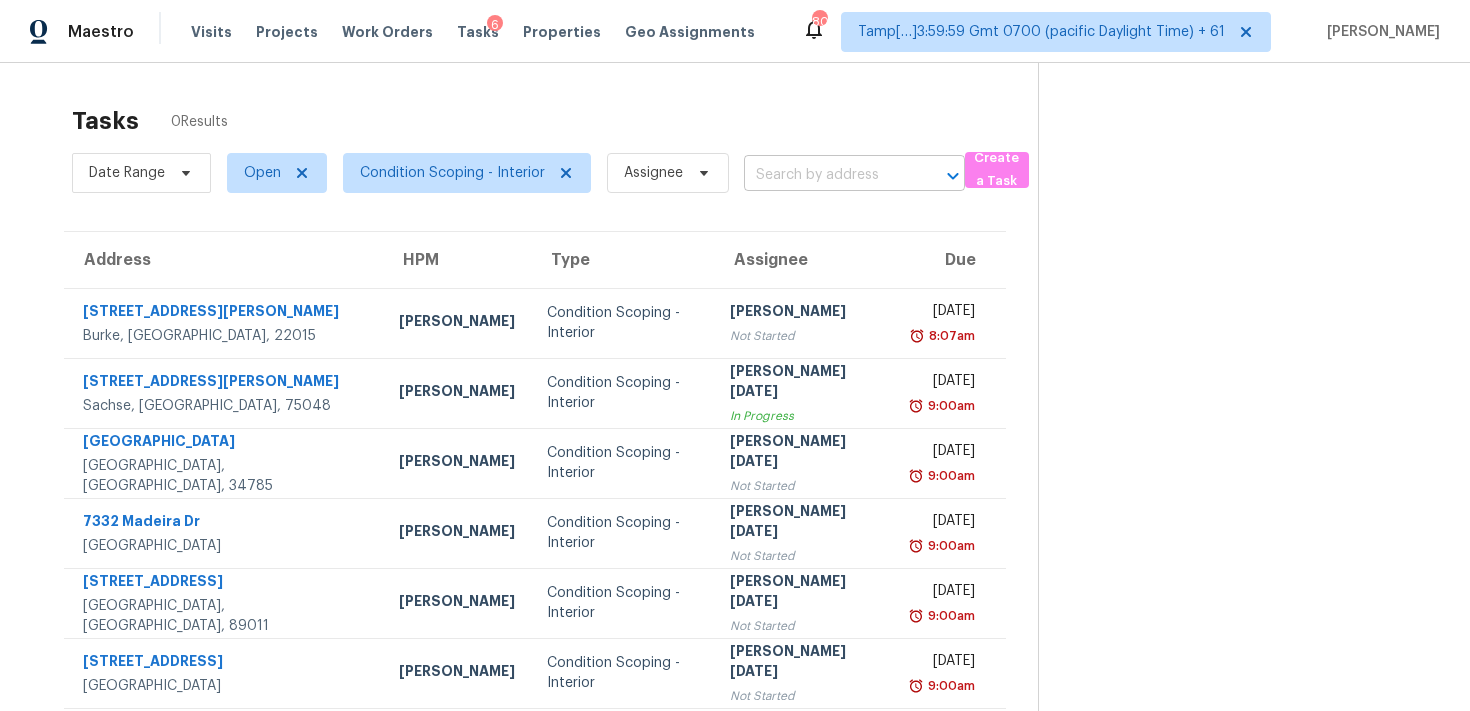 click at bounding box center [826, 175] 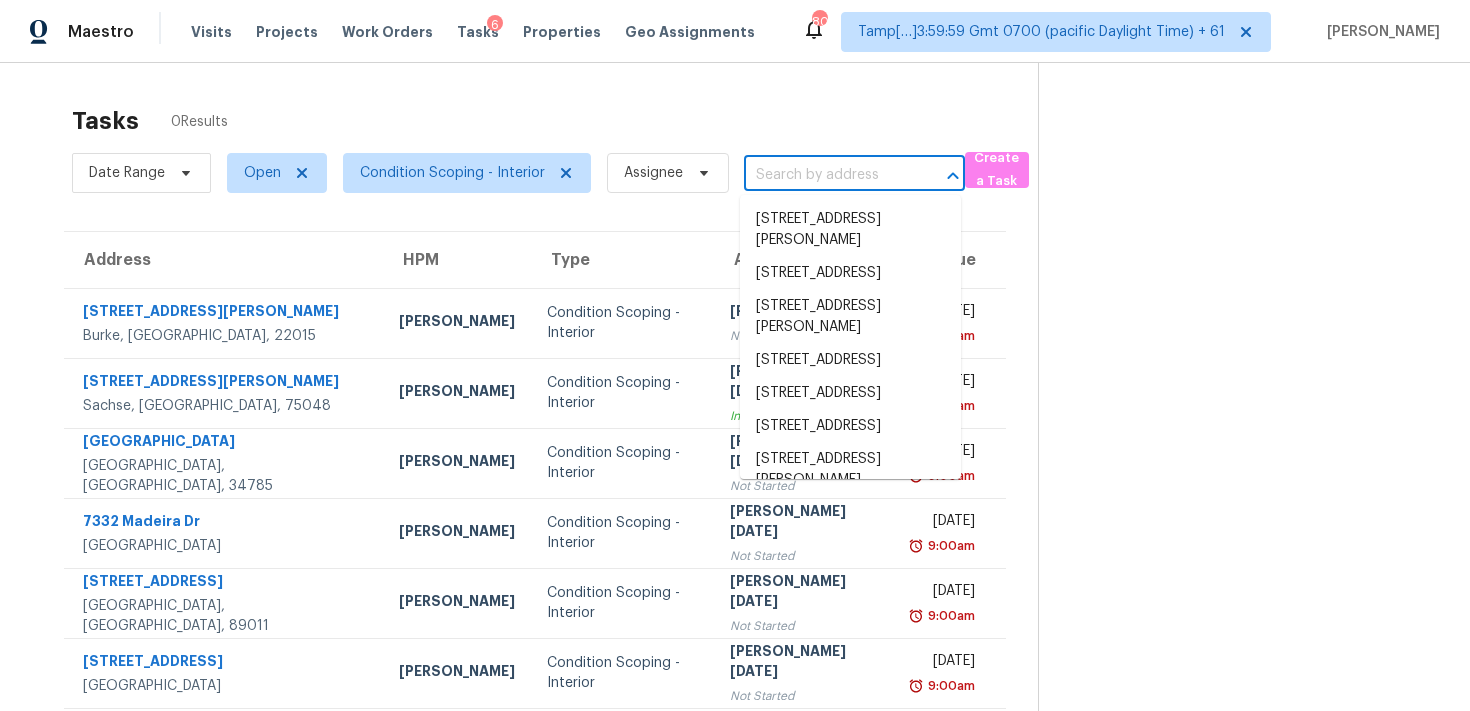 paste on "[STREET_ADDRESS][PERSON_NAME]" 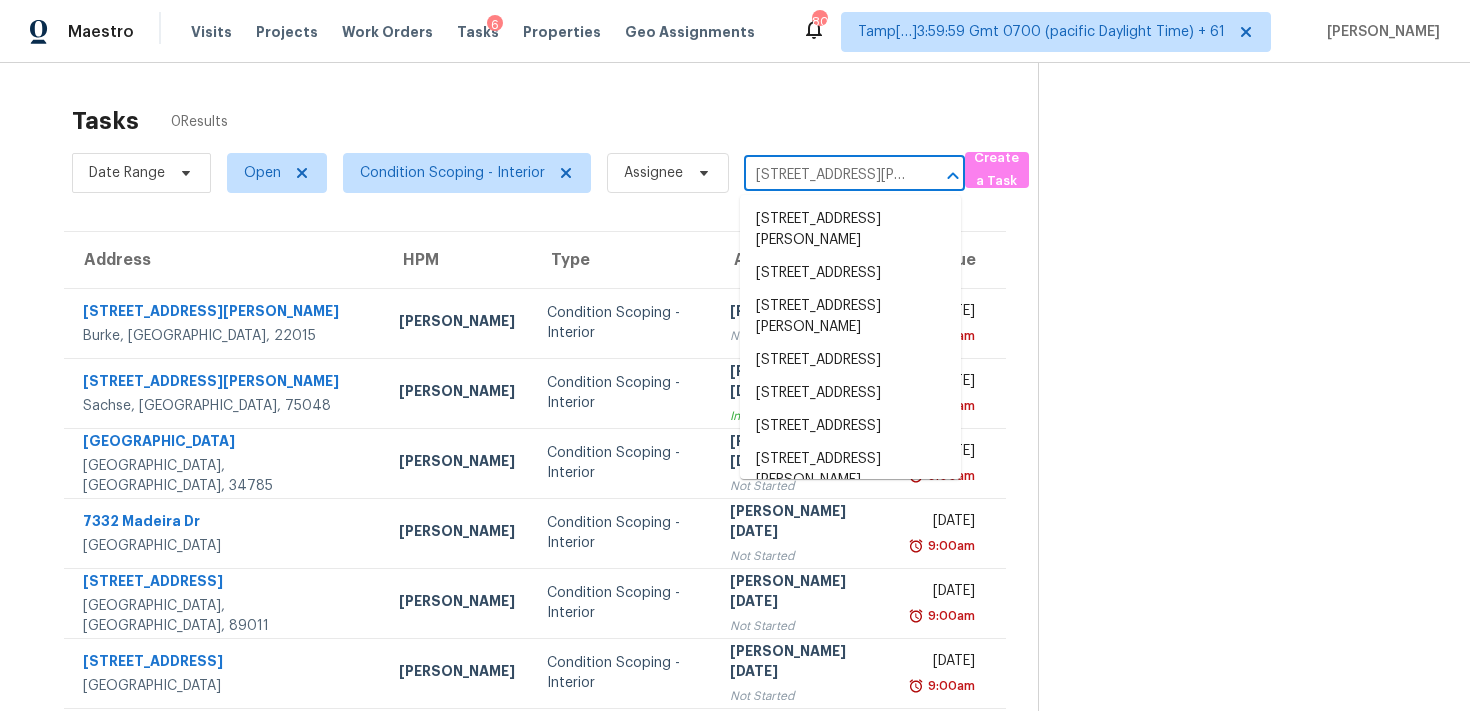 scroll, scrollTop: 0, scrollLeft: 89, axis: horizontal 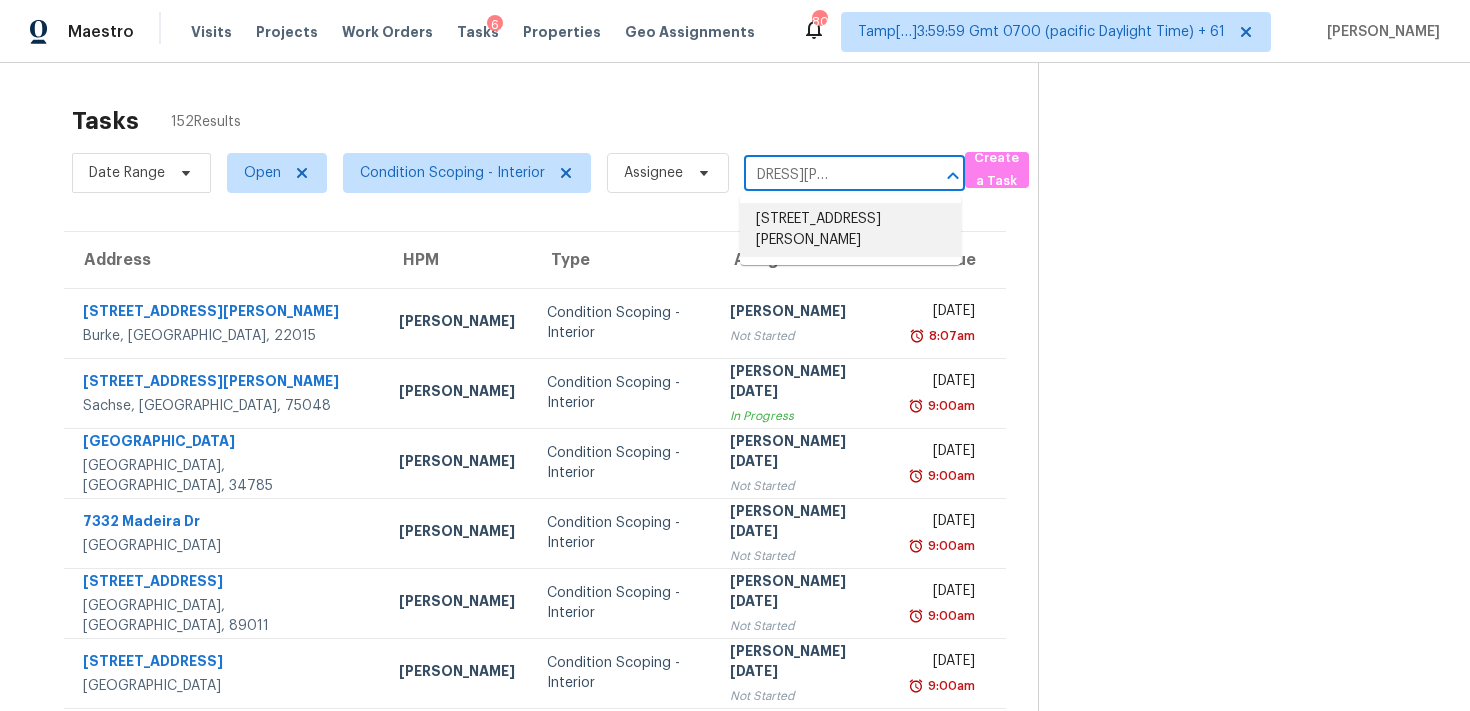 click on "[STREET_ADDRESS][PERSON_NAME]" at bounding box center (850, 230) 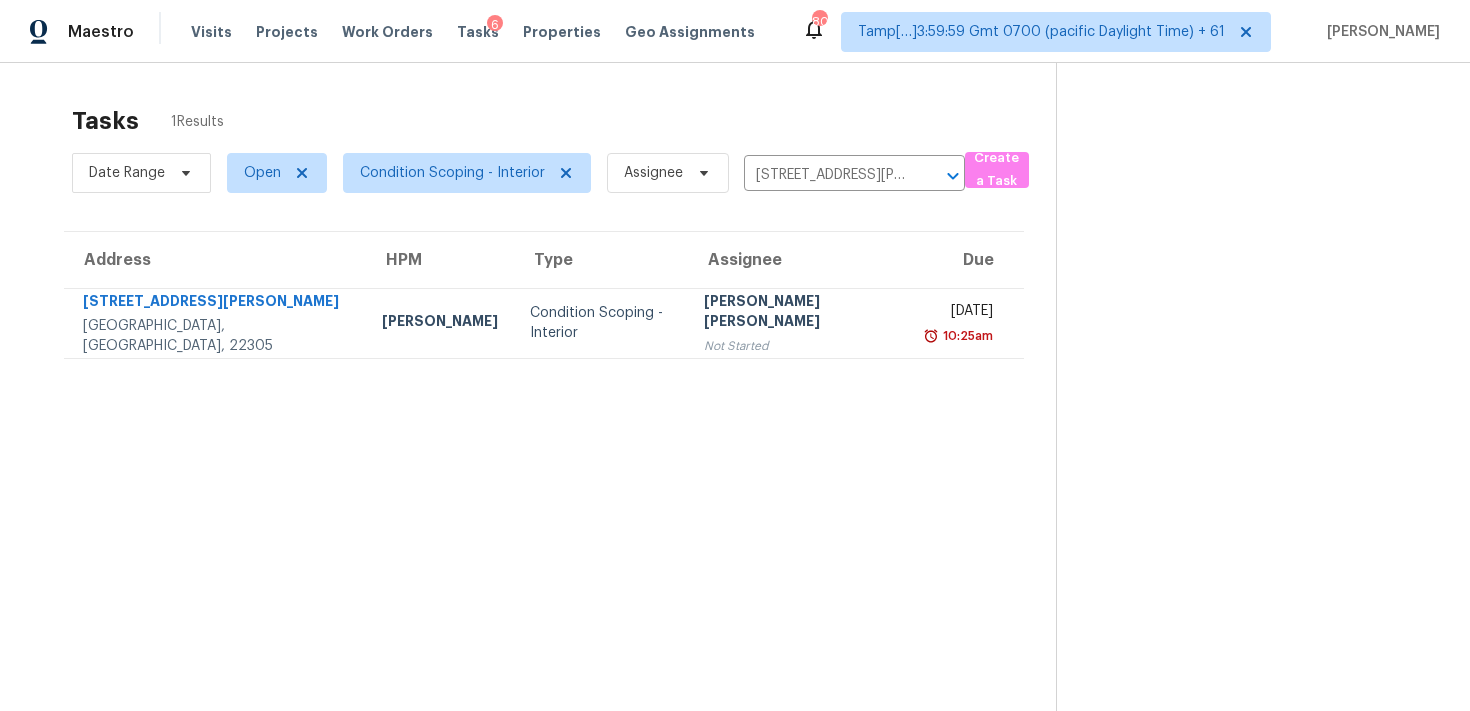 click on "[DATE]" at bounding box center [961, 313] 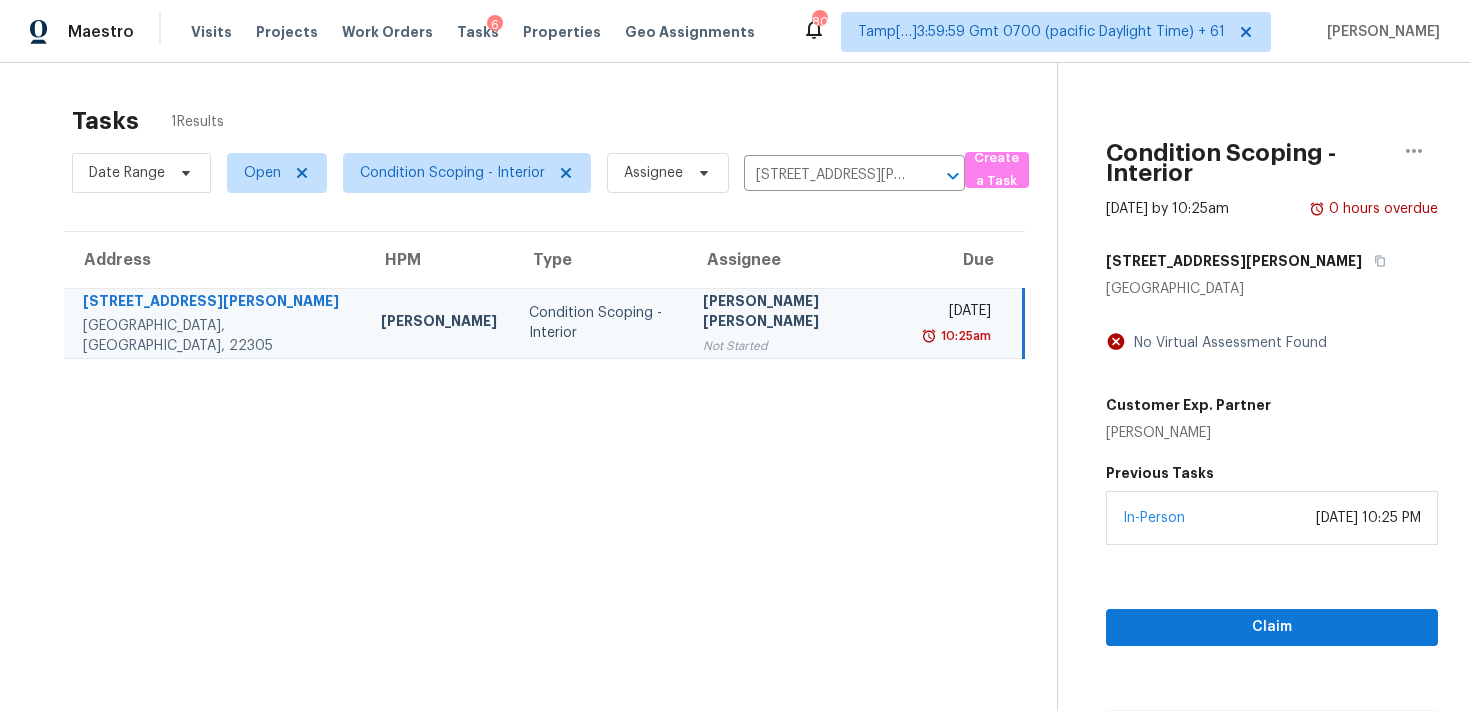 click on "Claim Start Assessment" at bounding box center [1272, 645] 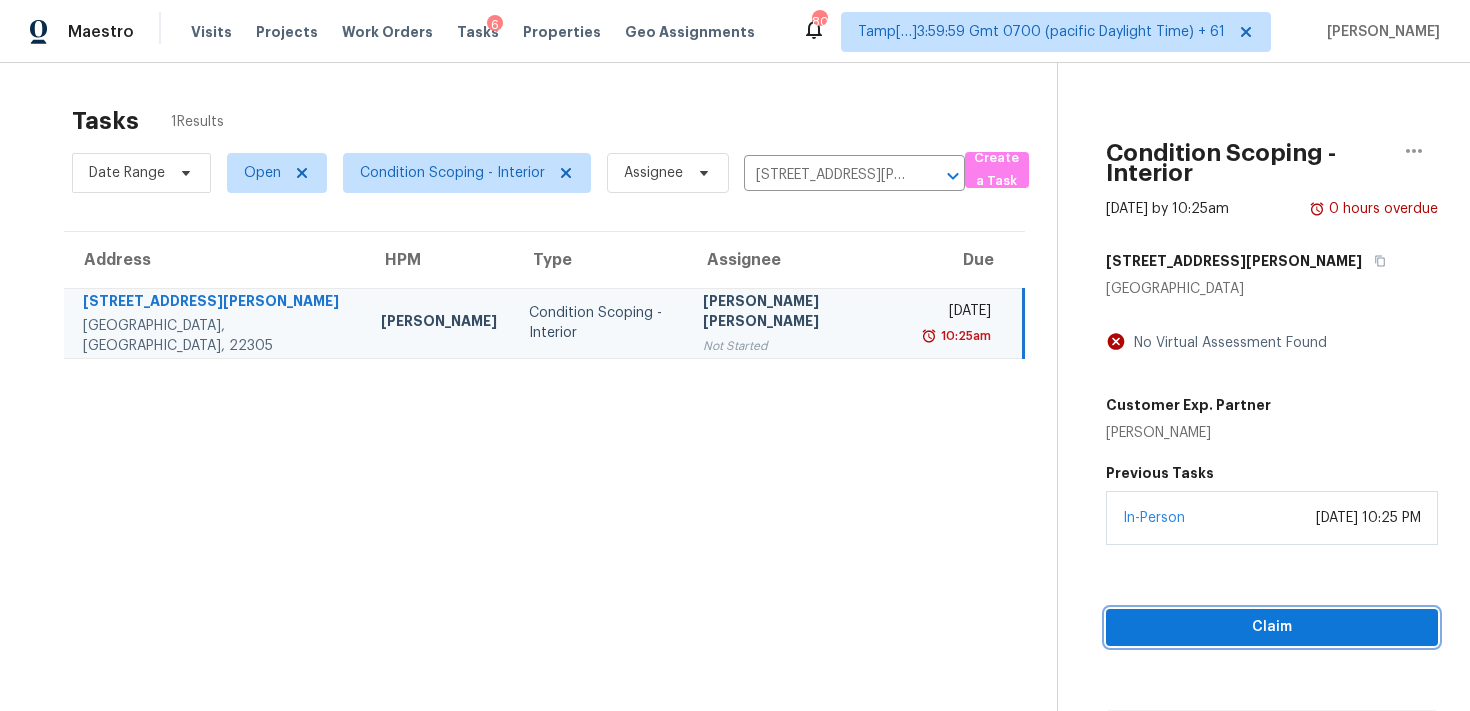click on "Claim" at bounding box center (1272, 627) 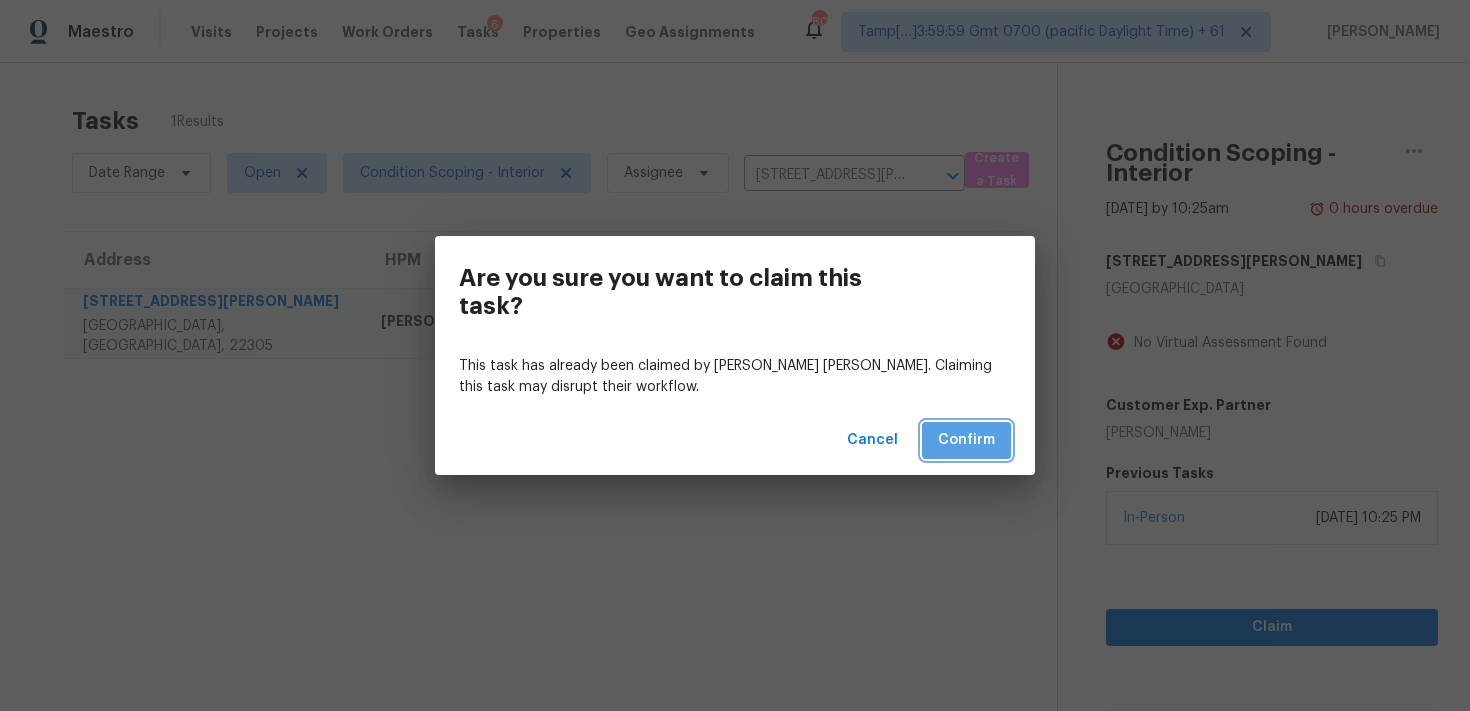 click on "Confirm" at bounding box center [966, 440] 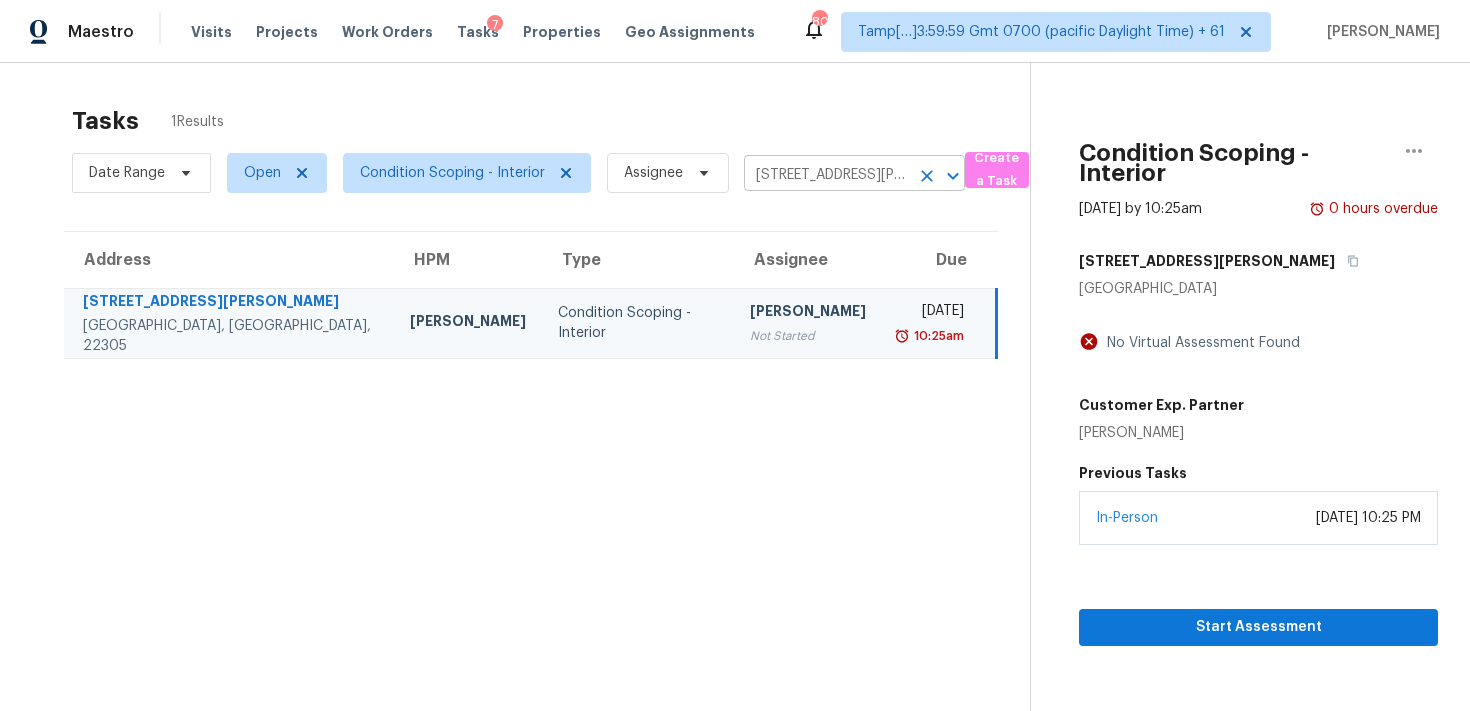 click 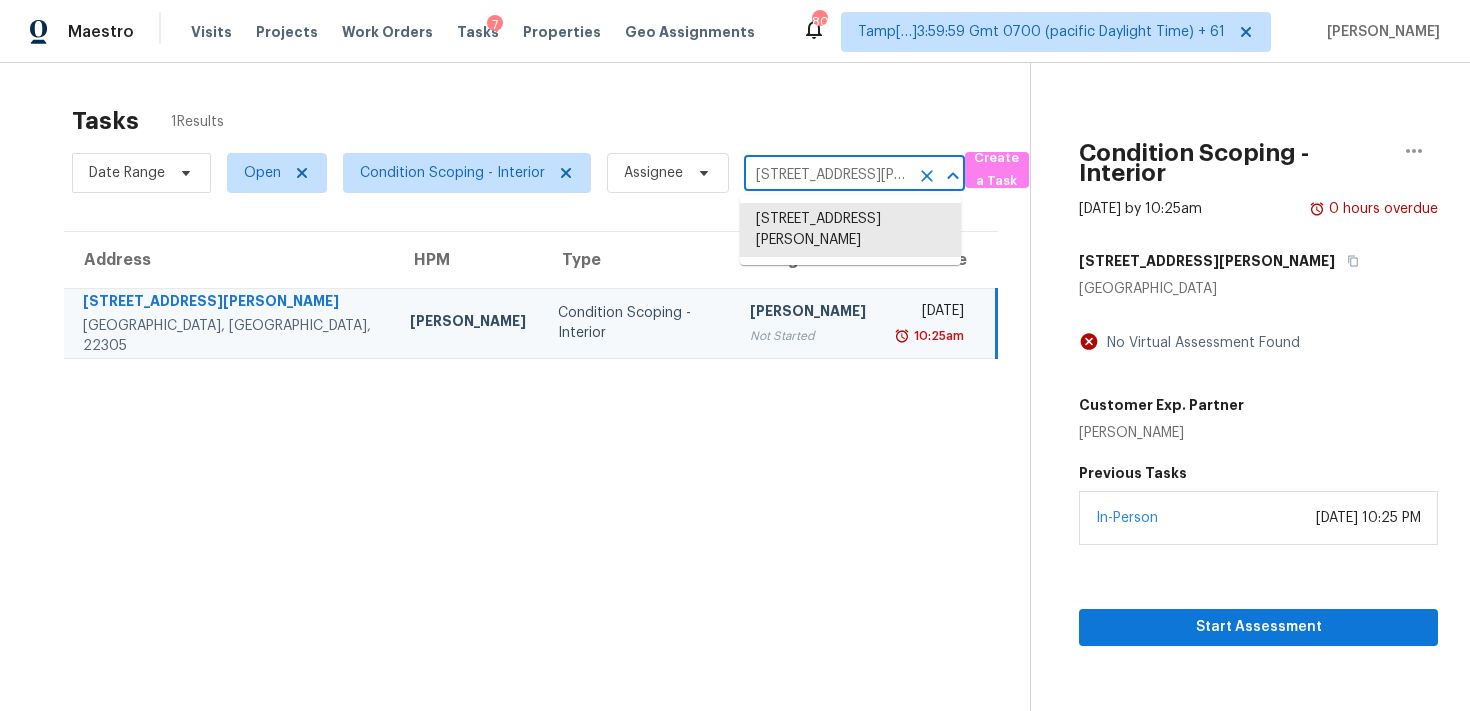 scroll, scrollTop: 0, scrollLeft: 89, axis: horizontal 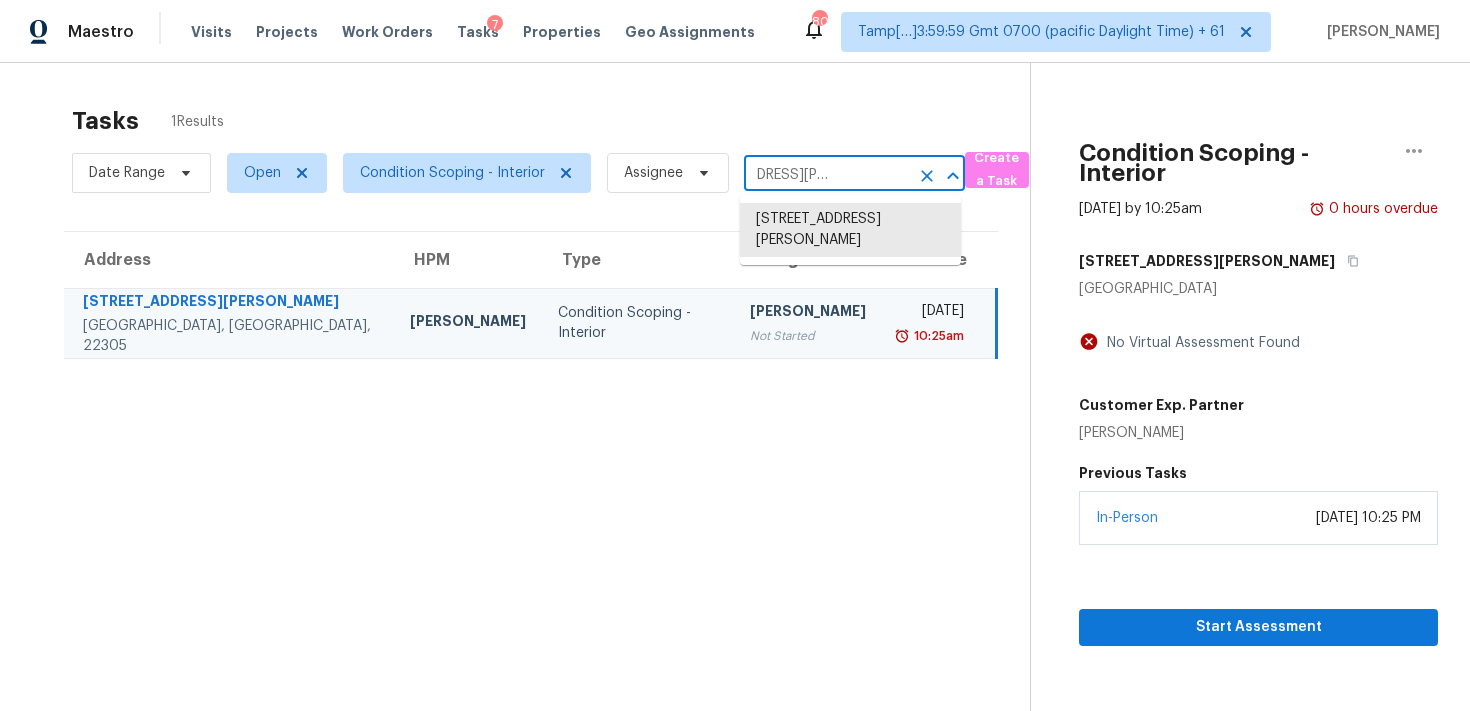 click 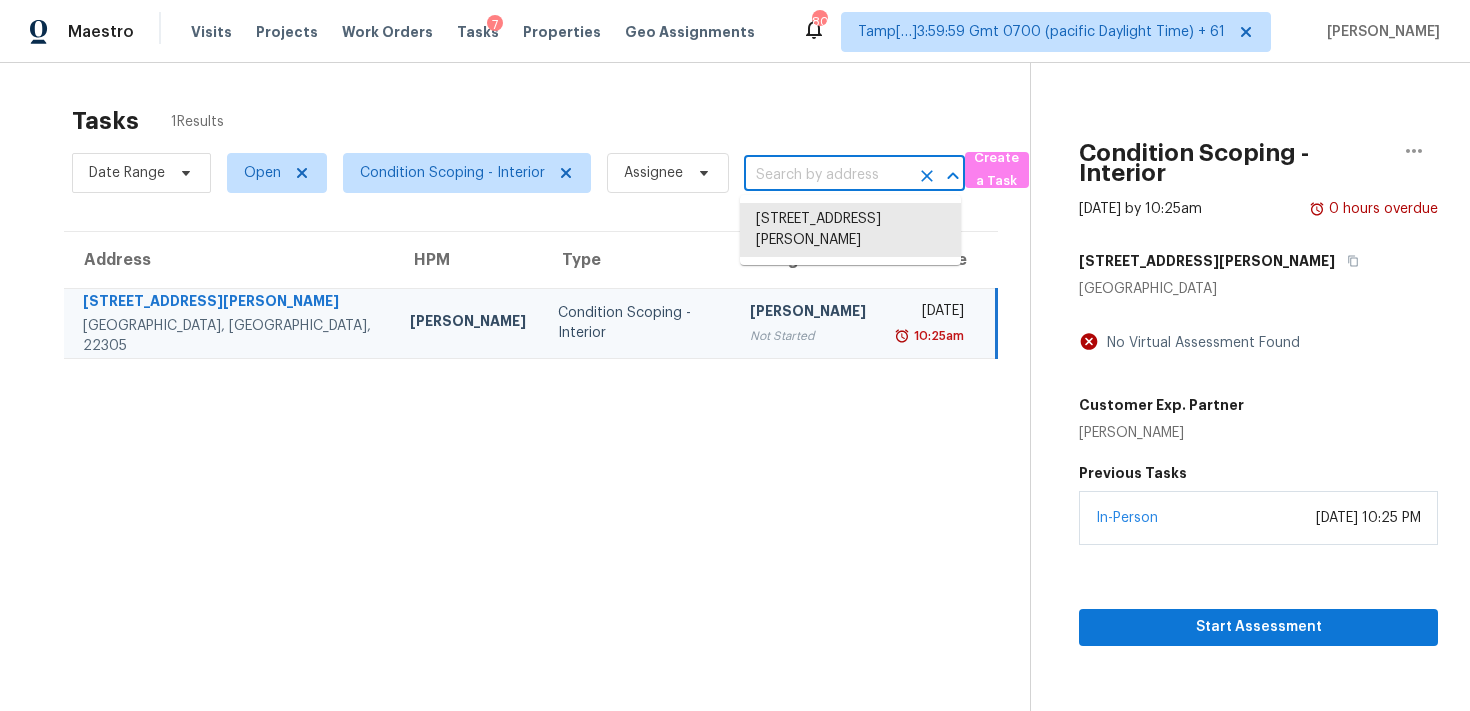 scroll, scrollTop: 0, scrollLeft: 0, axis: both 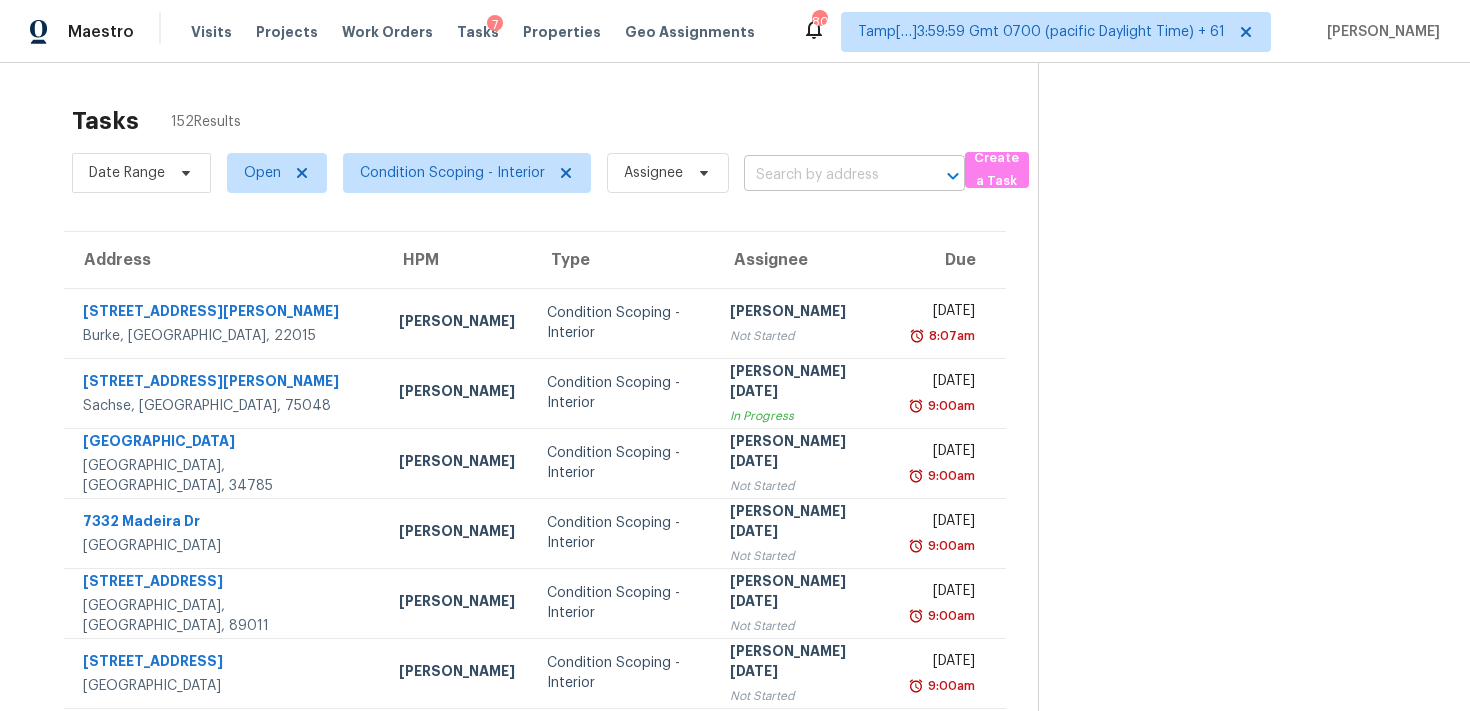 click at bounding box center (826, 175) 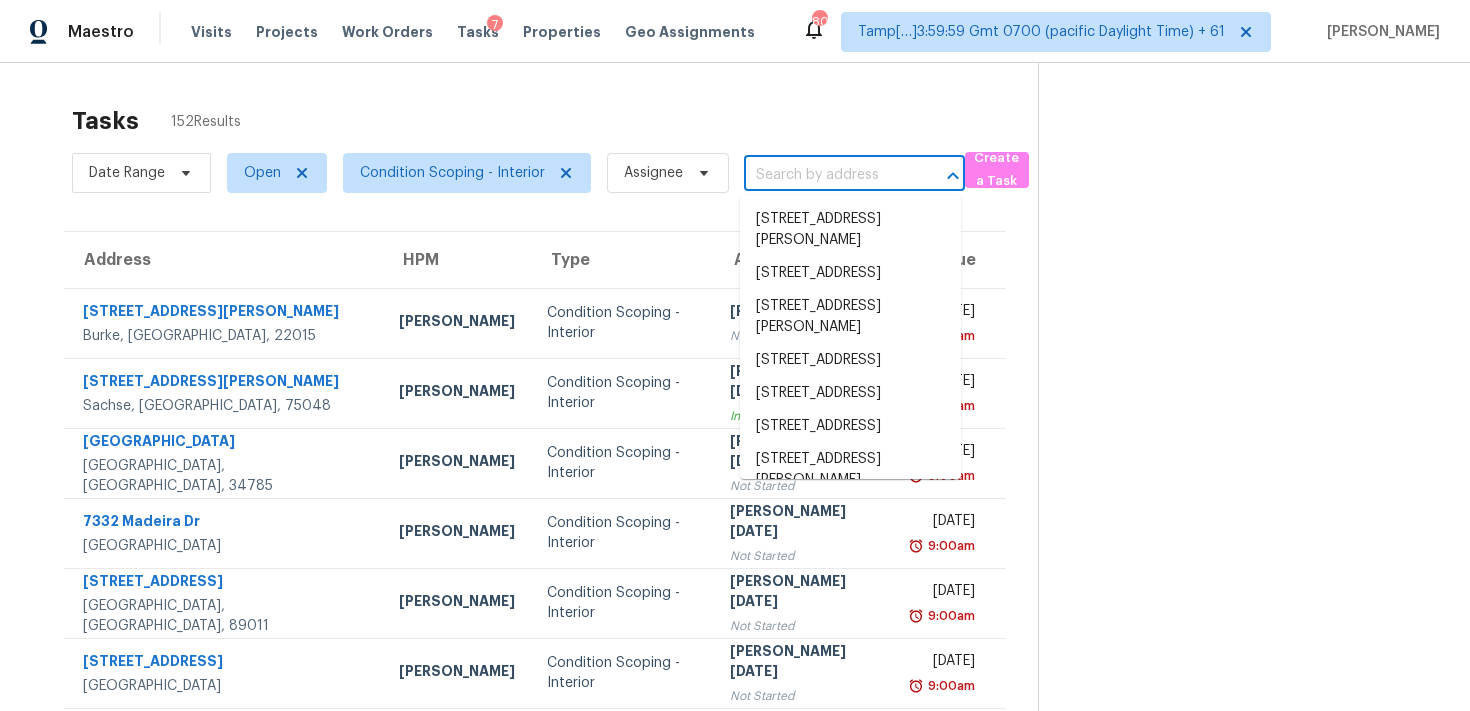 paste on "[STREET_ADDRESS]" 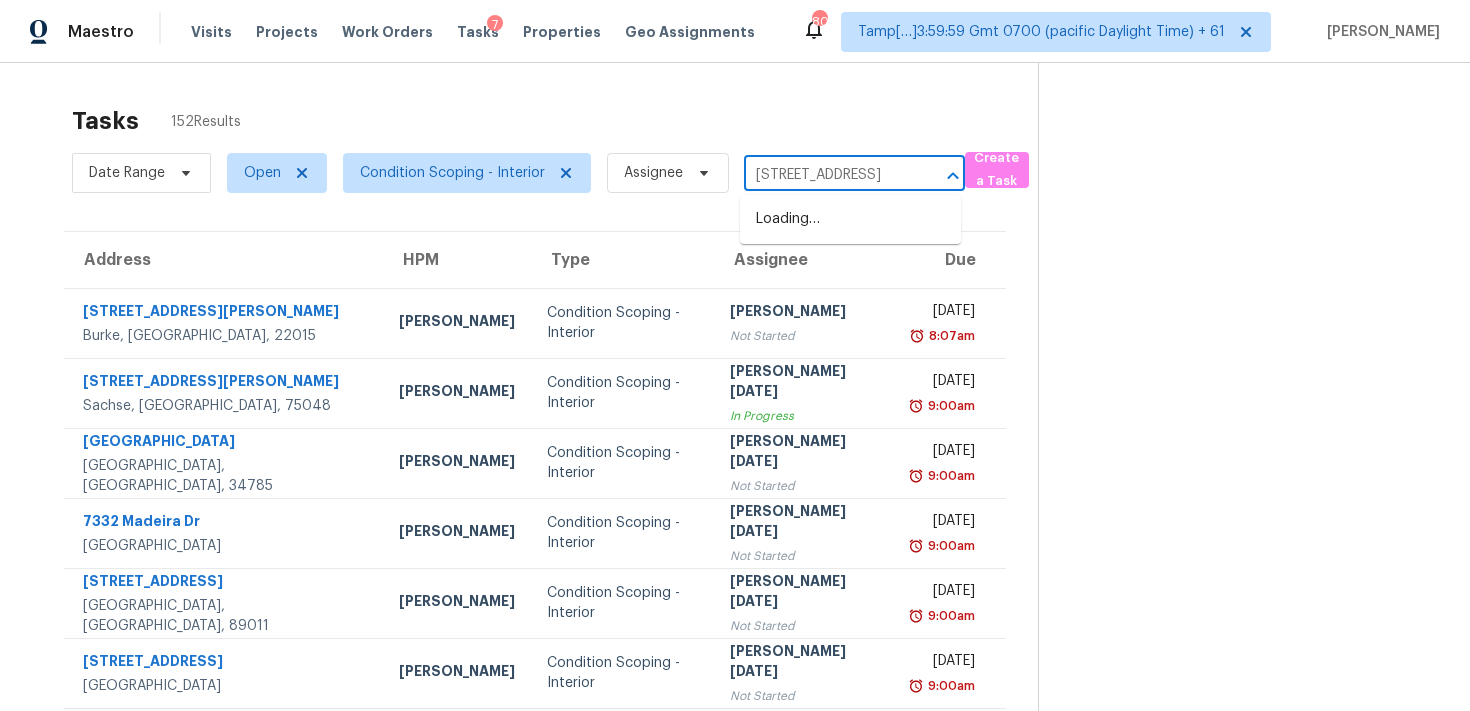 scroll, scrollTop: 0, scrollLeft: 100, axis: horizontal 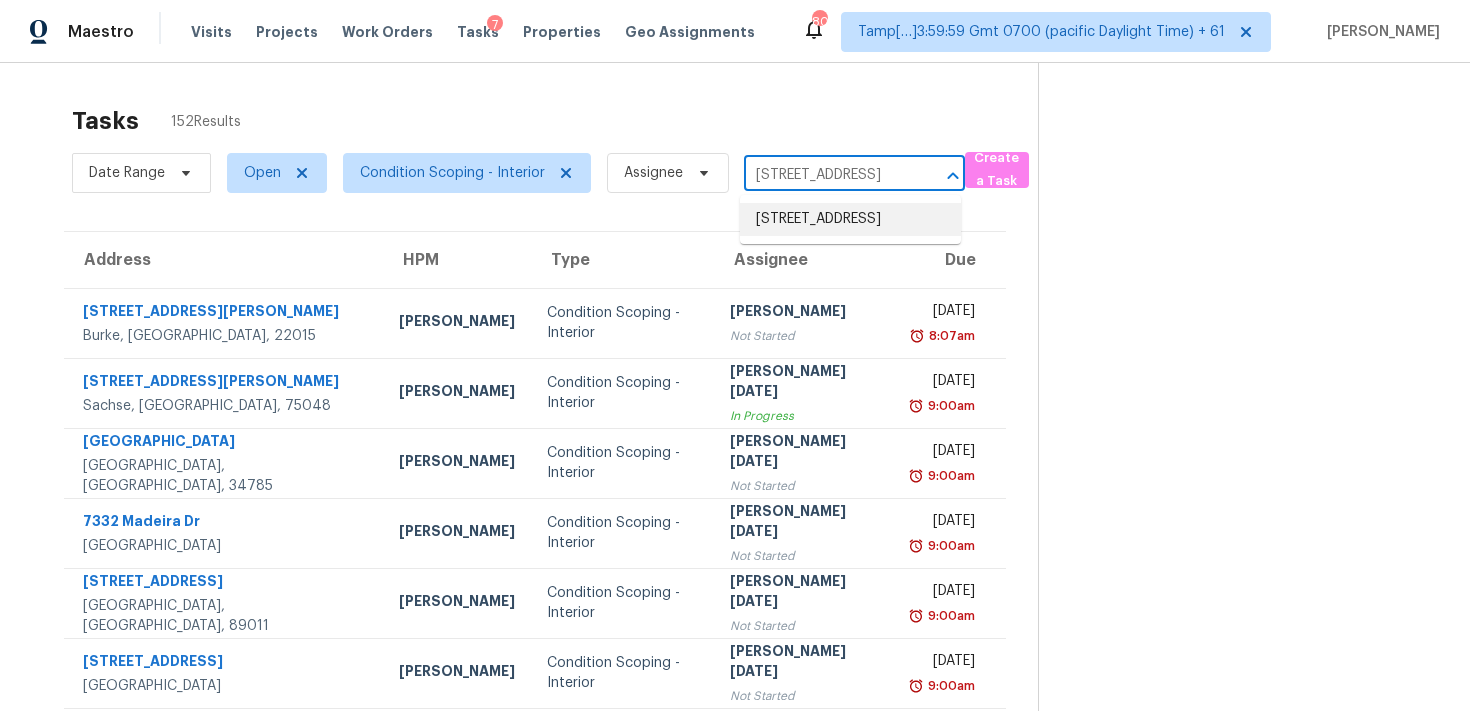 click on "[STREET_ADDRESS]" at bounding box center [850, 219] 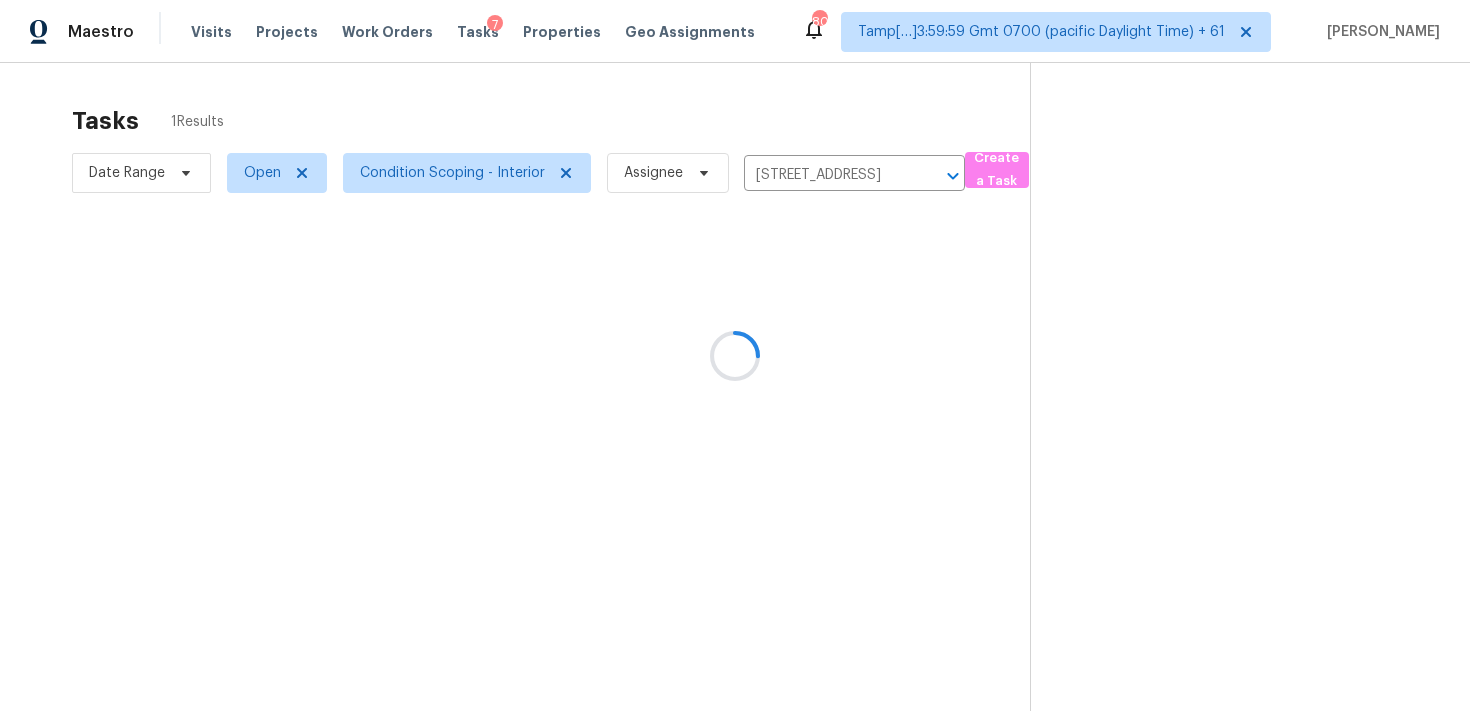 click at bounding box center (735, 355) 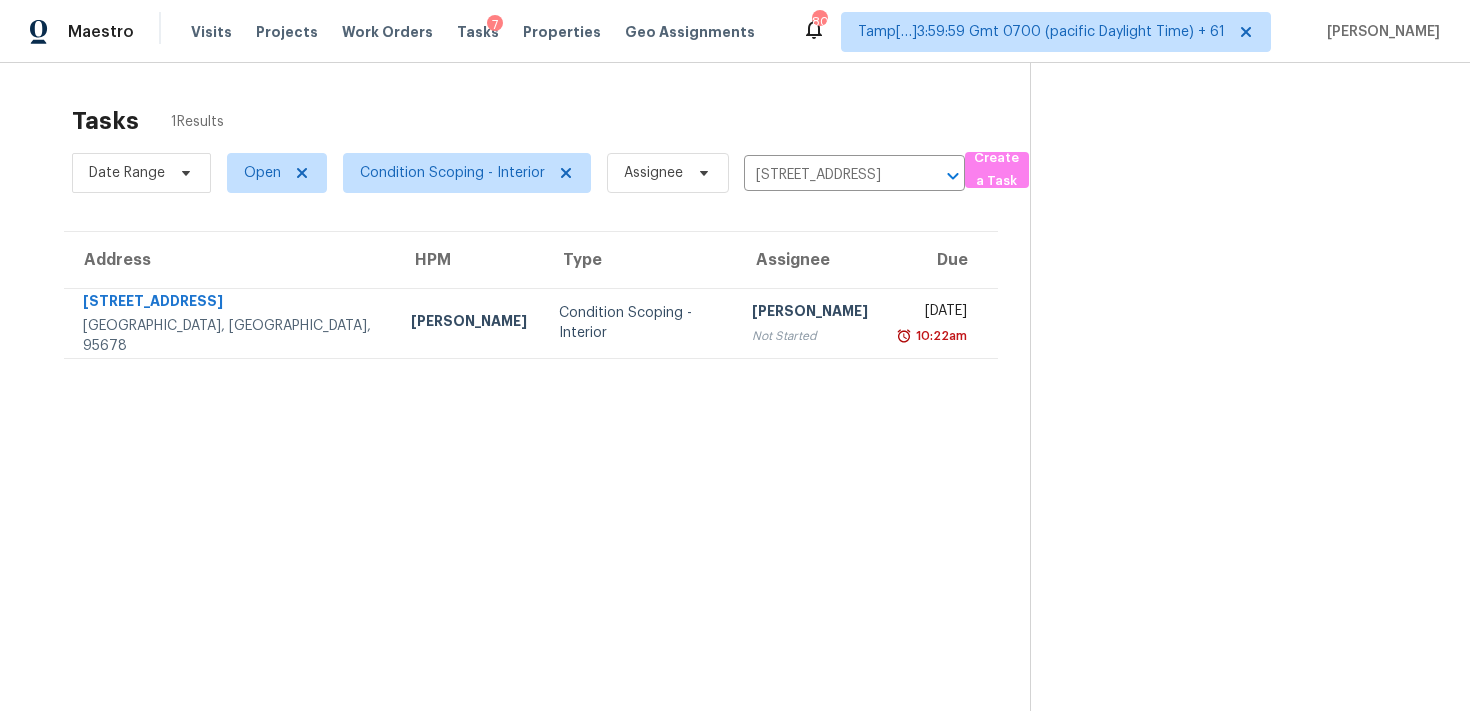 click on "[PERSON_NAME] P Not Started" at bounding box center (810, 323) 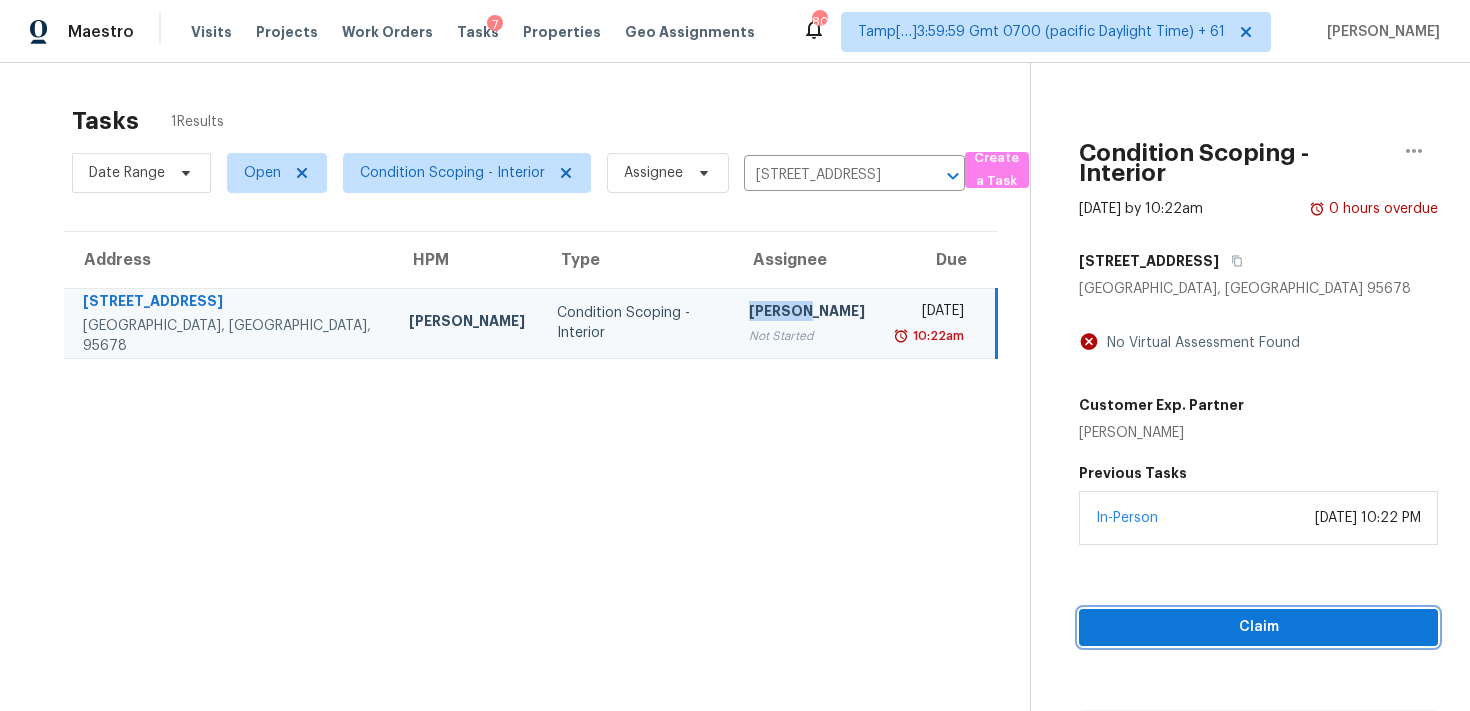 click on "Claim" at bounding box center [1258, 627] 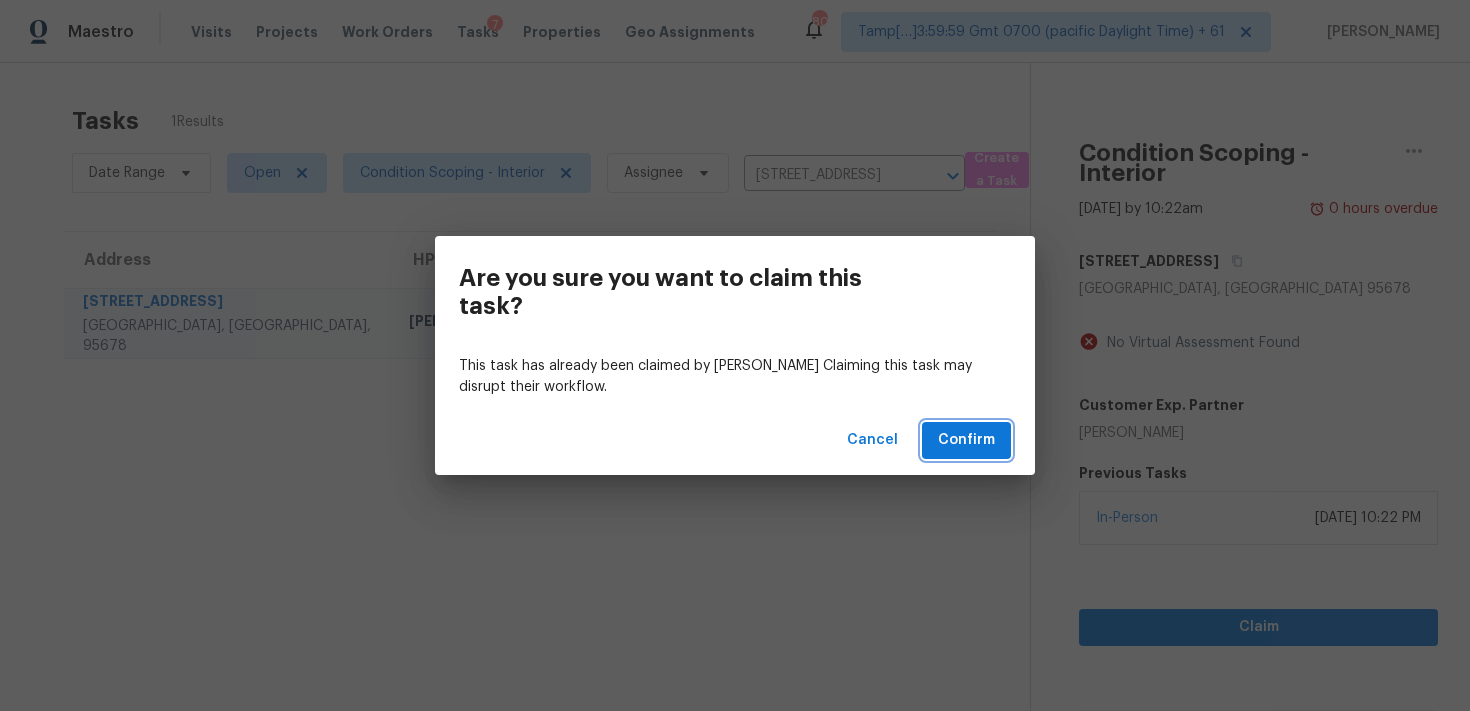click on "Confirm" at bounding box center (966, 440) 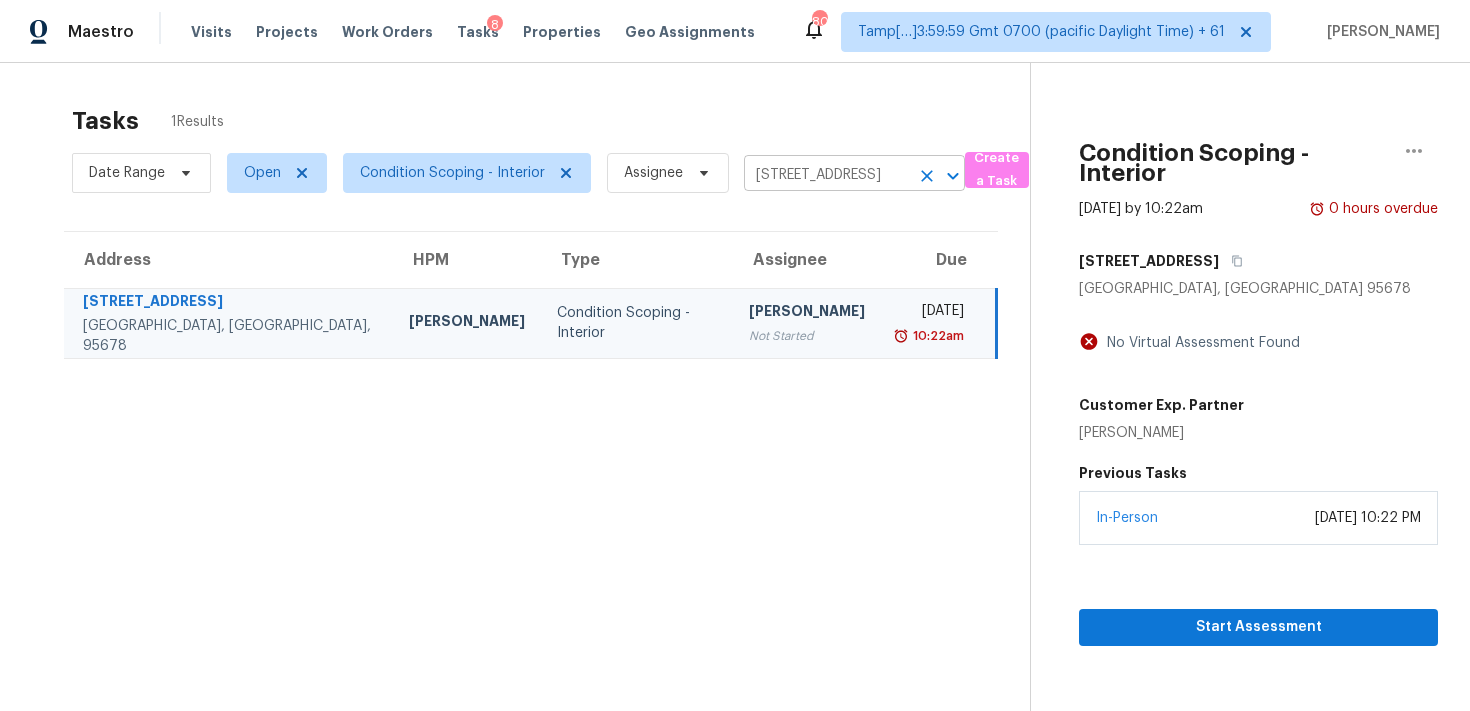click on "[STREET_ADDRESS]" at bounding box center [826, 175] 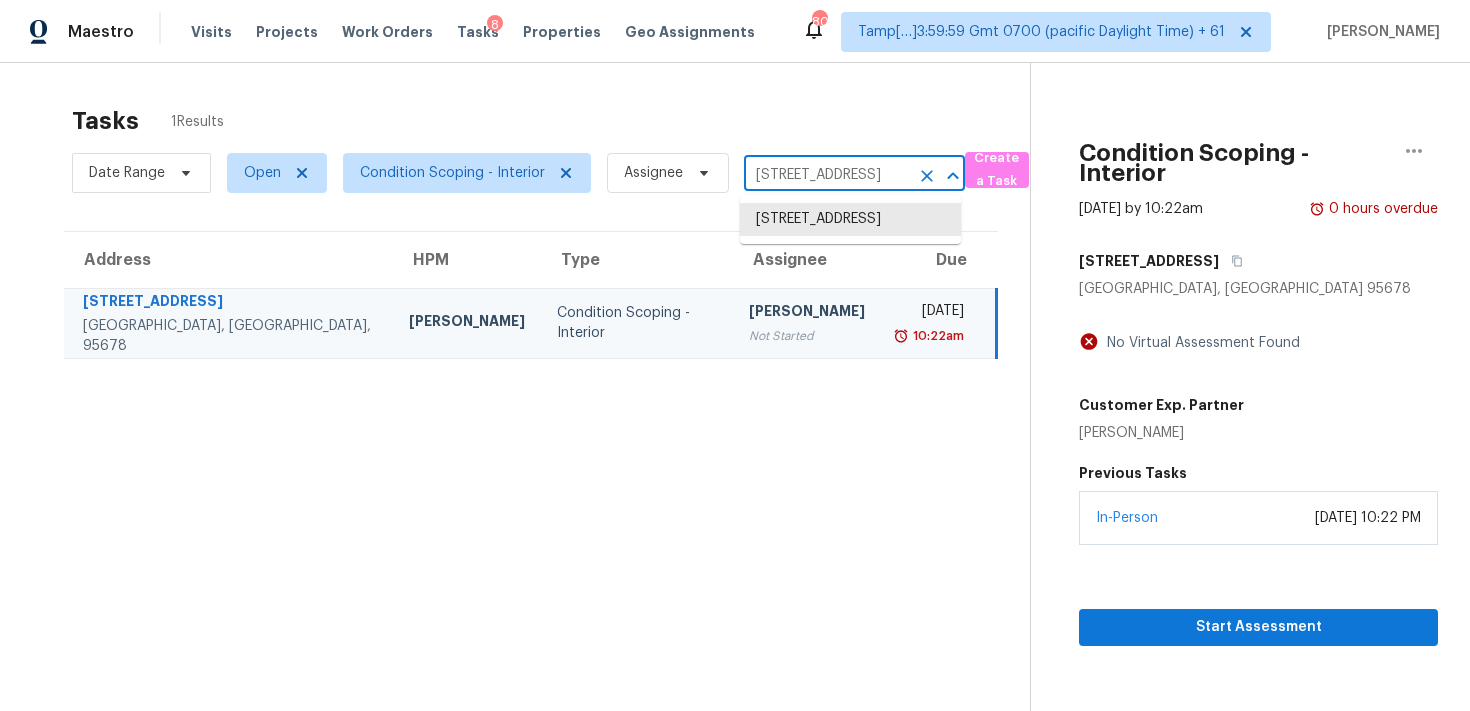 click on "[STREET_ADDRESS] ​" at bounding box center [854, 175] 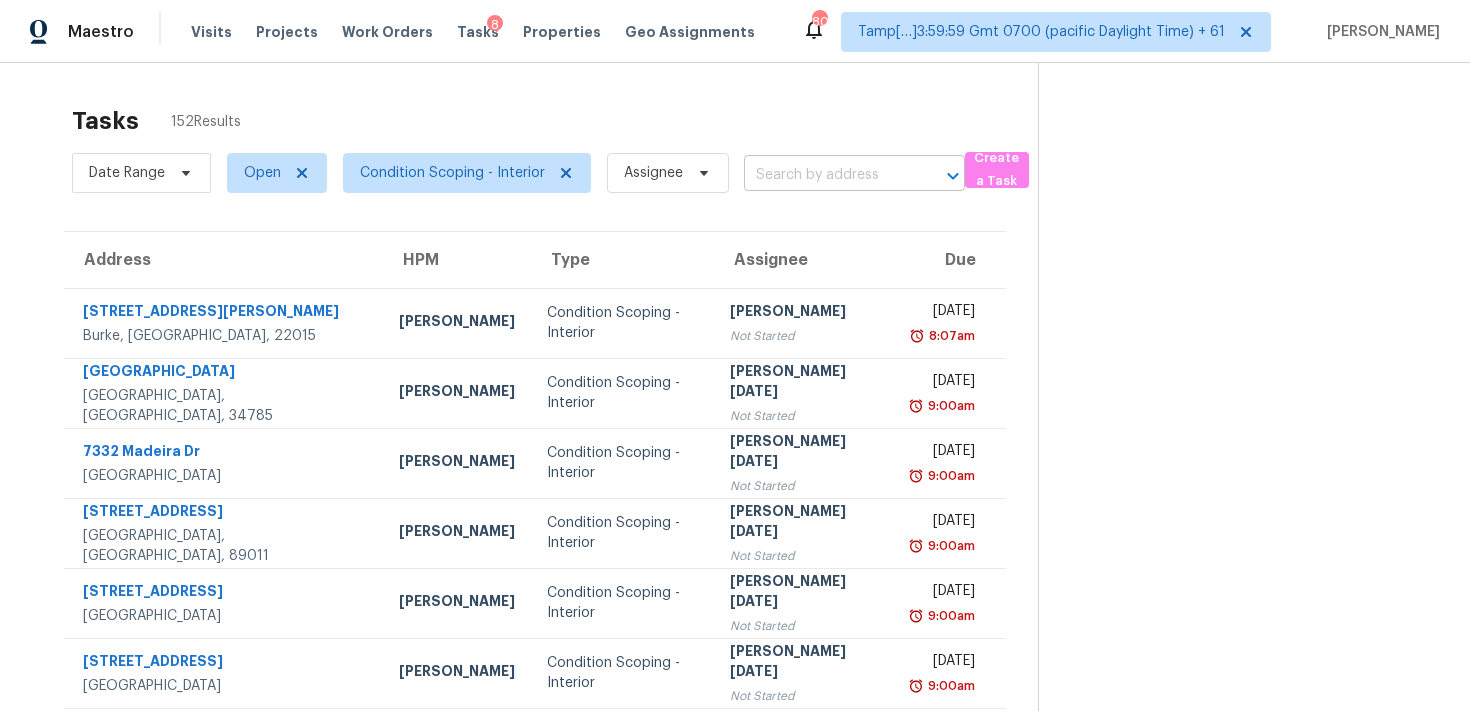 click at bounding box center [826, 175] 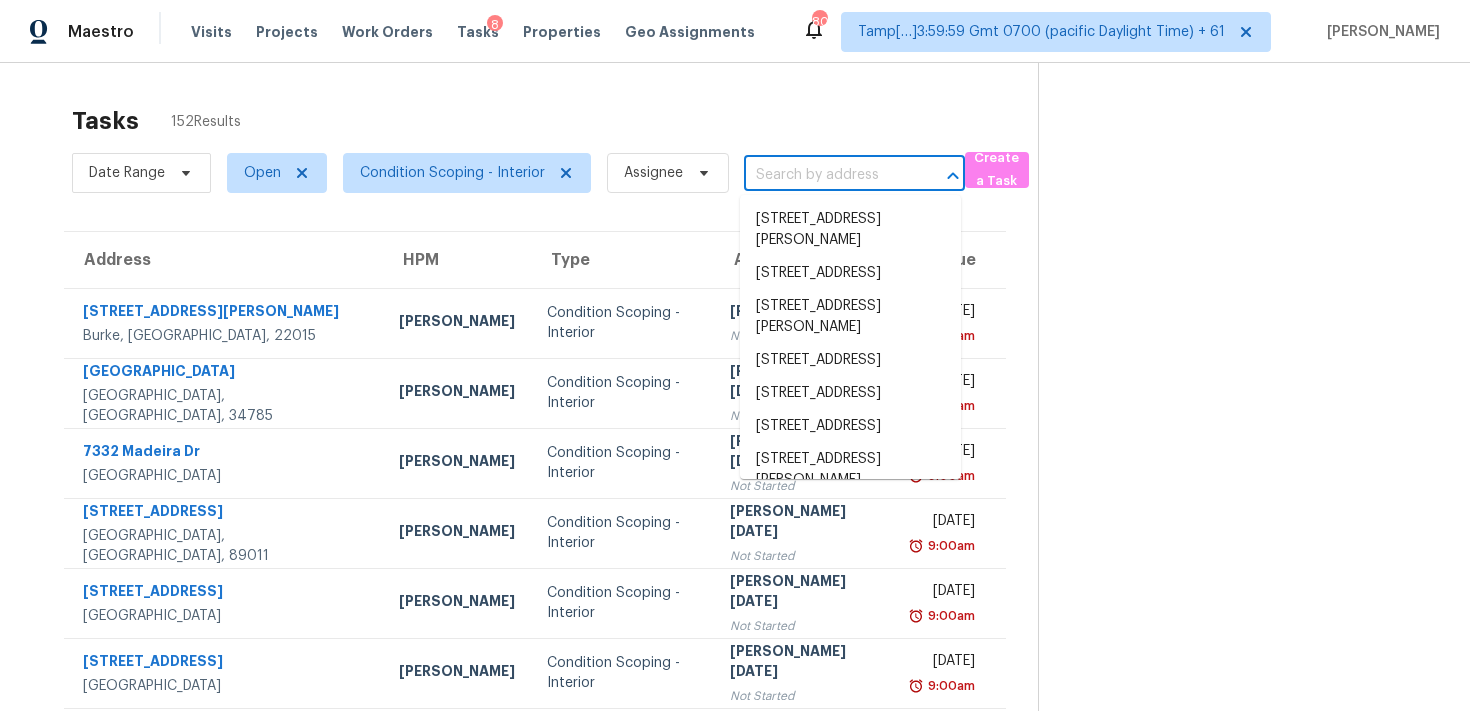 paste on "[STREET_ADDRESS]" 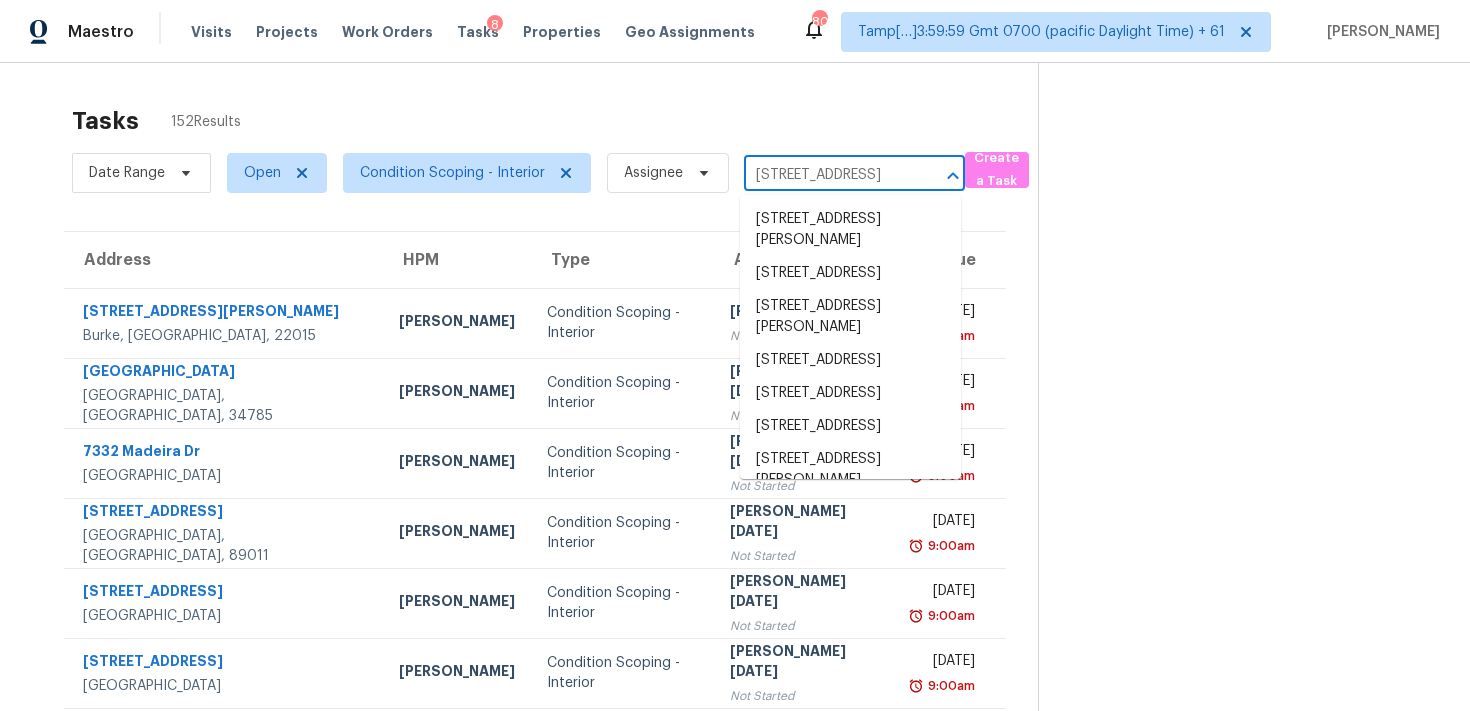 scroll, scrollTop: 0, scrollLeft: 100, axis: horizontal 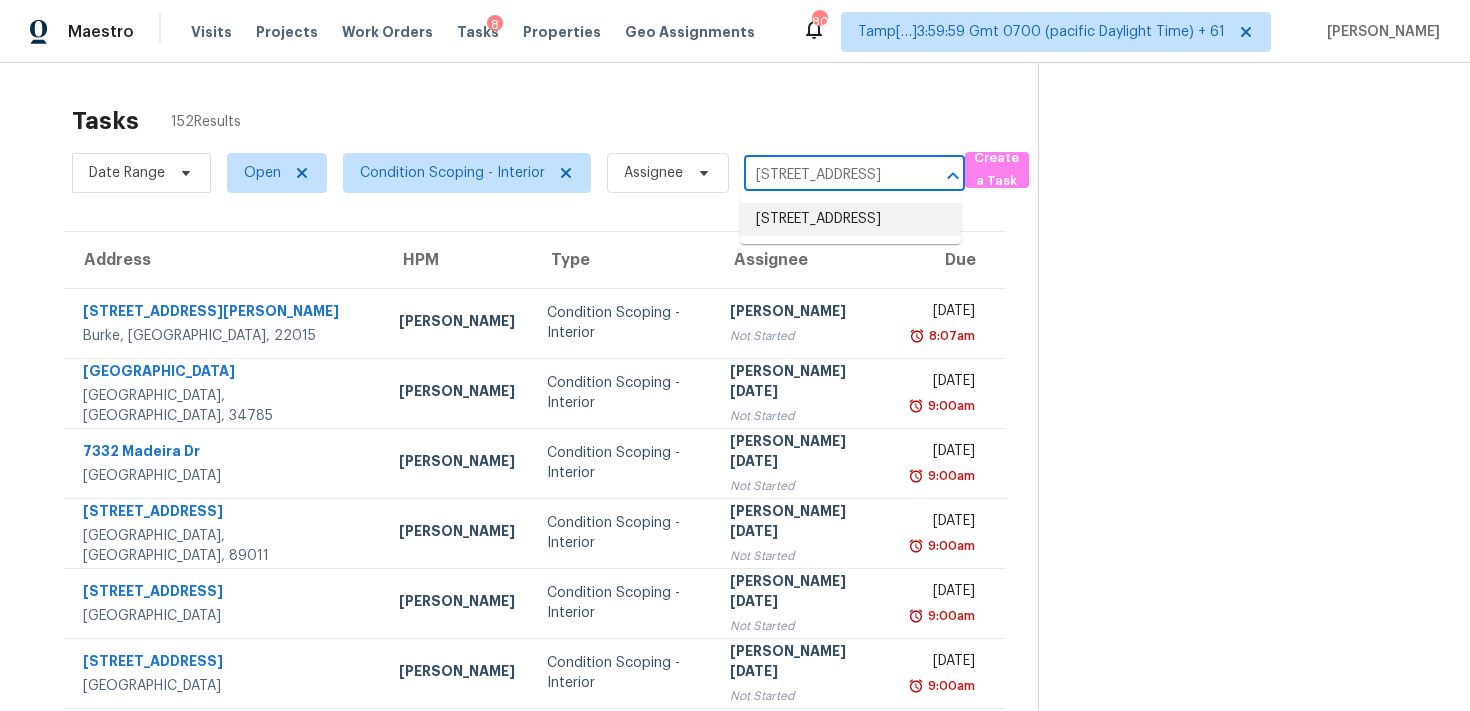 click on "[STREET_ADDRESS]" at bounding box center (850, 219) 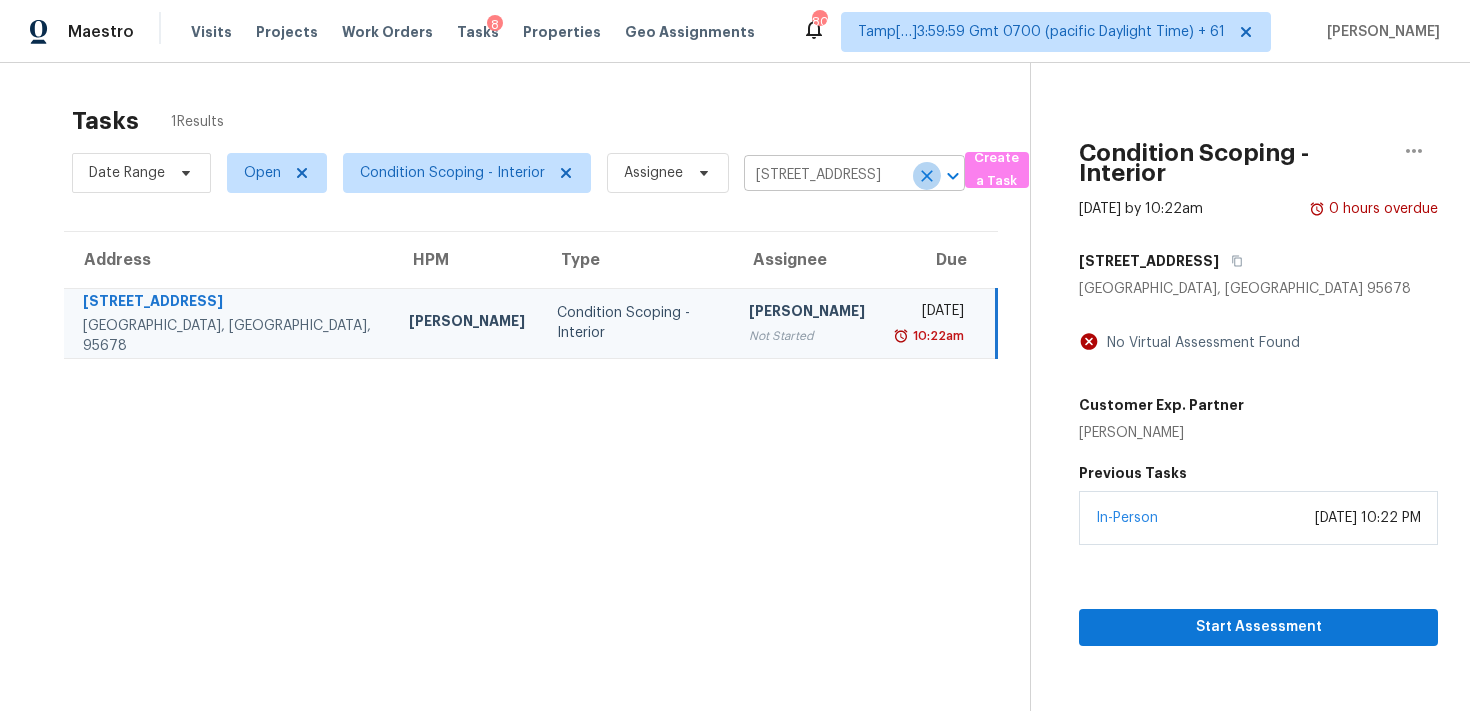 click at bounding box center (927, 176) 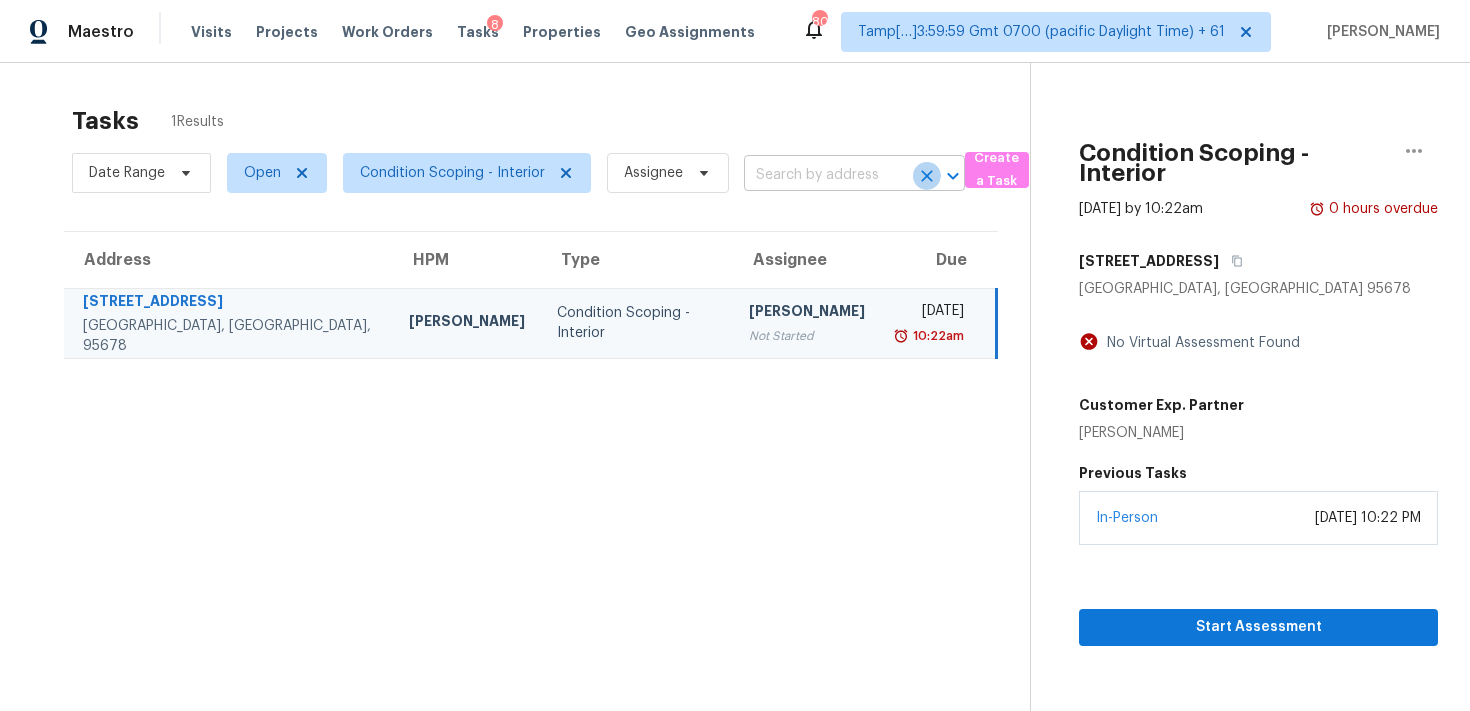 scroll, scrollTop: 0, scrollLeft: 0, axis: both 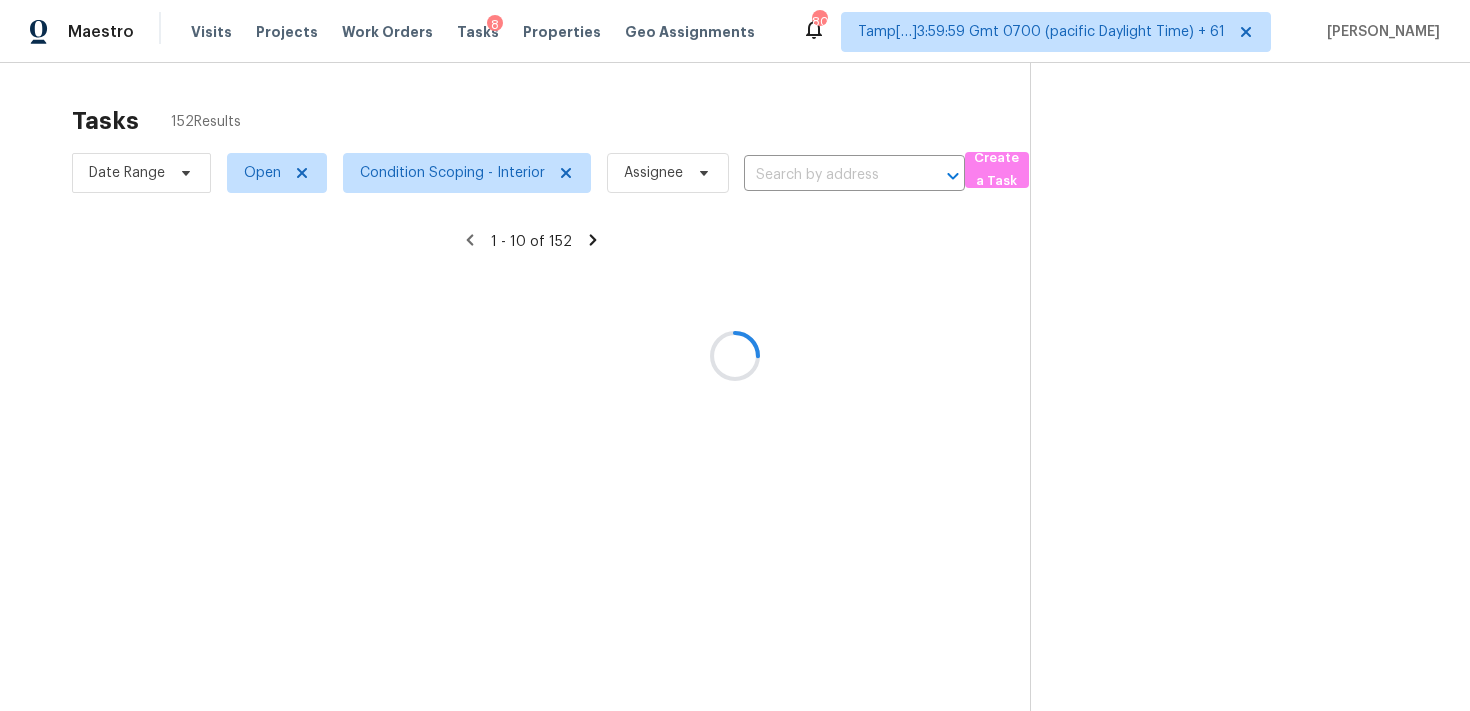 click at bounding box center [735, 355] 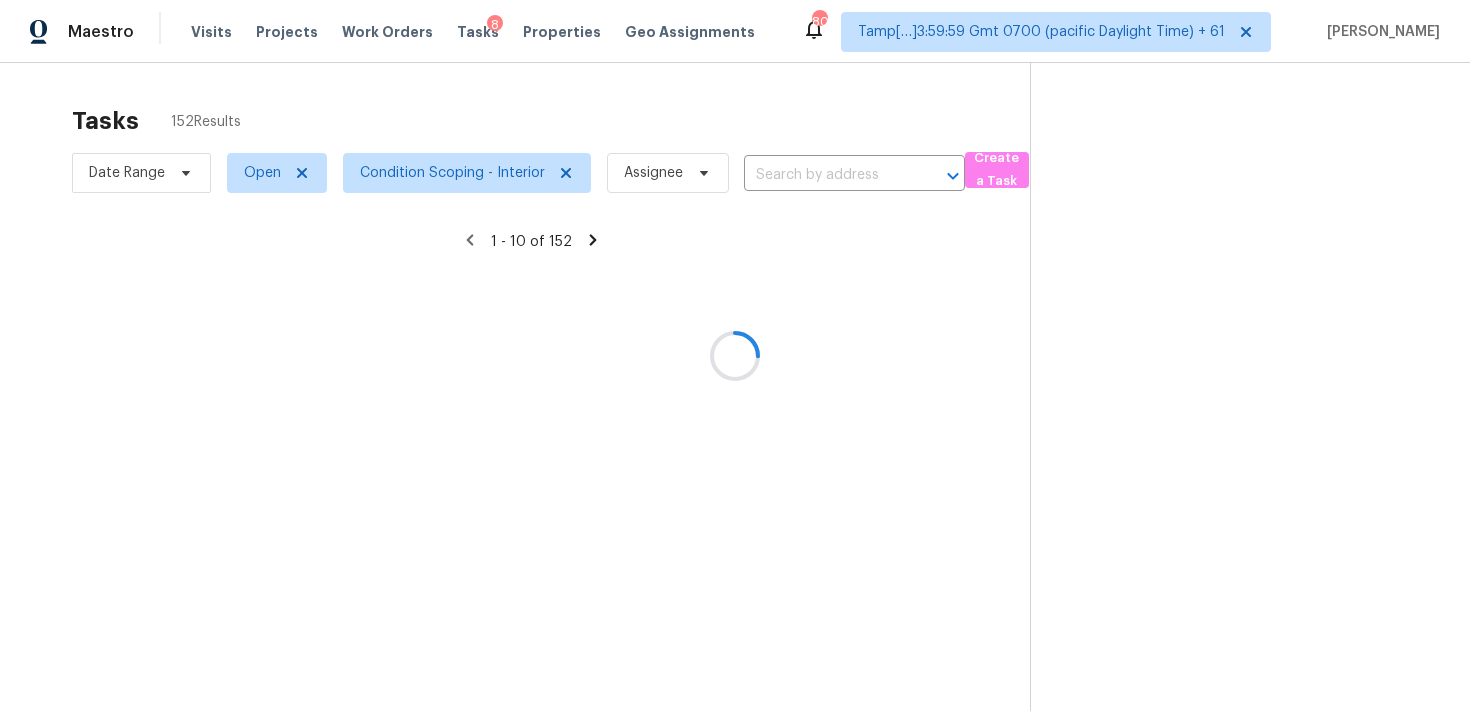 click at bounding box center (735, 355) 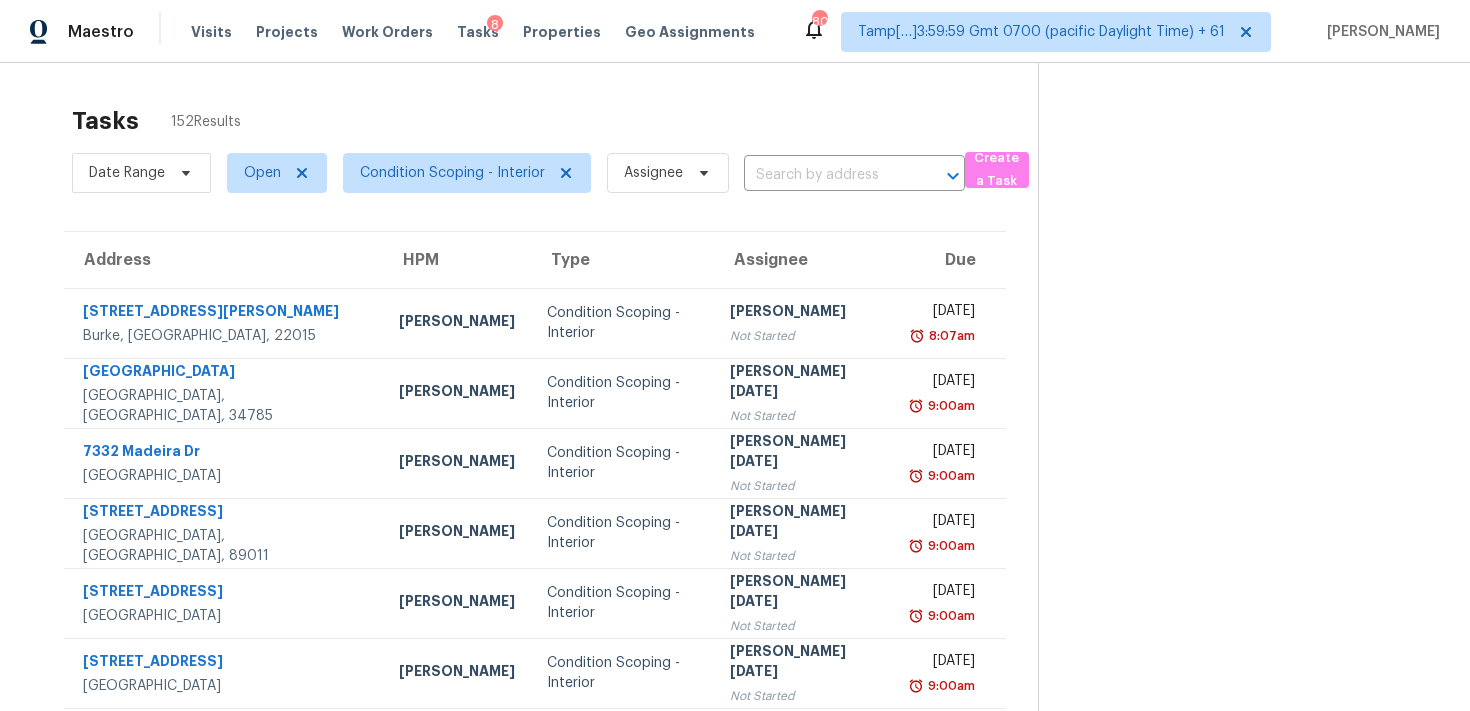 click at bounding box center (826, 175) 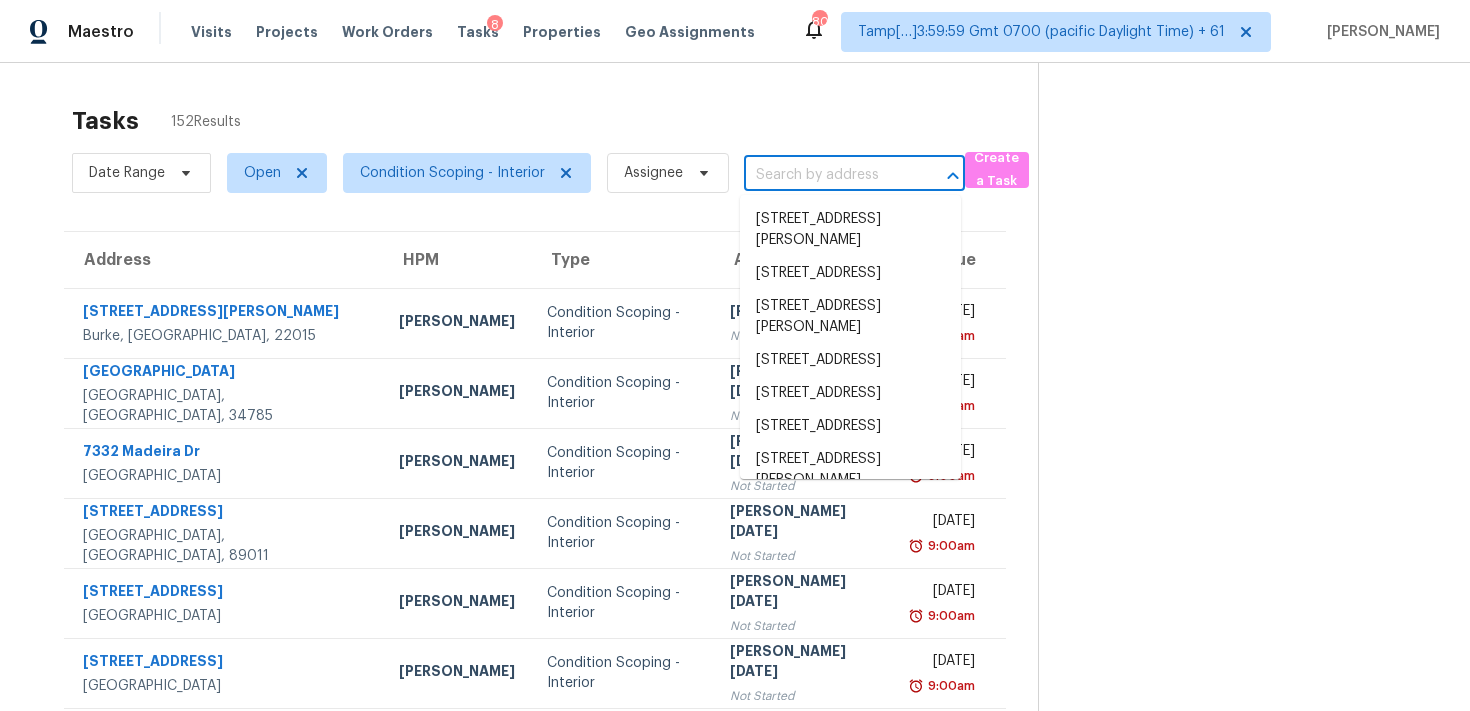paste on "[STREET_ADDRESS][PERSON_NAME]" 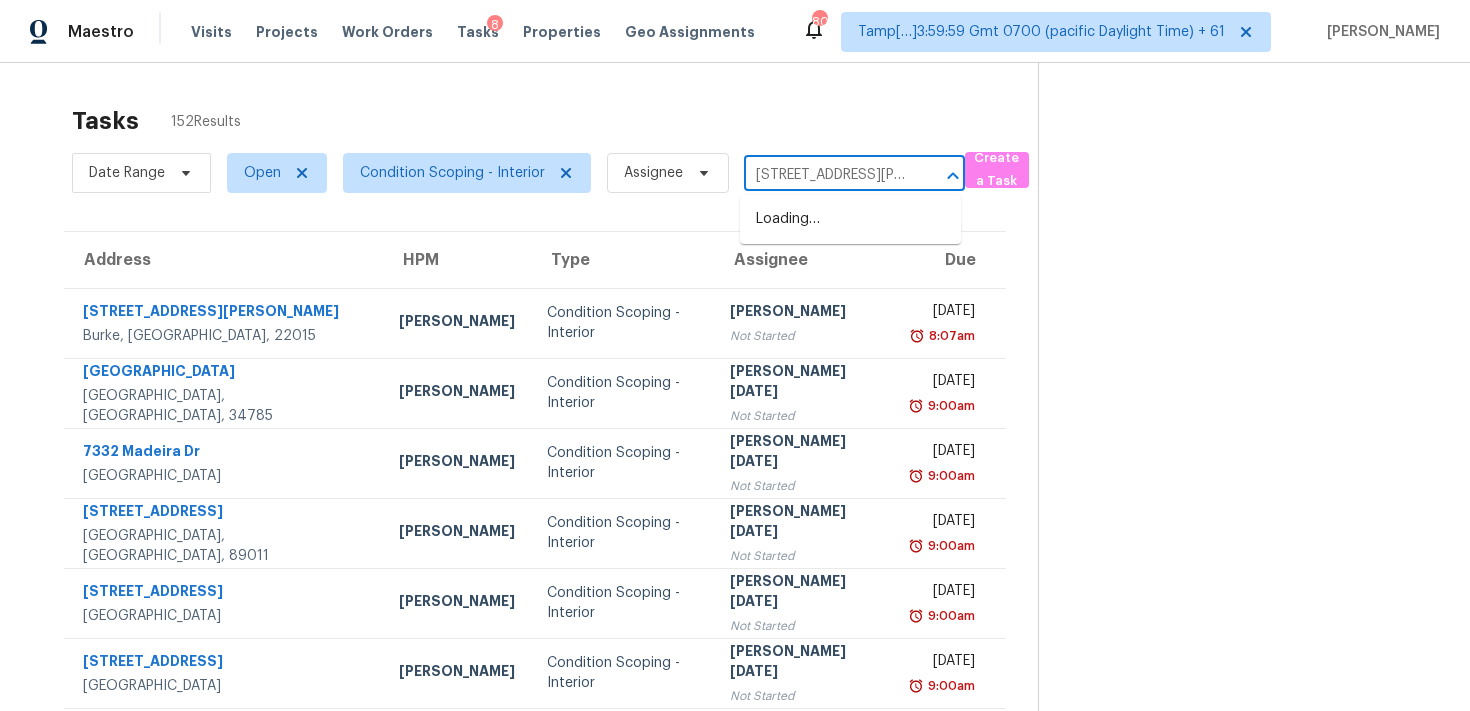 scroll, scrollTop: 0, scrollLeft: 80, axis: horizontal 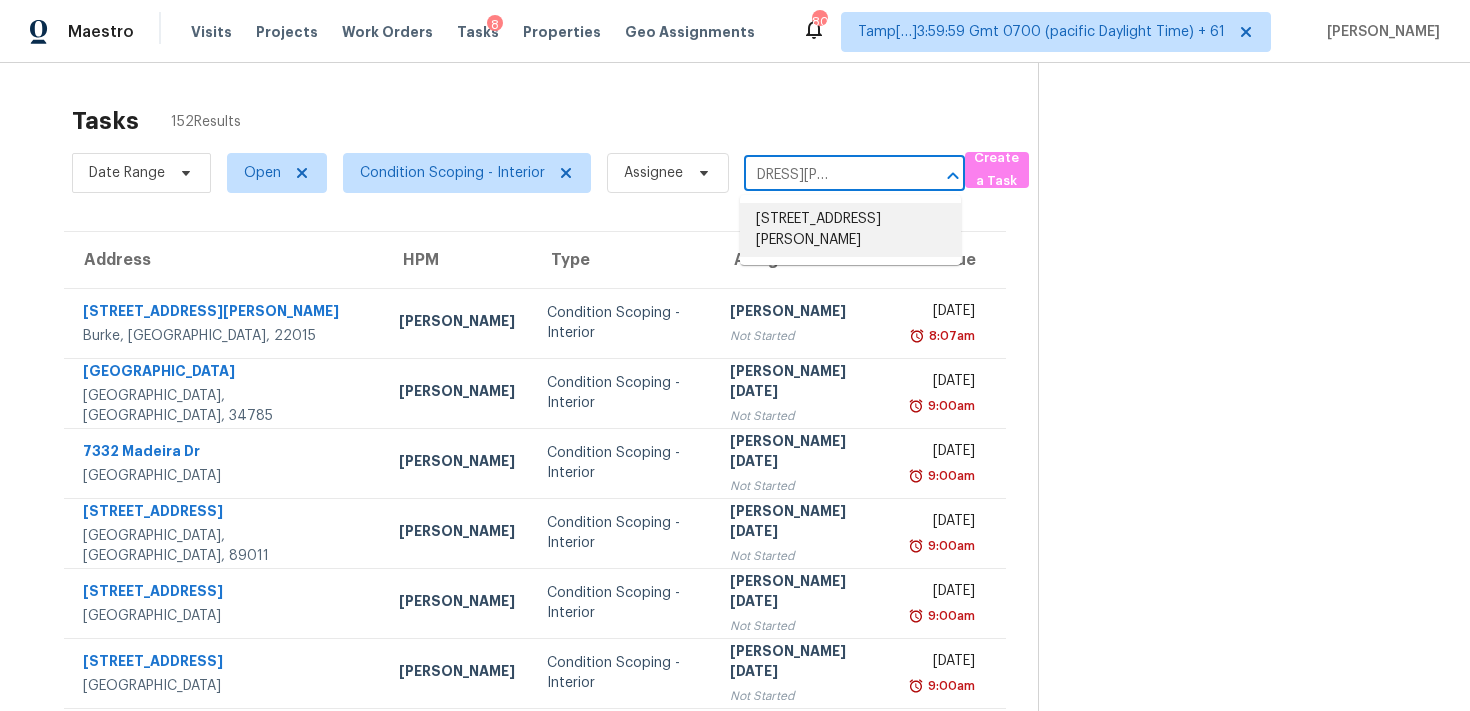 click on "[STREET_ADDRESS][PERSON_NAME]" at bounding box center (850, 230) 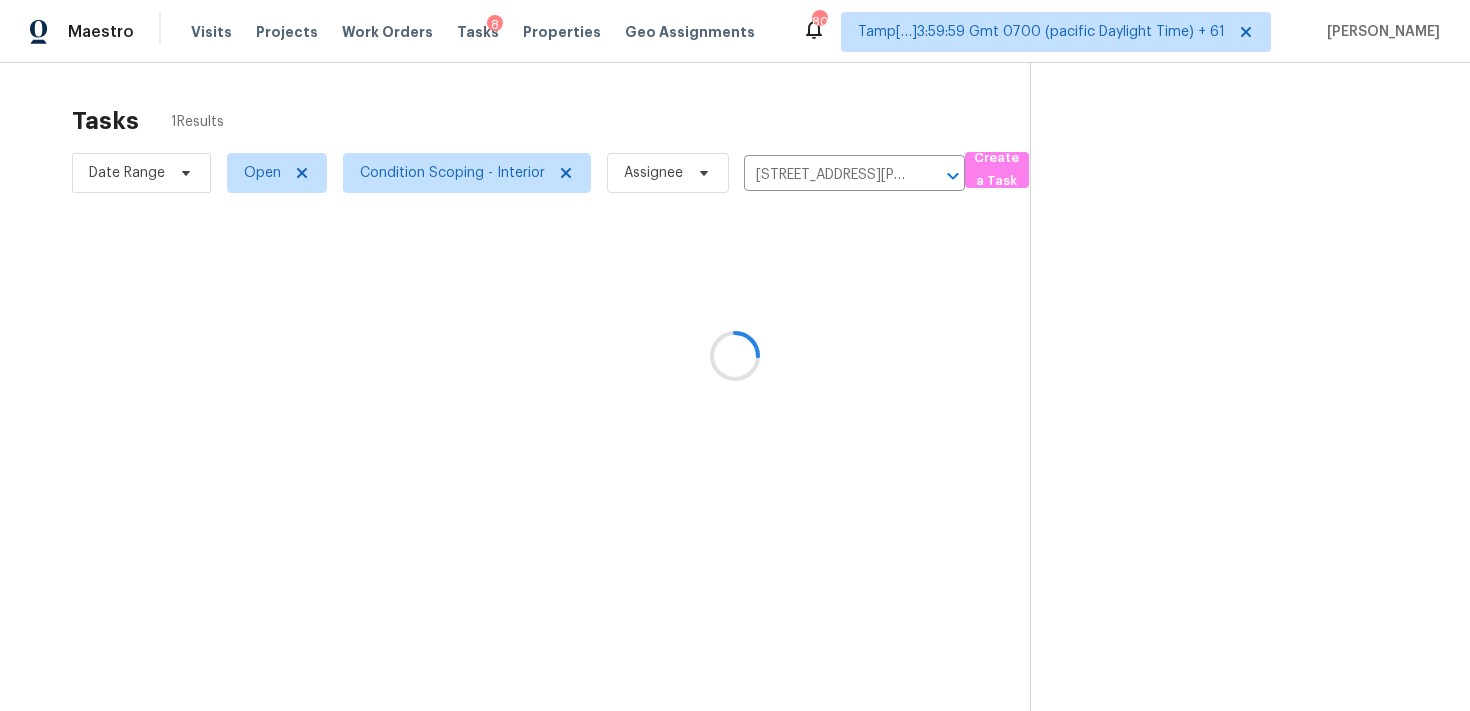 click at bounding box center (735, 355) 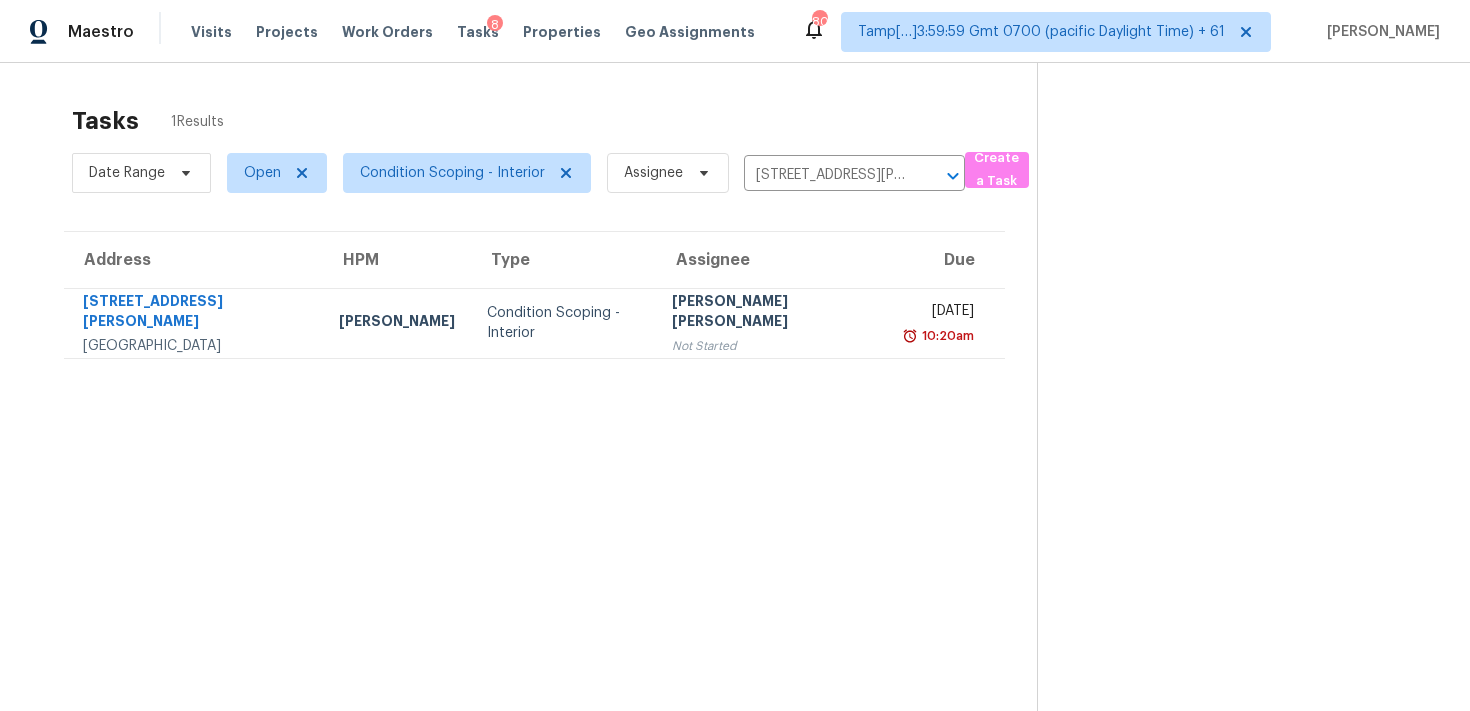 click on "[DATE] 10:20am" at bounding box center [947, 323] 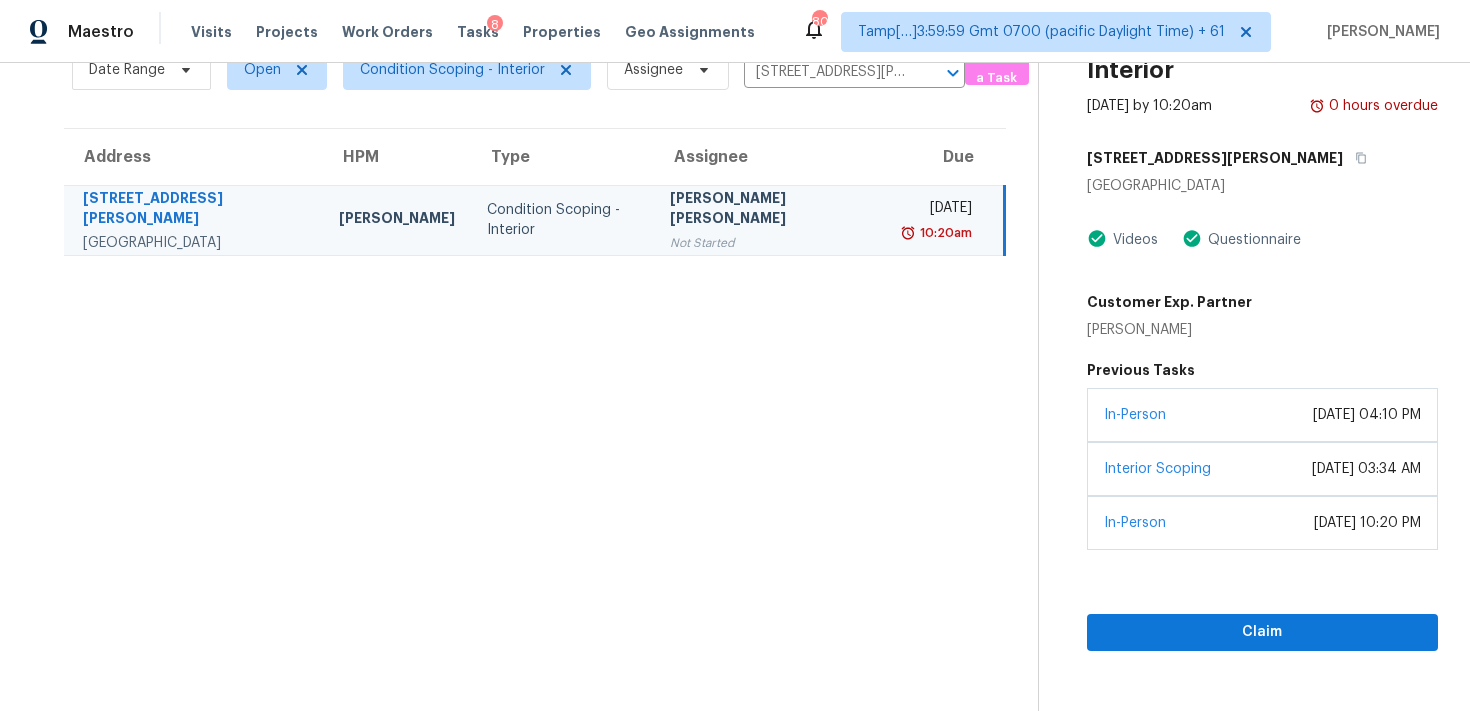 scroll, scrollTop: 120, scrollLeft: 0, axis: vertical 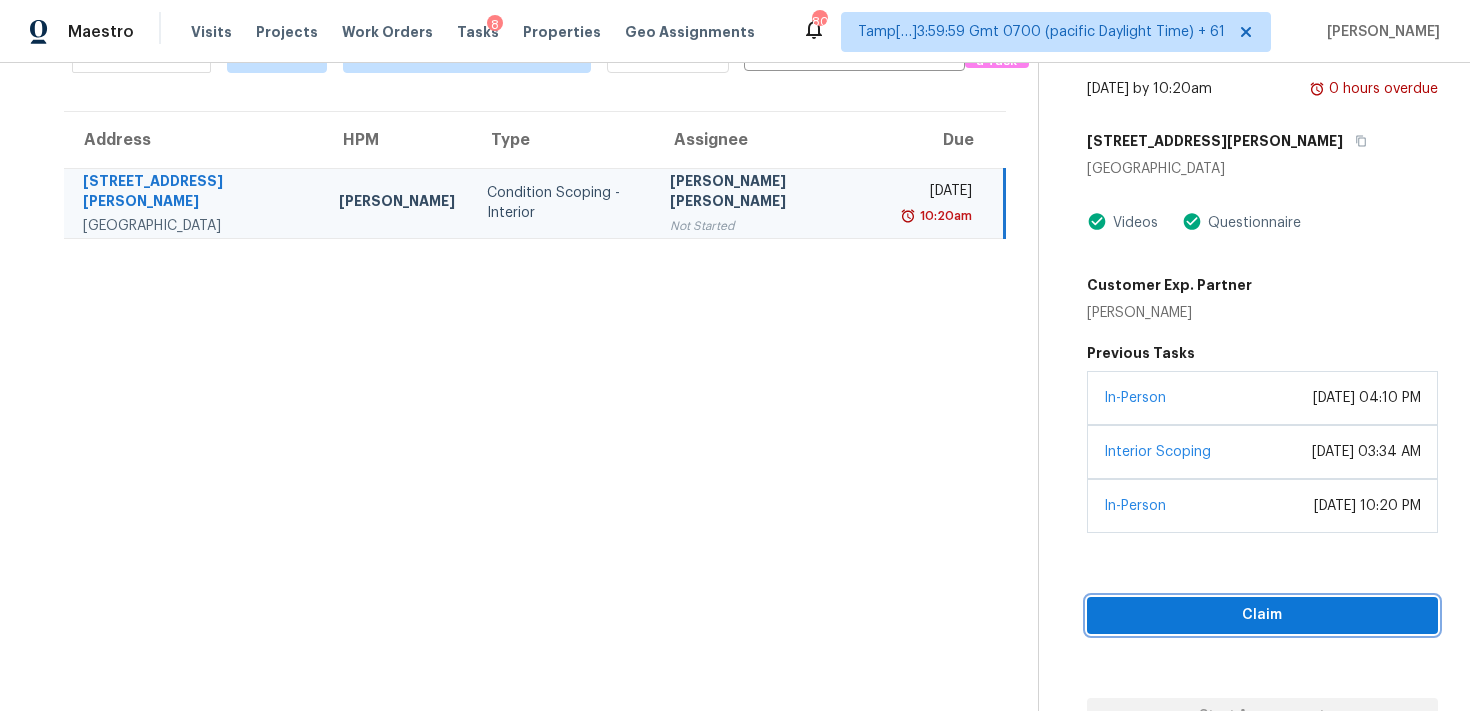 click on "Claim" at bounding box center (1262, 615) 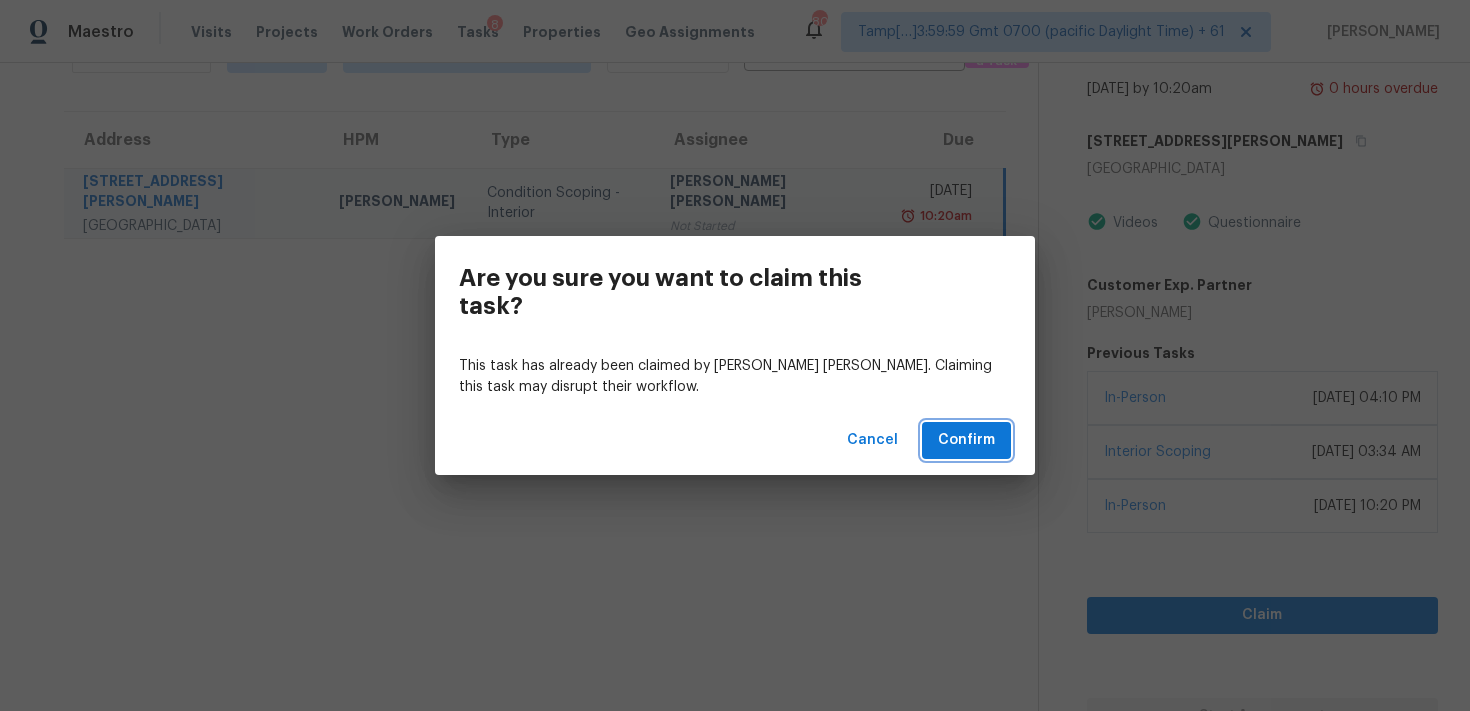 click on "Confirm" at bounding box center (966, 440) 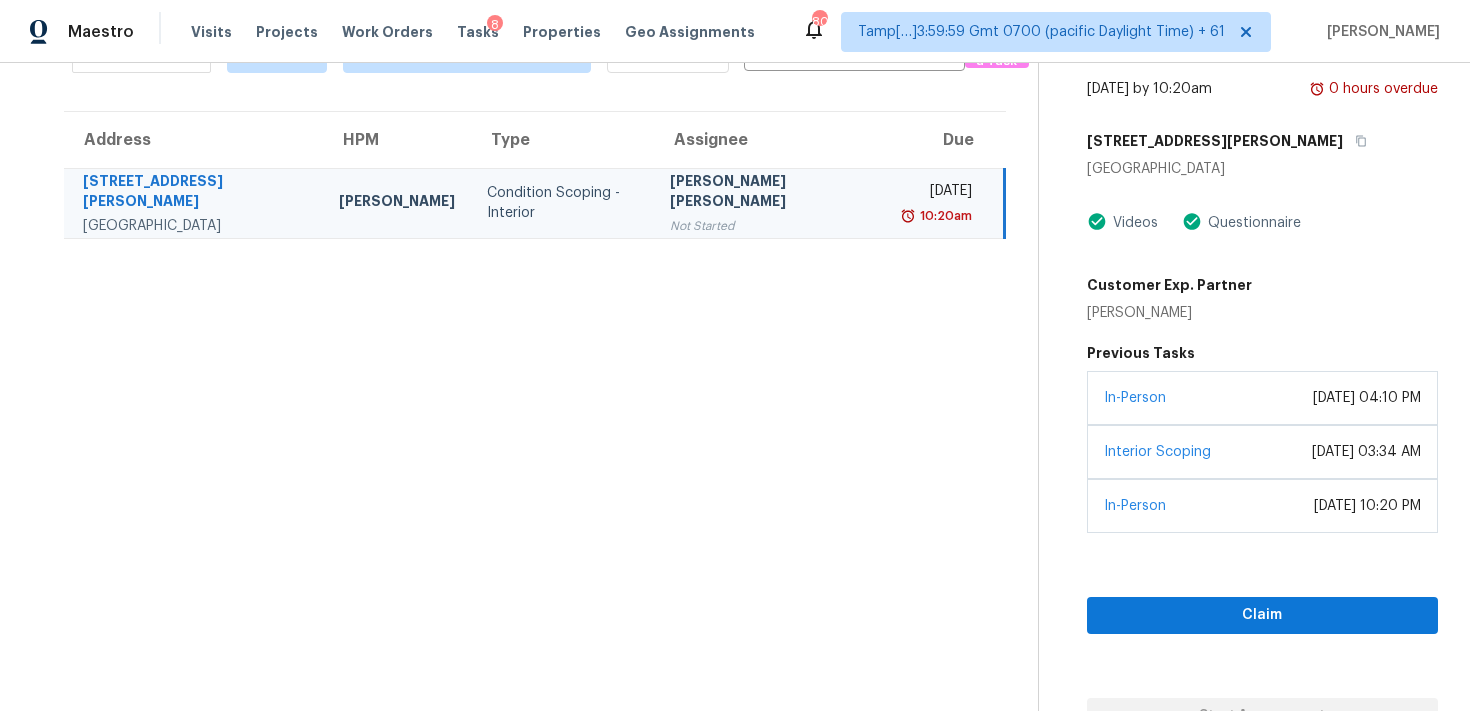 scroll, scrollTop: 0, scrollLeft: 0, axis: both 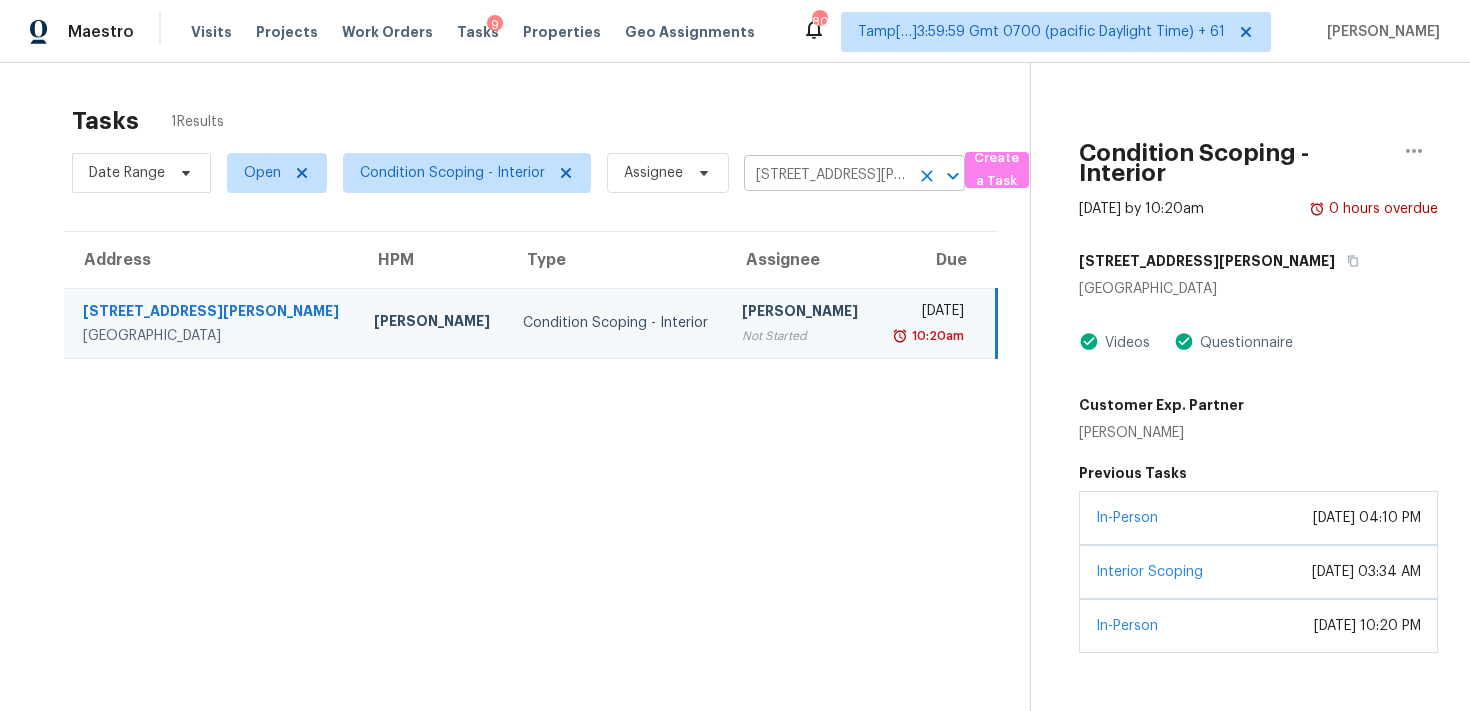 click 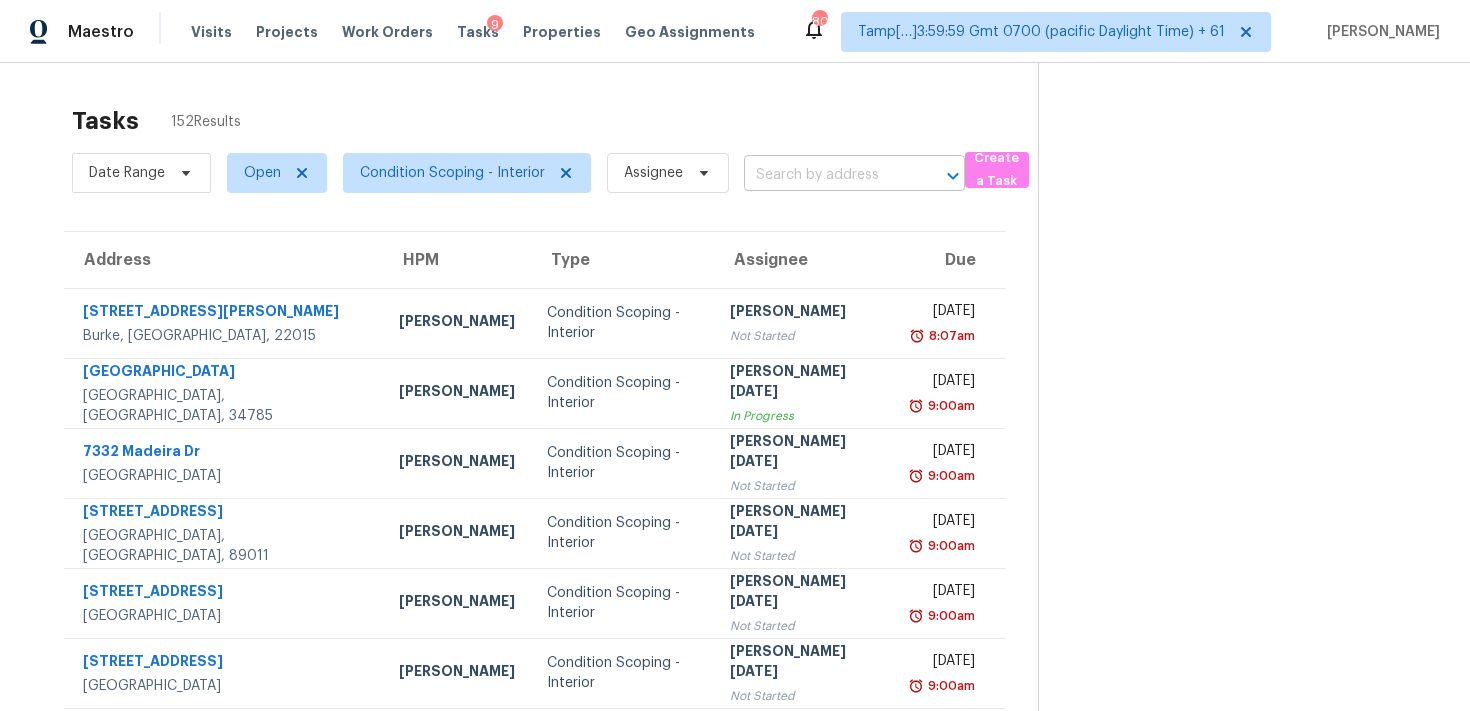 click at bounding box center (826, 175) 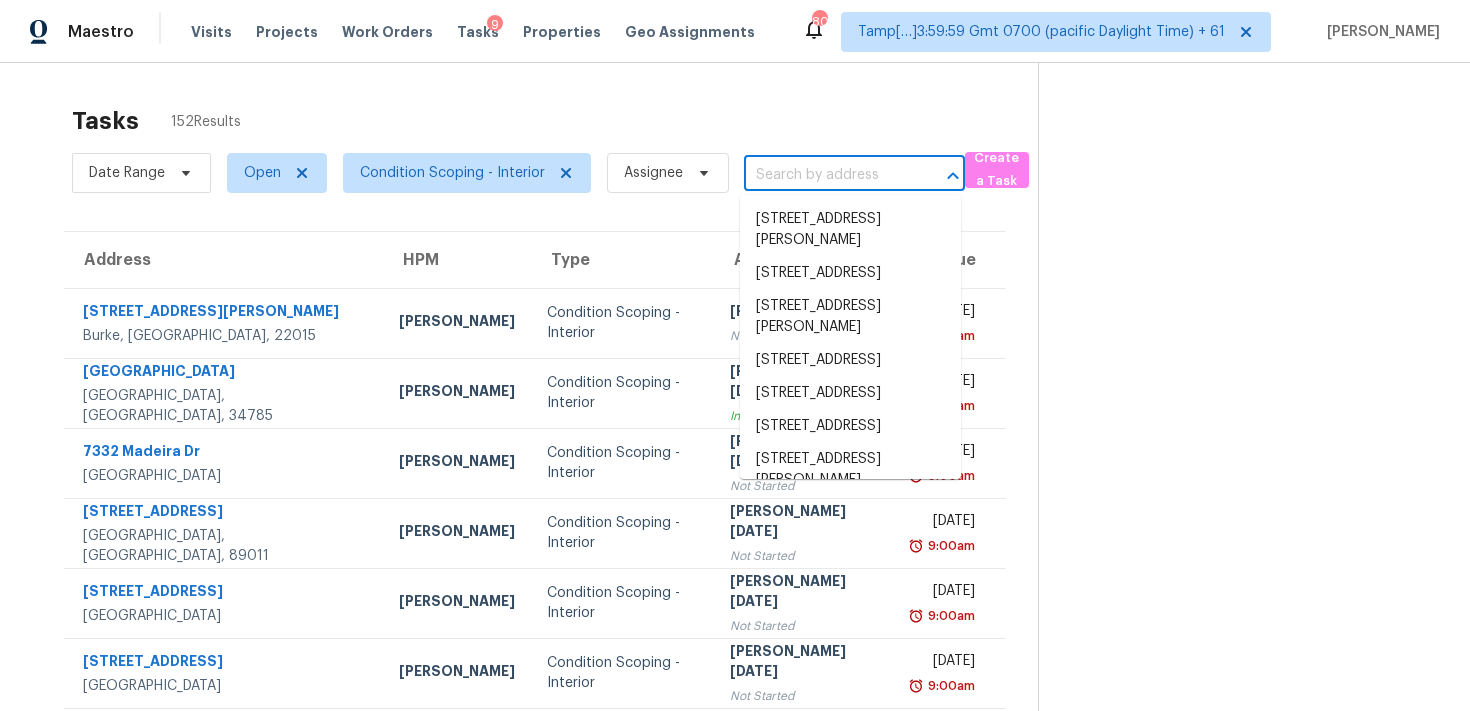 click at bounding box center [826, 175] 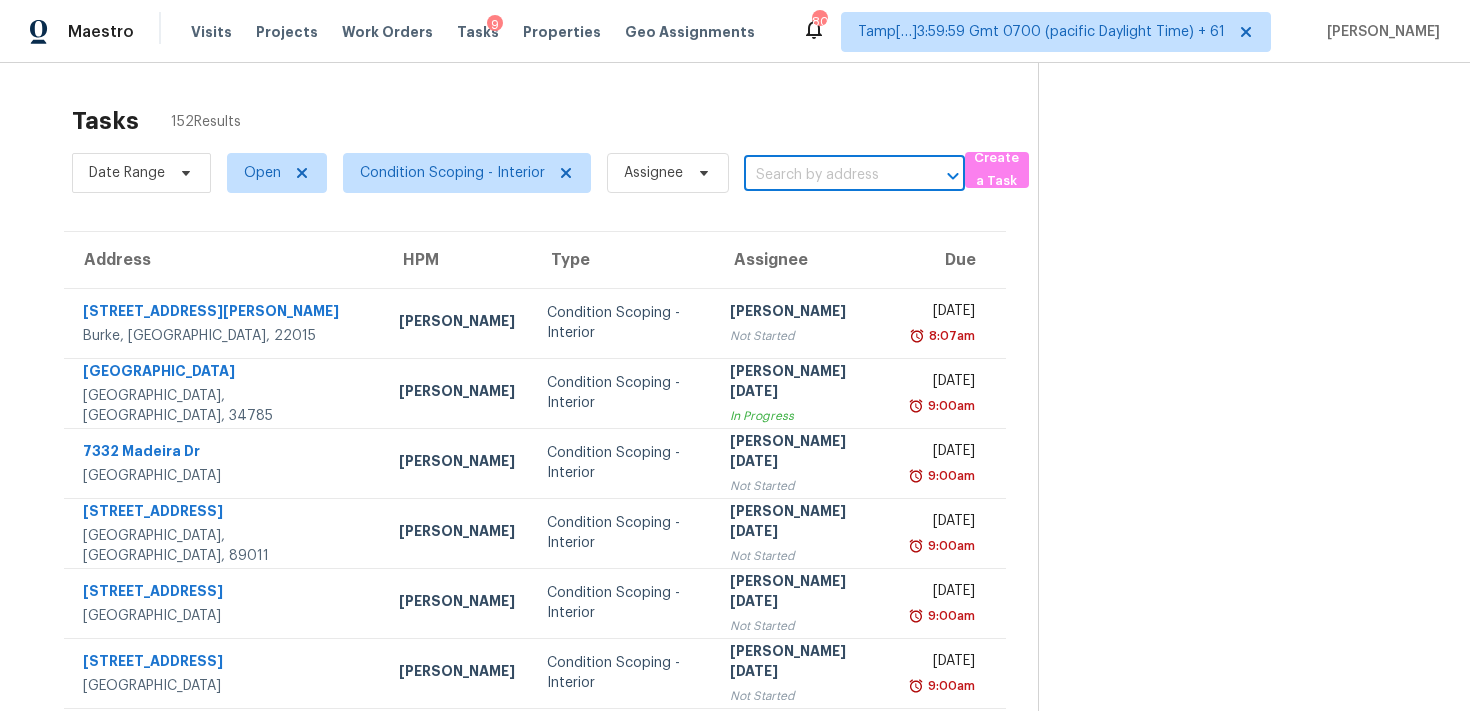paste on "[STREET_ADDRESS][PERSON_NAME]" 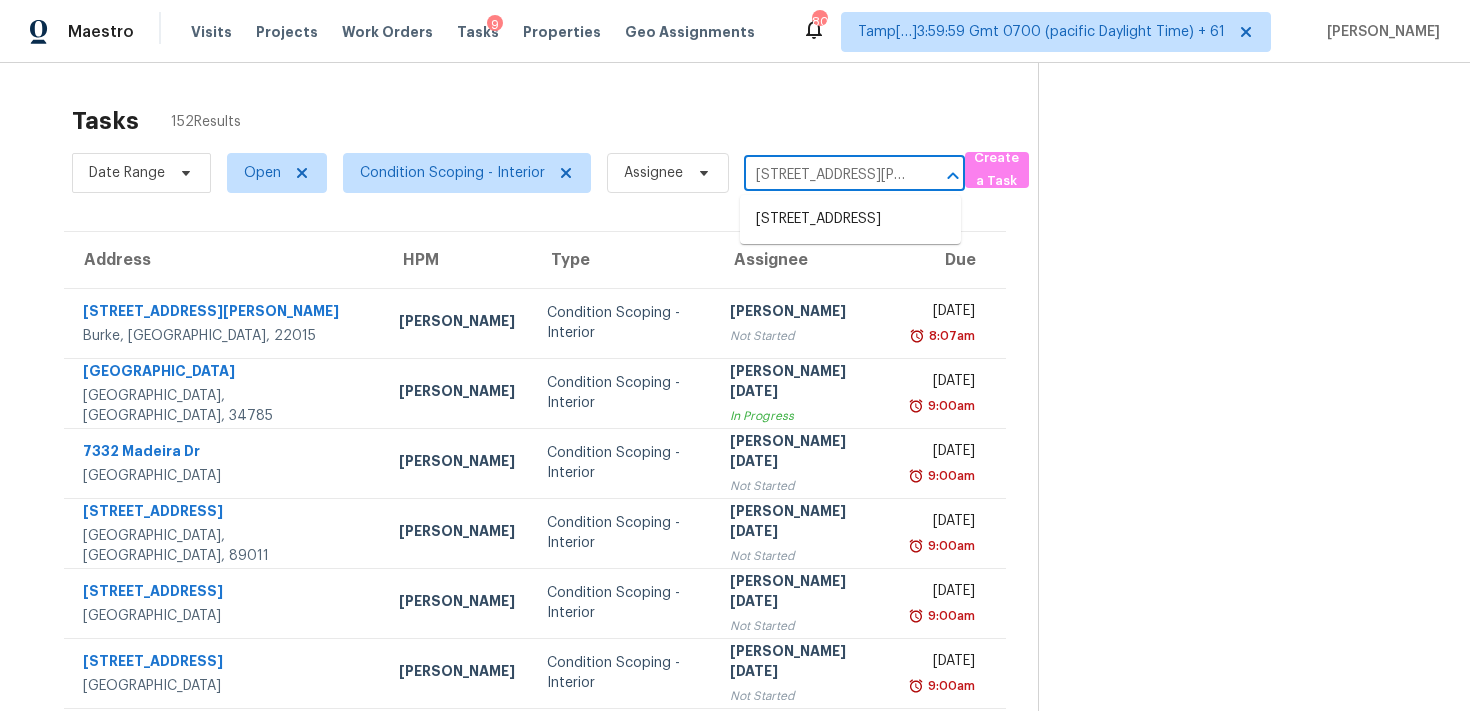 scroll, scrollTop: 0, scrollLeft: 106, axis: horizontal 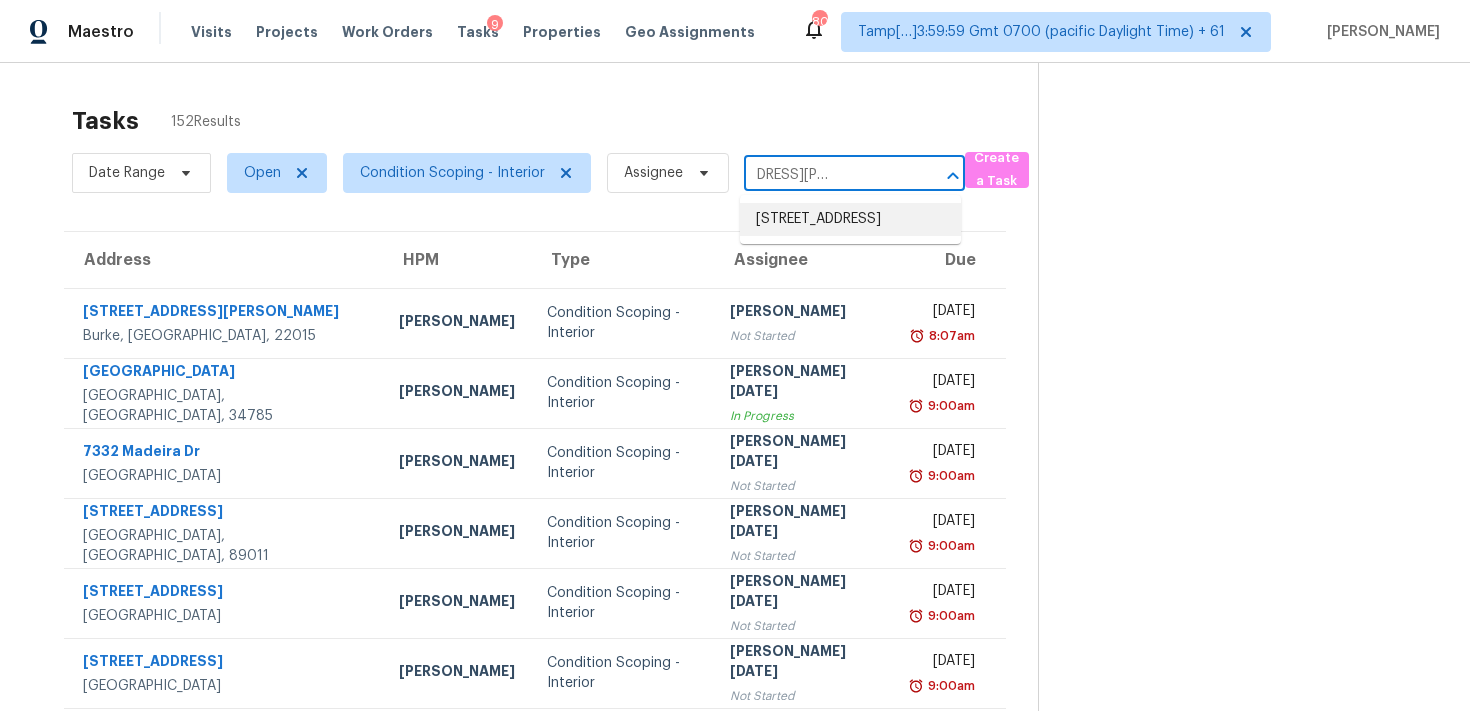 click on "[STREET_ADDRESS]" at bounding box center (850, 219) 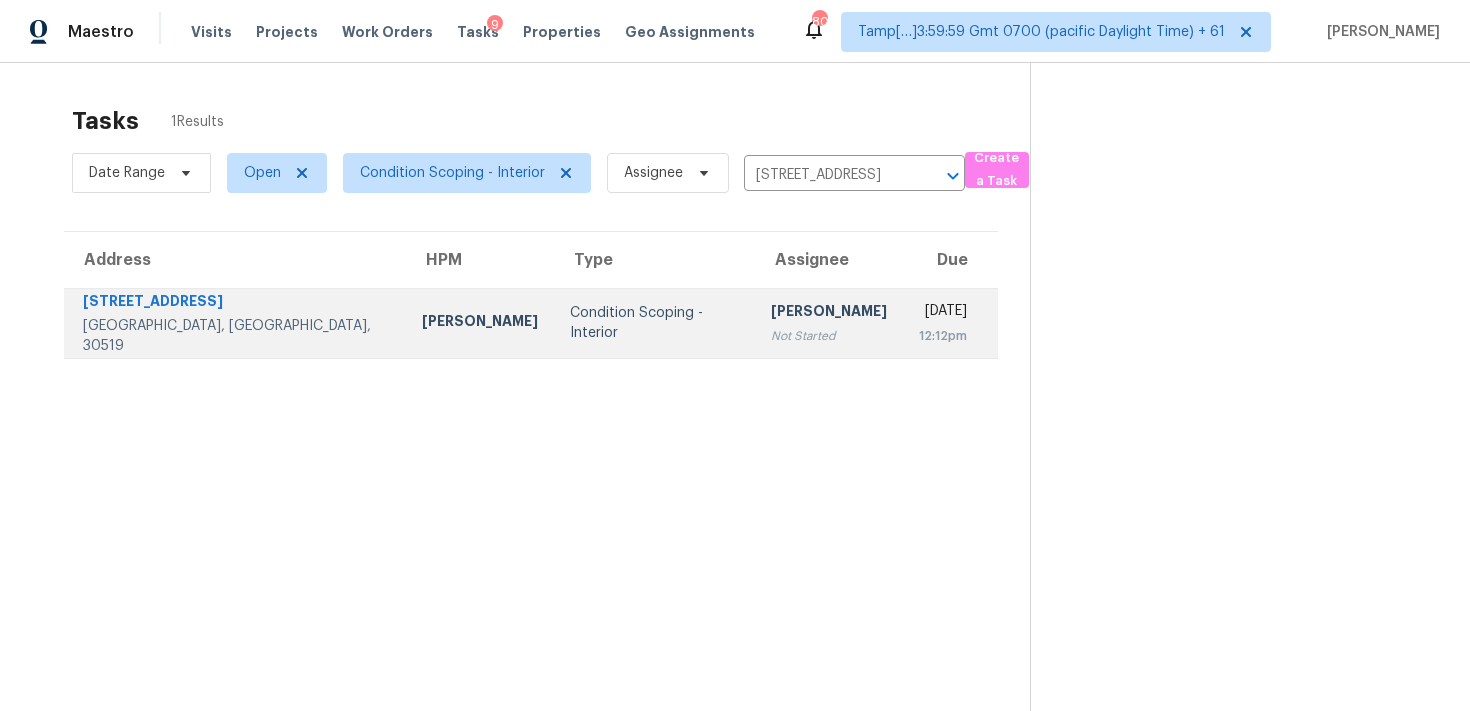 click on "[DATE] 12:12pm" at bounding box center [950, 323] 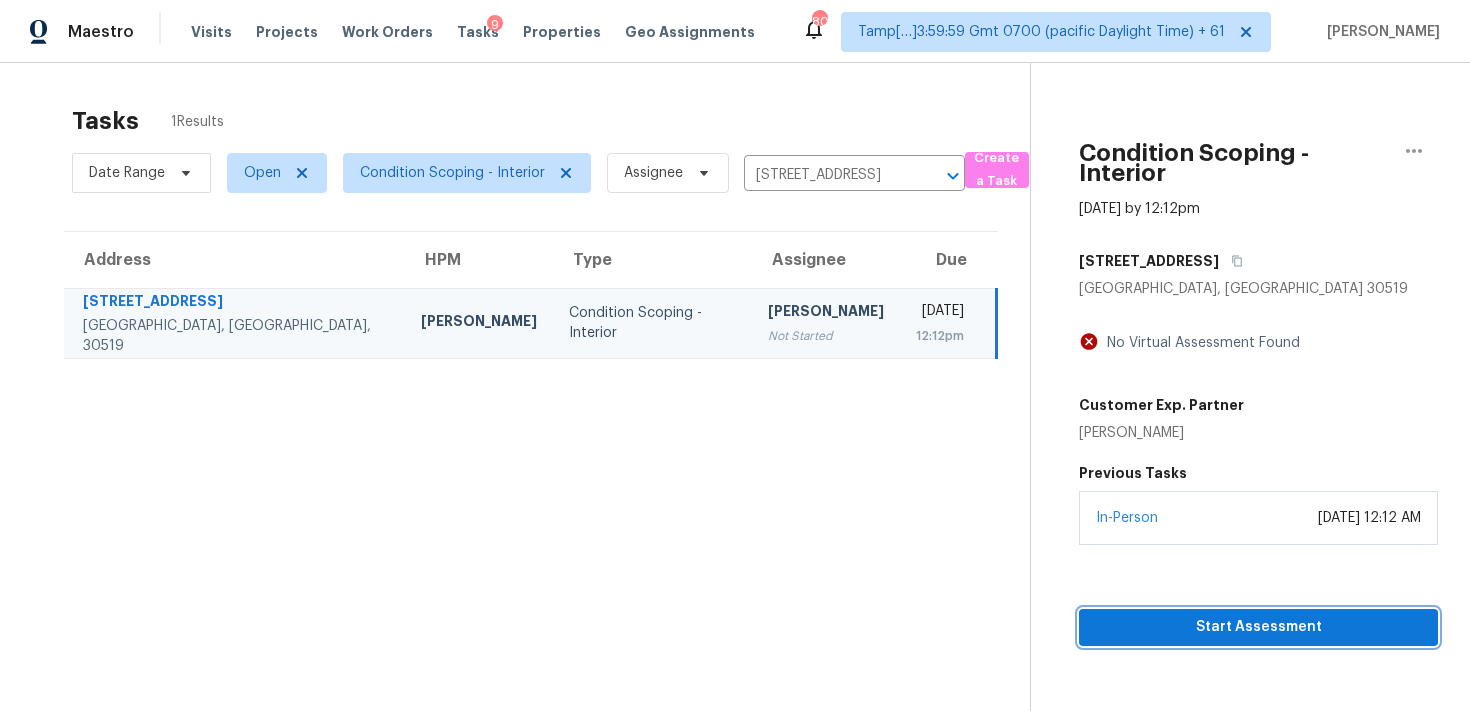 click on "Start Assessment" at bounding box center [1258, 627] 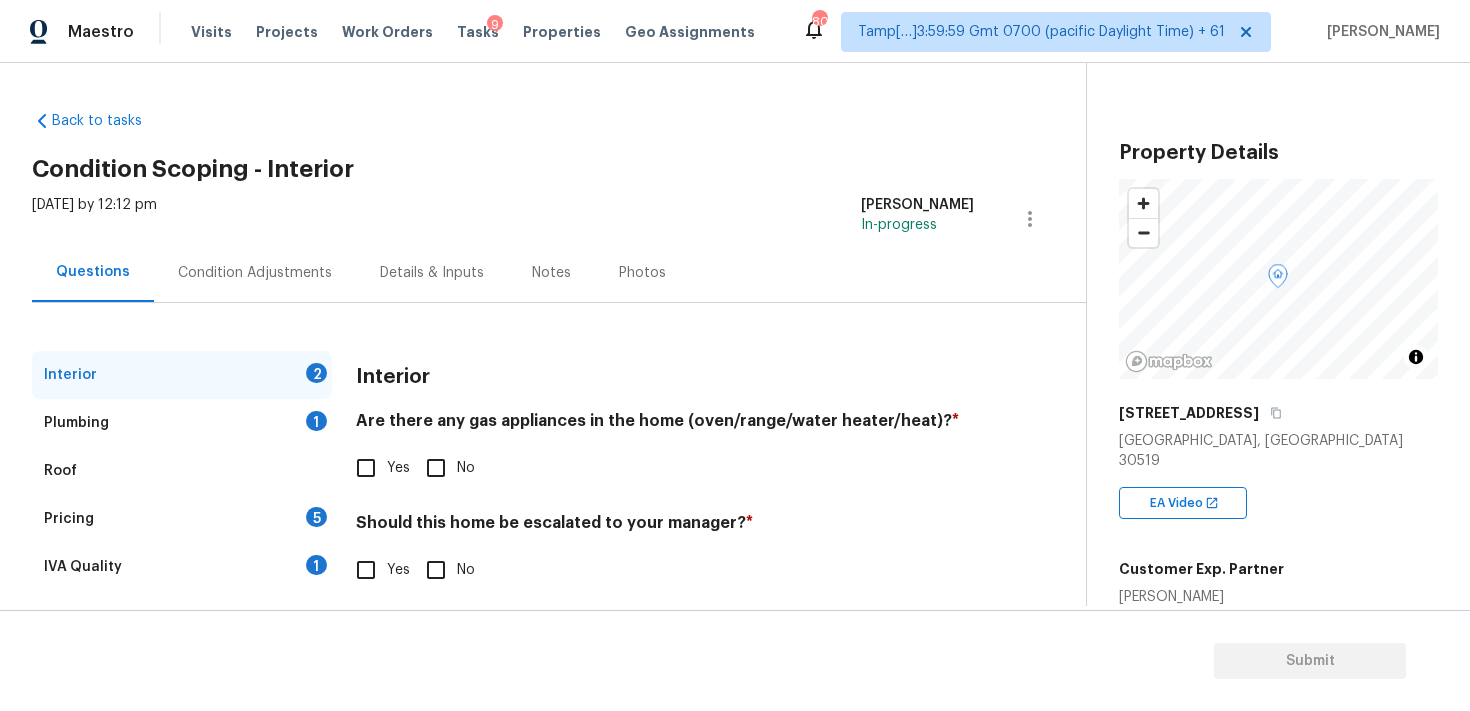 click on "Questions Condition Adjustments Details & Inputs Notes Photos" at bounding box center [559, 273] 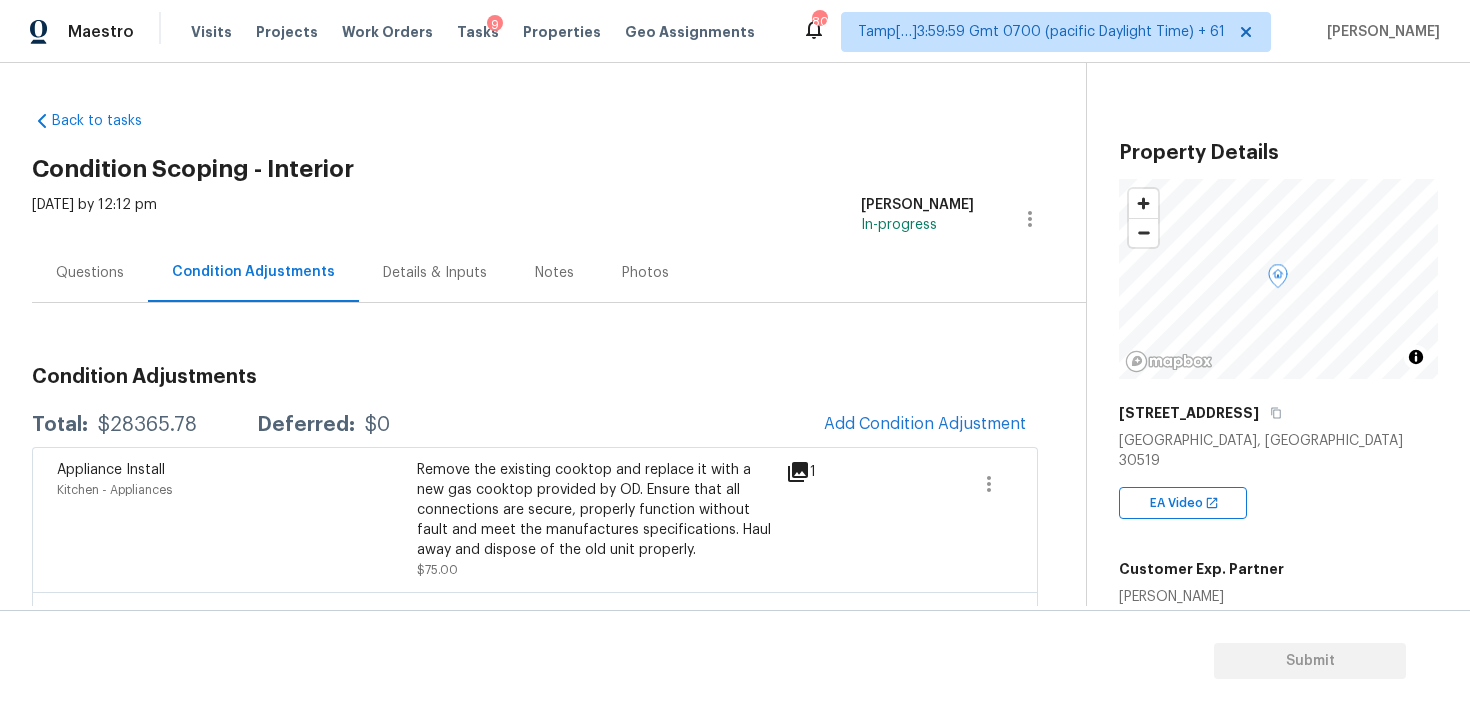 click on "Condition Adjustments" at bounding box center (535, 377) 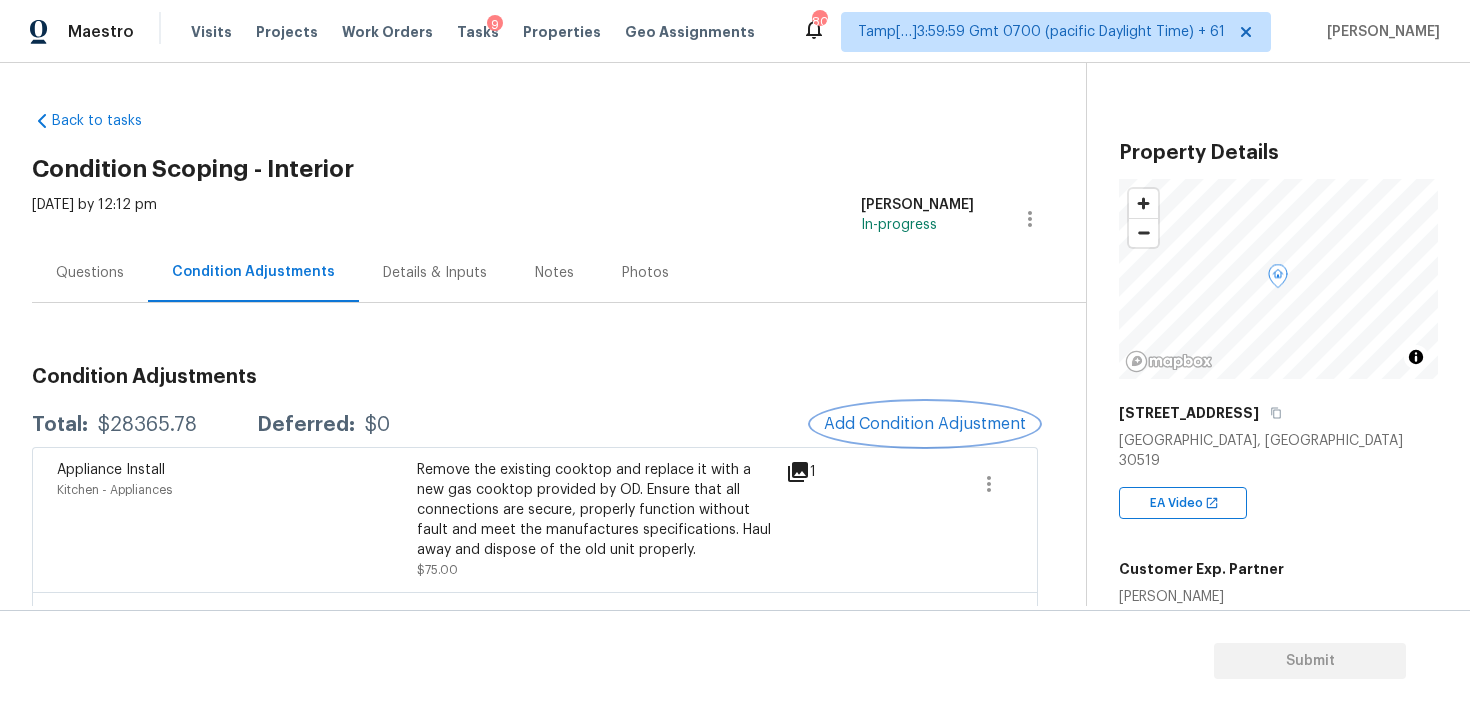 click on "Add Condition Adjustment" at bounding box center (925, 424) 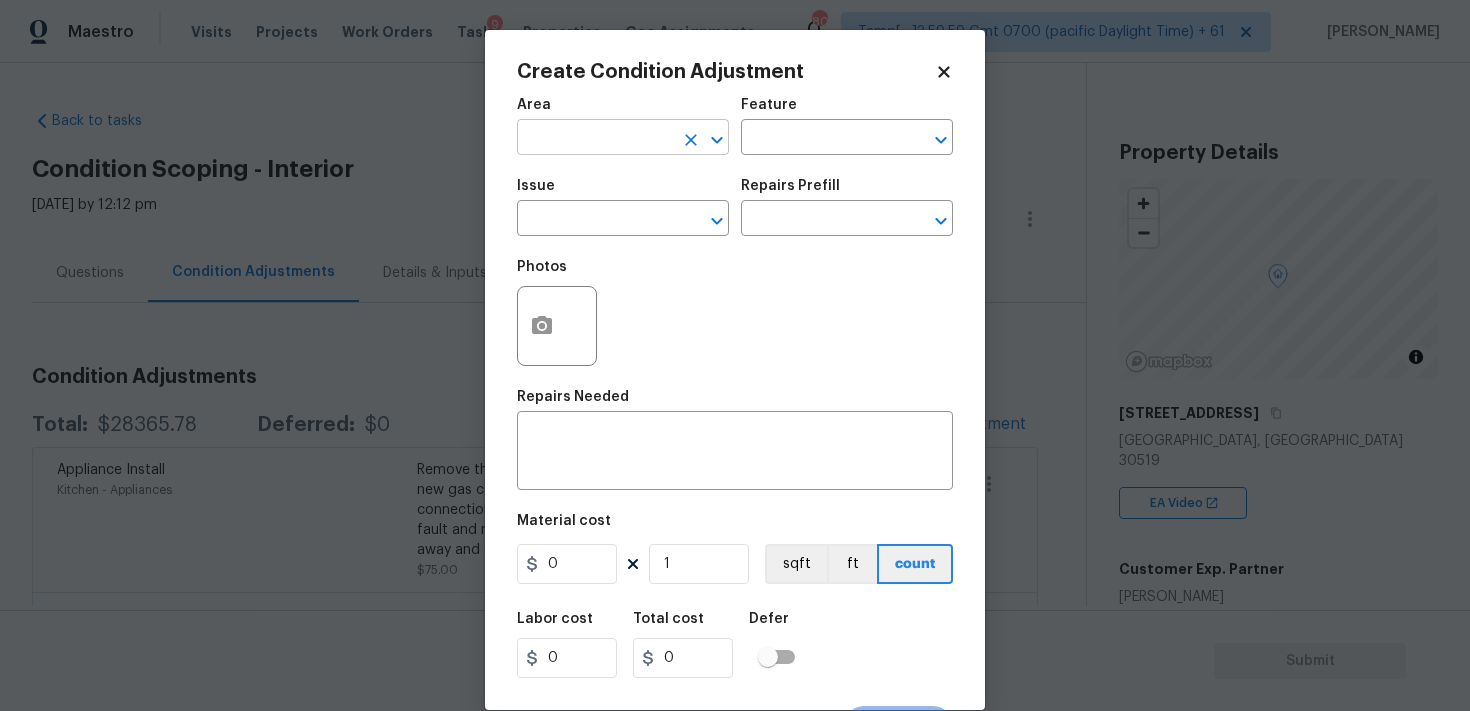 click at bounding box center [595, 139] 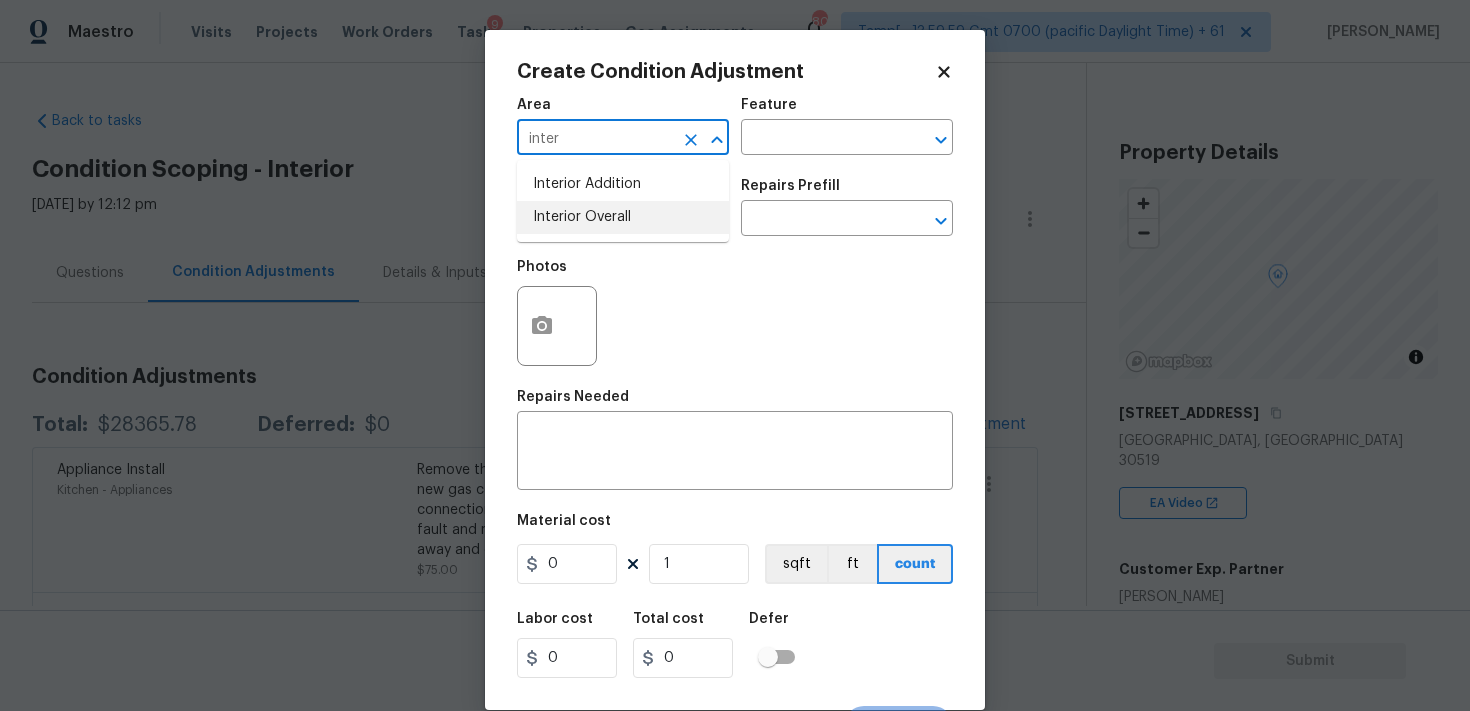 click on "Interior Overall" at bounding box center [623, 217] 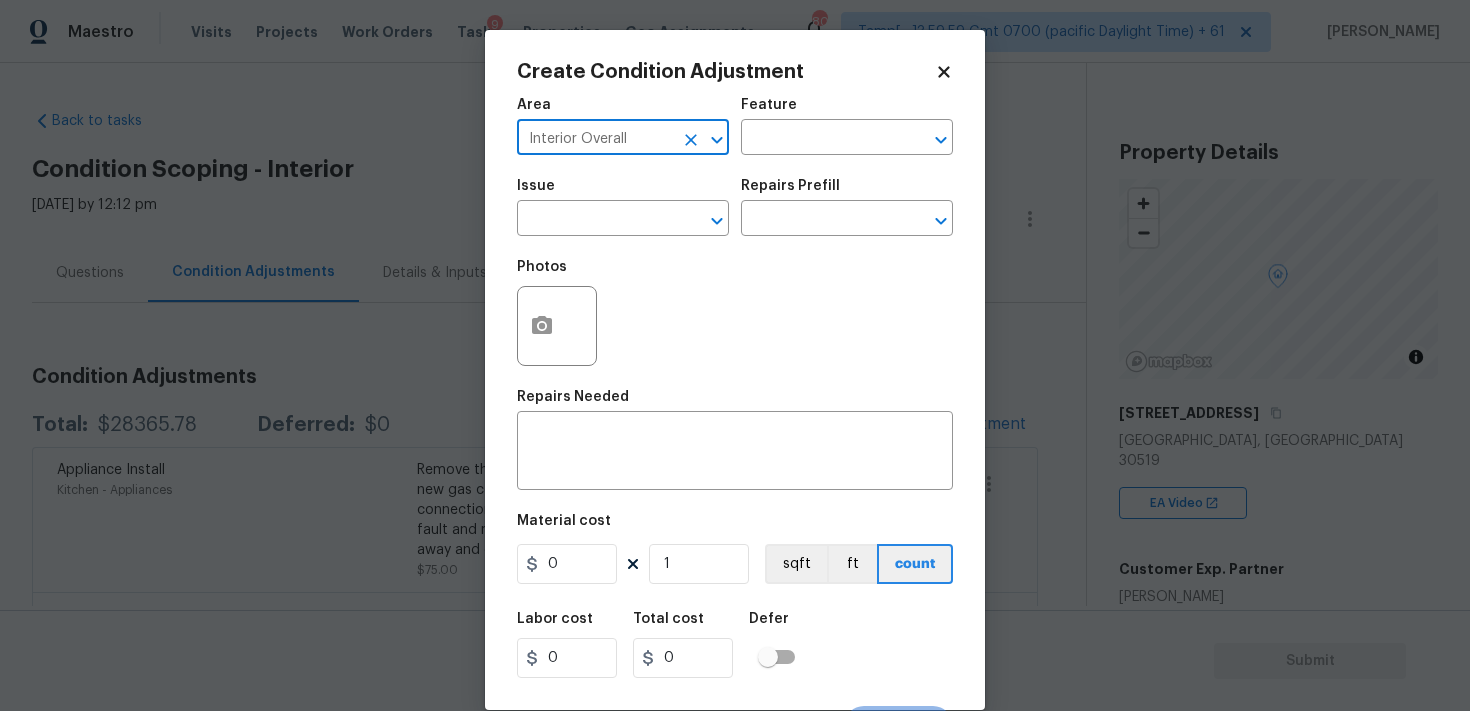 type on "Interior Overall" 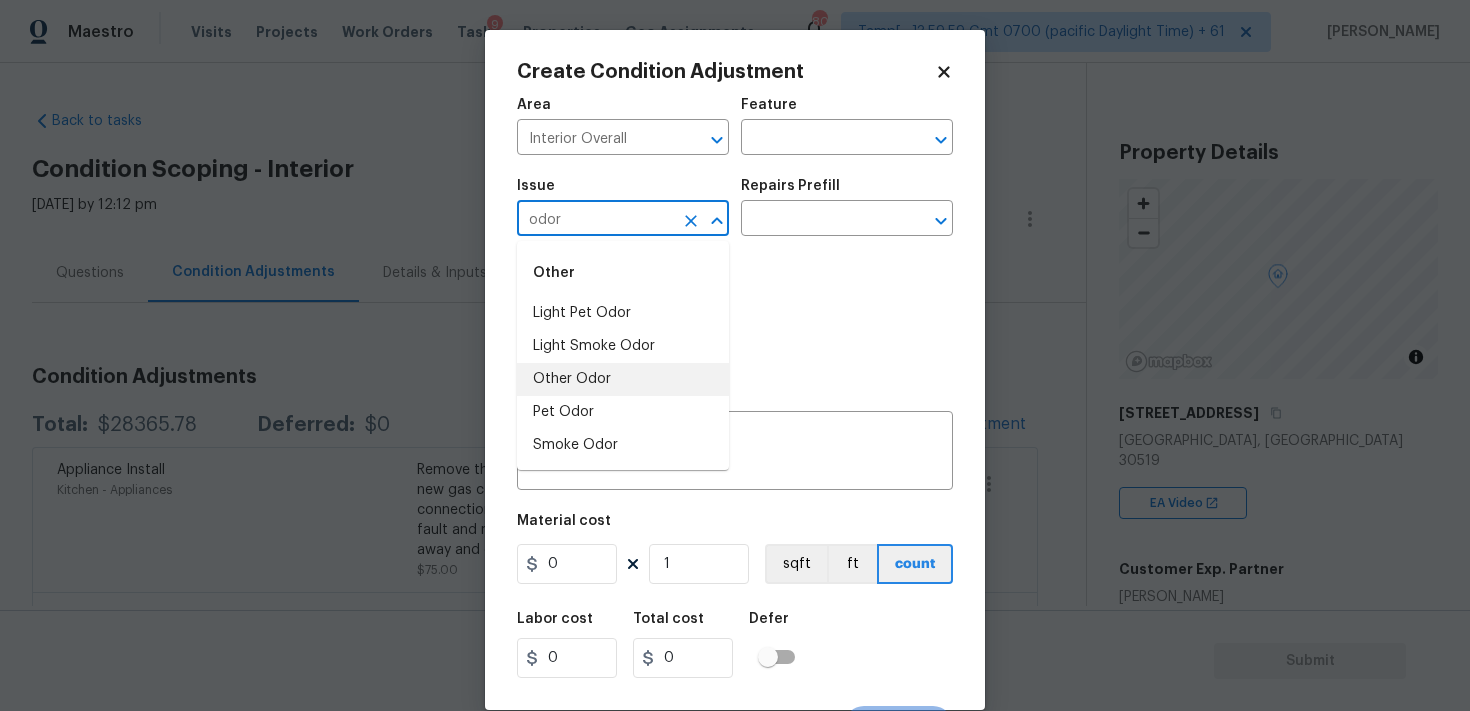 click on "Other Odor" at bounding box center [623, 379] 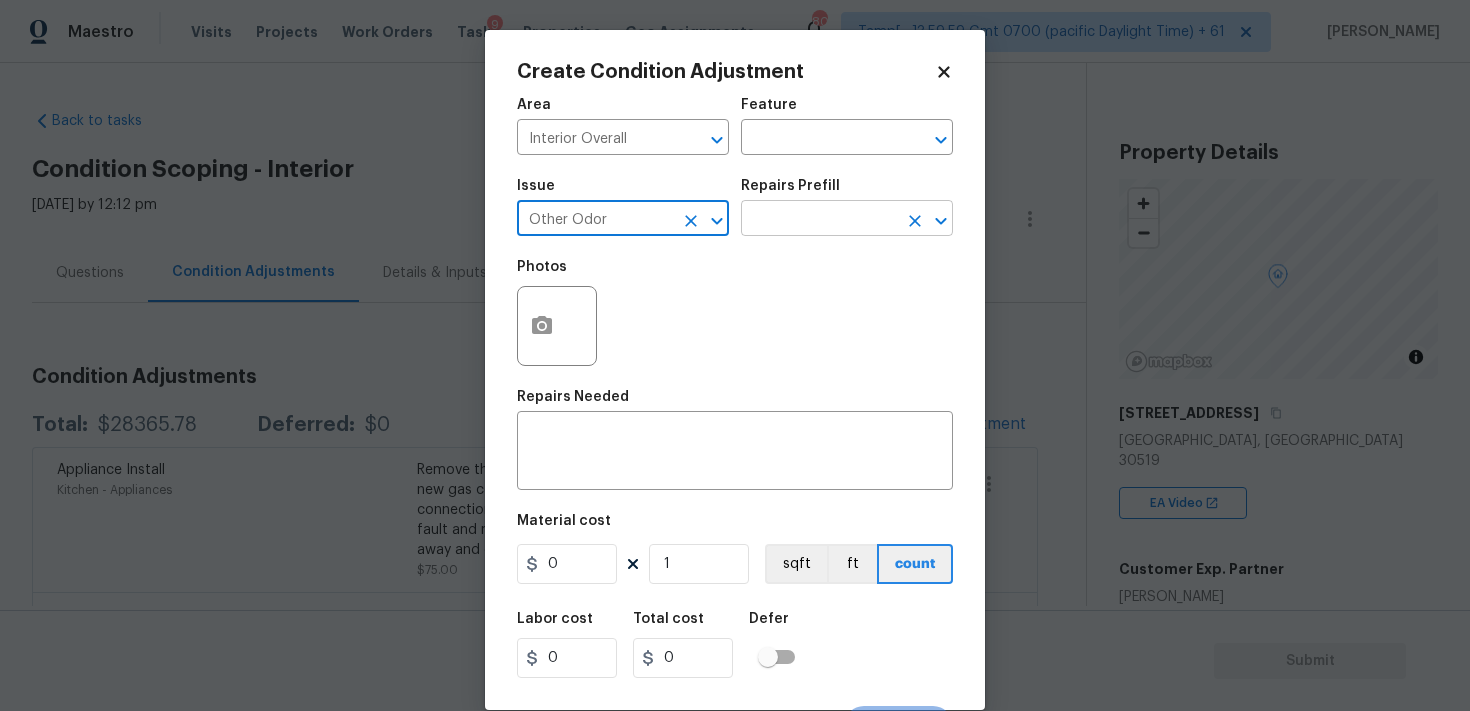 type on "Other Odor" 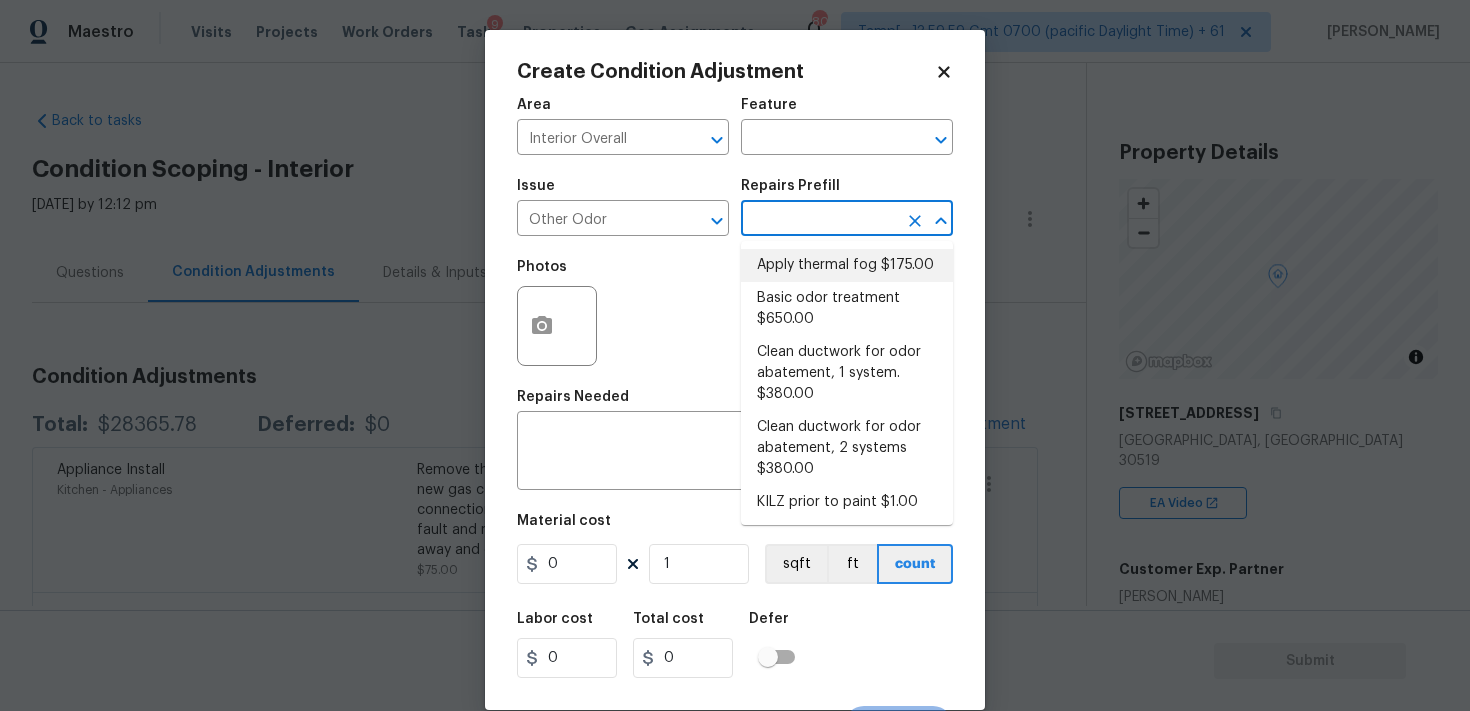 click on "Basic odor treatment $650.00" at bounding box center (847, 309) 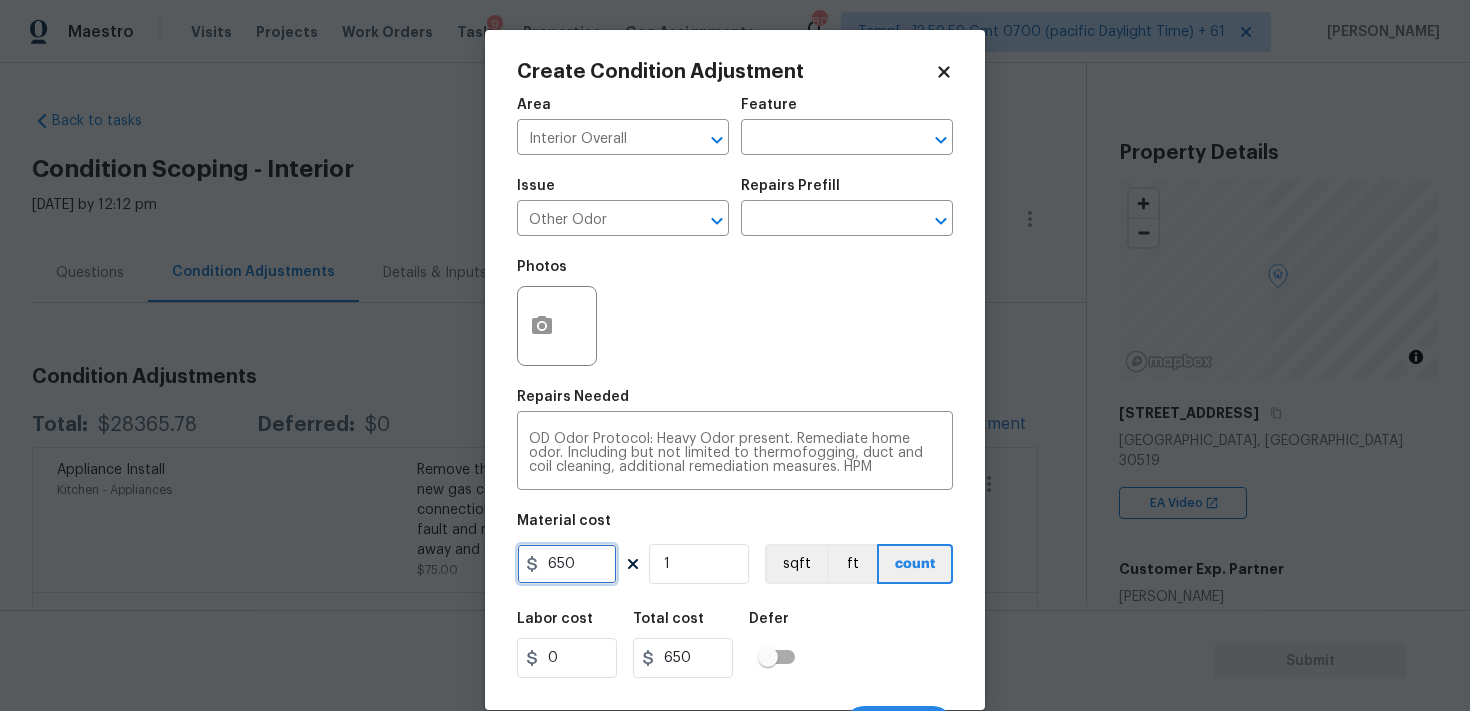 click on "650" at bounding box center (567, 564) 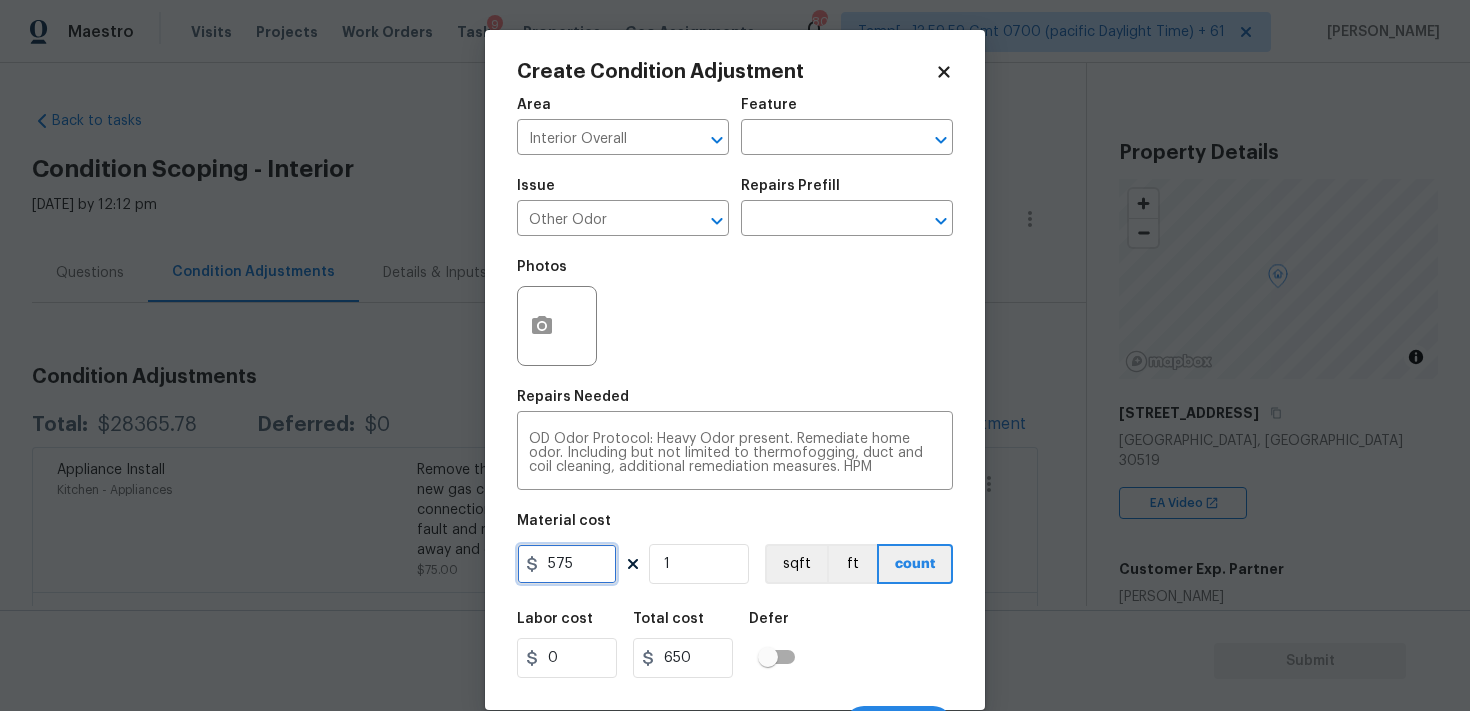 type on "575" 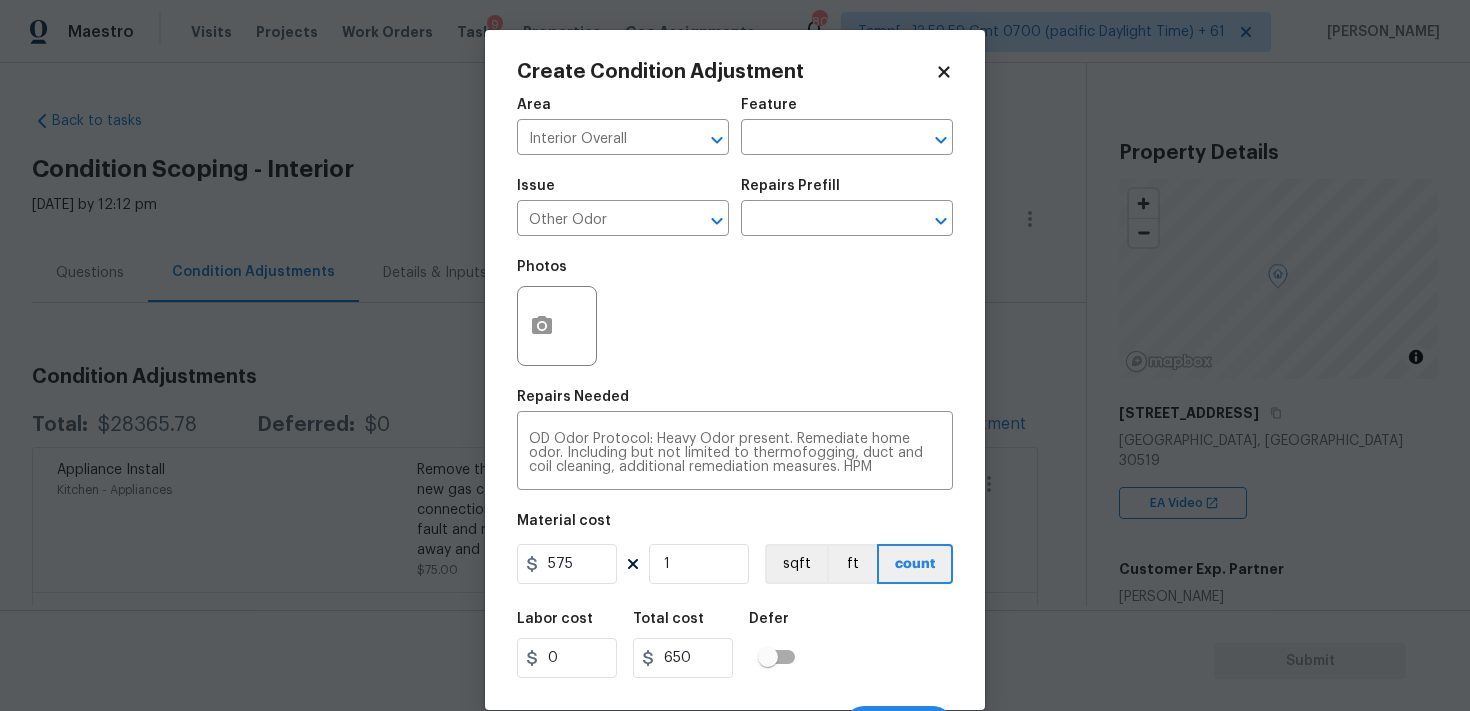 click on "Labor cost 0 Total cost 650 Defer" at bounding box center (735, 645) 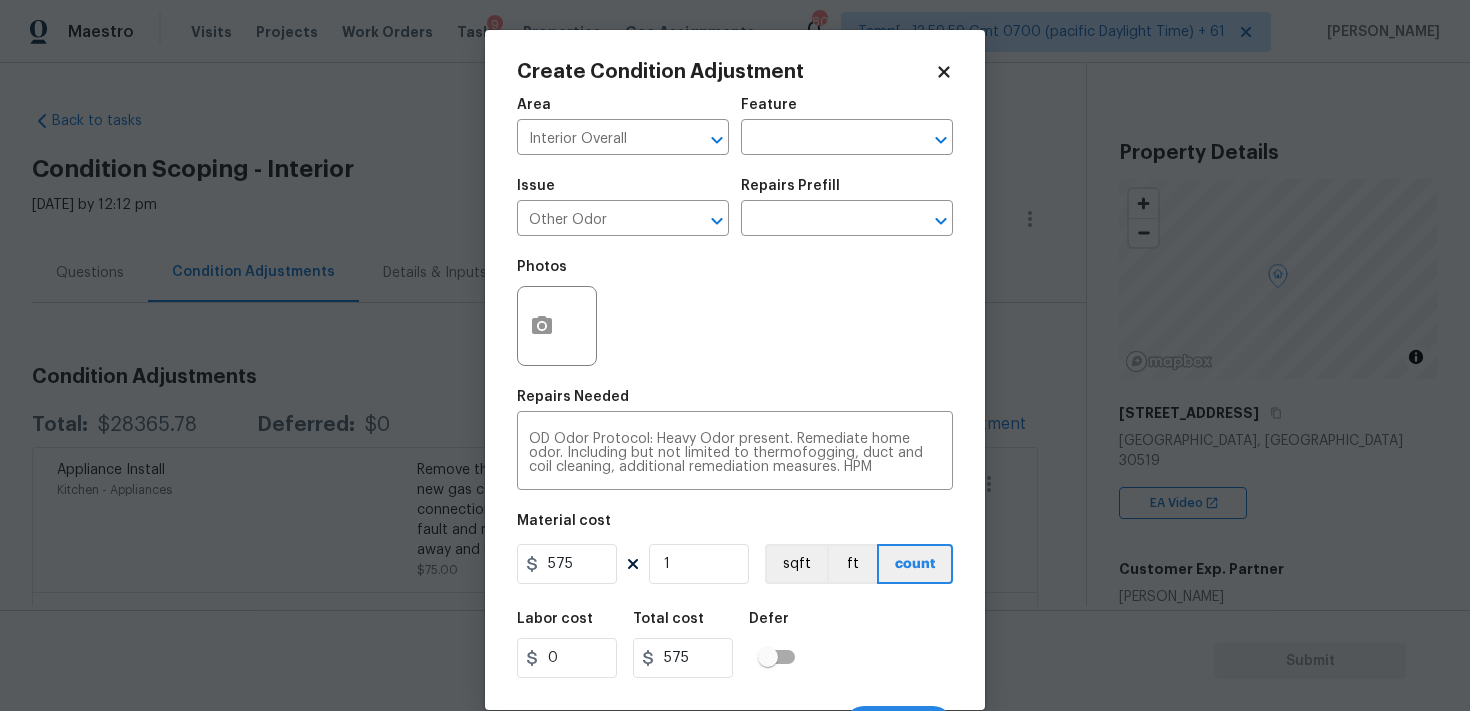 scroll, scrollTop: 36, scrollLeft: 0, axis: vertical 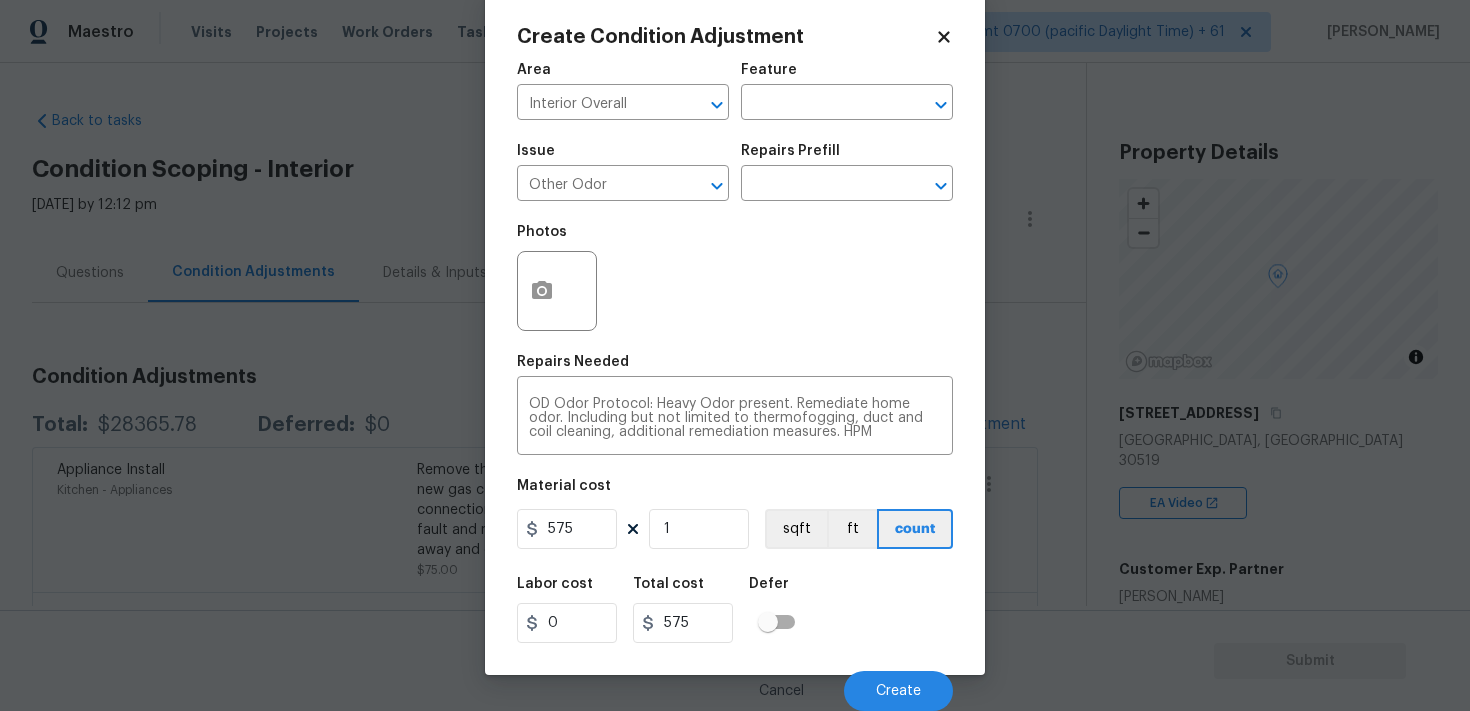 click on "Cancel Create" at bounding box center [735, 683] 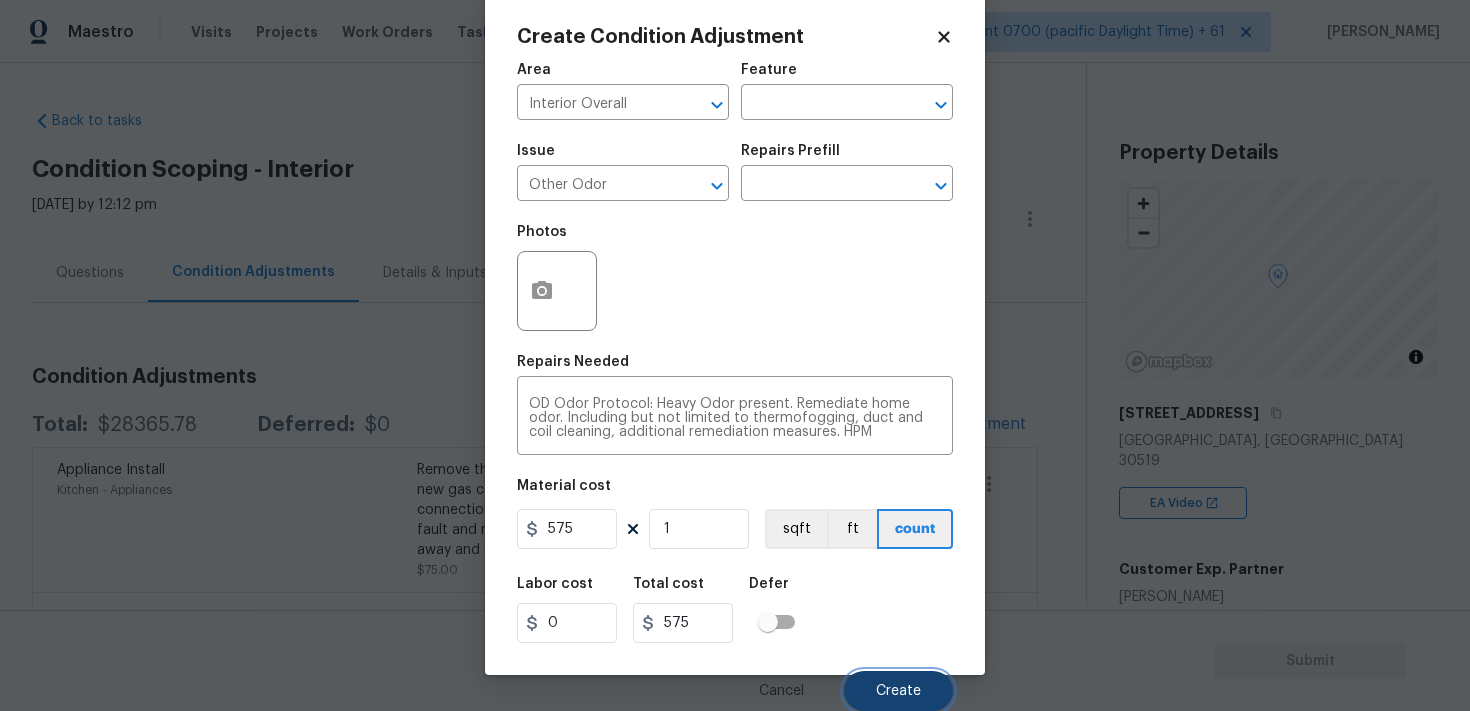 click on "Create" at bounding box center (898, 691) 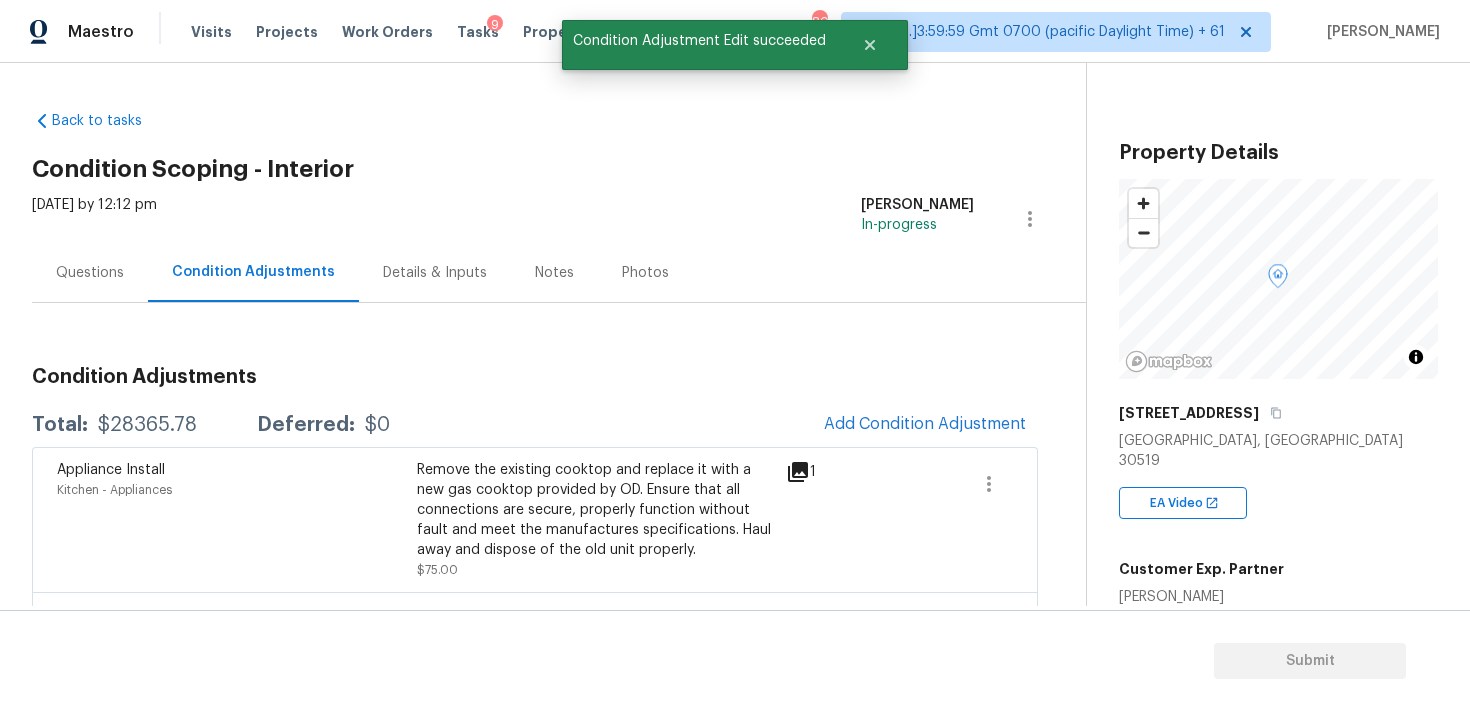 scroll, scrollTop: 29, scrollLeft: 0, axis: vertical 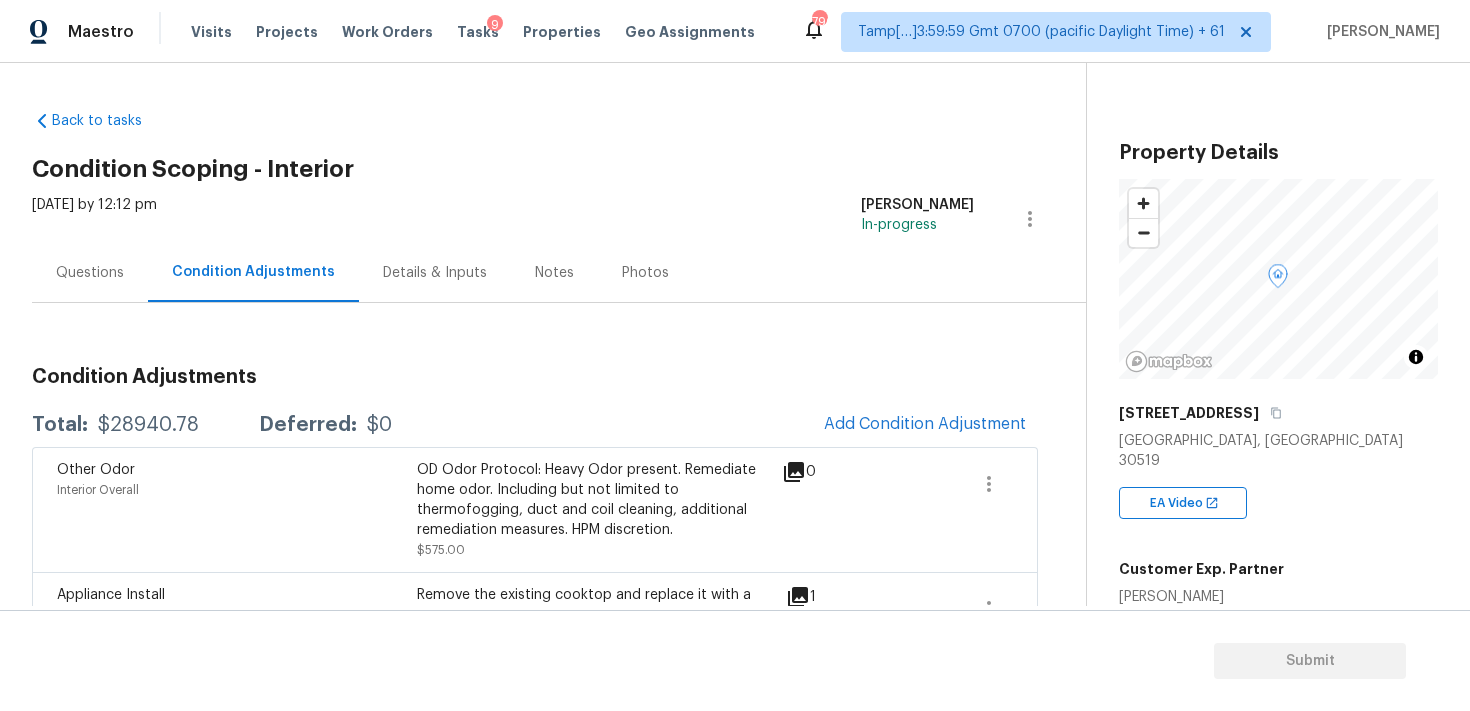 click on "Condition Adjustments Total:  $28940.78 Deferred:  $0 Add Condition Adjustment Other Odor Interior Overall OD Odor Protocol: Heavy Odor present. Remediate home odor. Including but not limited to thermofogging, duct and coil cleaning, additional remediation measures. HPM discretion. $575.00   0 Appliance Install Kitchen - Appliances Remove the existing cooktop and replace it with a new gas cooktop provided by OD. Ensure that all  connections are secure, properly function without fault and meet the manufactures specifications. Haul away and dispose of the old unit properly. $75.00   1 Appliances Kitchen - Appliances Remove the existing gas range/cooktop and prep the area for a new unit. Install a new 30'' (gas) range/cooktop unit, trim if included/needed and test for proper function. Remove and dispose of all debris/old appliance properly. $700.00   1 General Plumbing Garage - Hot Water Heater $1,957.78   2 Electrical Interior Overall - Smoke Detector $101.62   2 Interior Overall - Home Readiness Packages   6" at bounding box center (535, 1571) 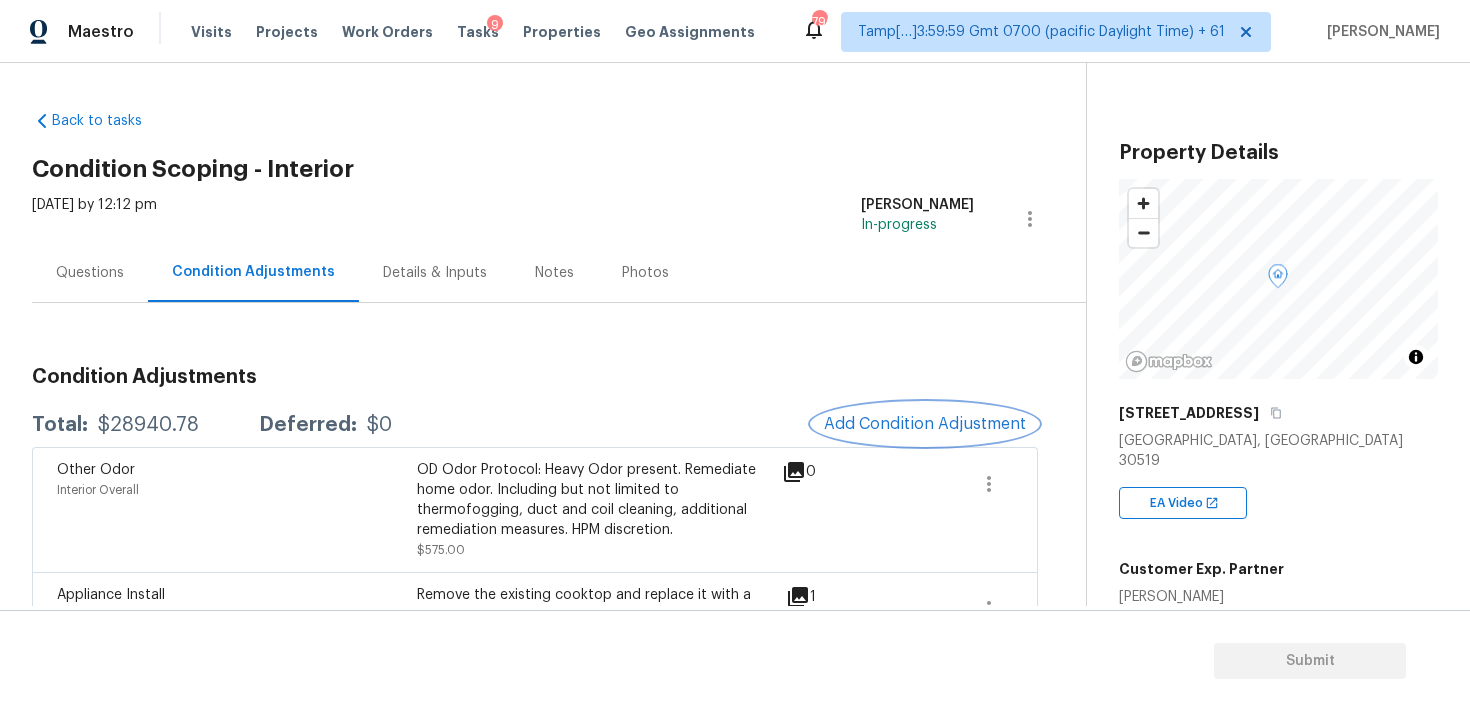 click on "Add Condition Adjustment" at bounding box center [925, 424] 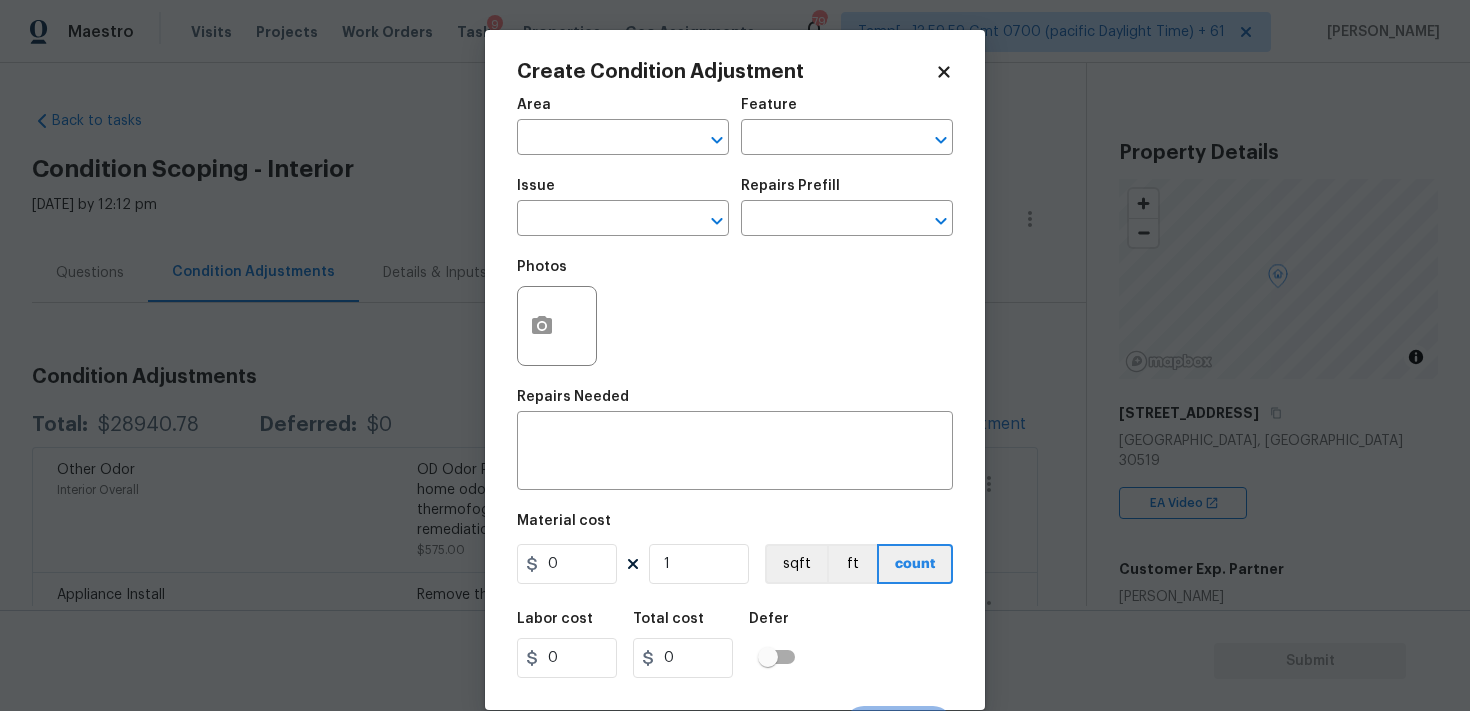 click on "Maestro Visits Projects Work Orders Tasks 9 Properties Geo Assignments 796 Tamp[…]3:59:59 Gmt 0700 (pacific Daylight Time) + 61 [PERSON_NAME] B Back to tasks Condition Scoping - Interior [DATE] by 12:12 pm   [PERSON_NAME] B In-progress Questions Condition Adjustments Details & Inputs Notes Photos Condition Adjustments Total:  $28940.78 Deferred:  $0 Add Condition Adjustment Other Odor Interior Overall OD Odor Protocol: Heavy Odor present. Remediate home odor. Including but not limited to thermofogging, duct and coil cleaning, additional remediation measures. HPM discretion. $575.00   0 Appliance Install Kitchen - Appliances Remove the existing cooktop and replace it with a new gas cooktop provided by OD. Ensure that all  connections are secure, properly function without fault and meet the manufactures specifications. Haul away and dispose of the old unit properly. $75.00   1 Appliances Kitchen - Appliances $700.00   1 General Plumbing Garage - Hot Water Heater $1,957.78   2 Electrical $101.62   2" at bounding box center (735, 355) 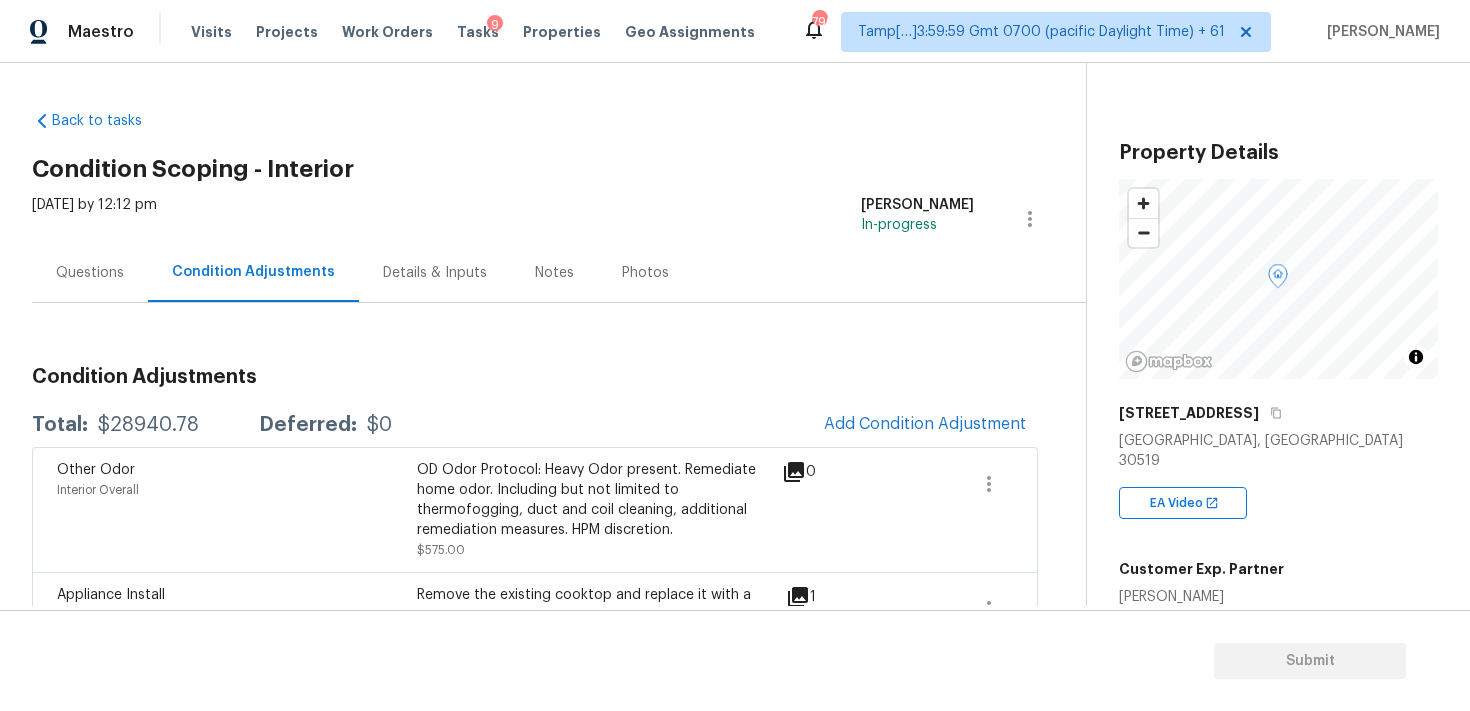 click on "Questions" at bounding box center (90, 272) 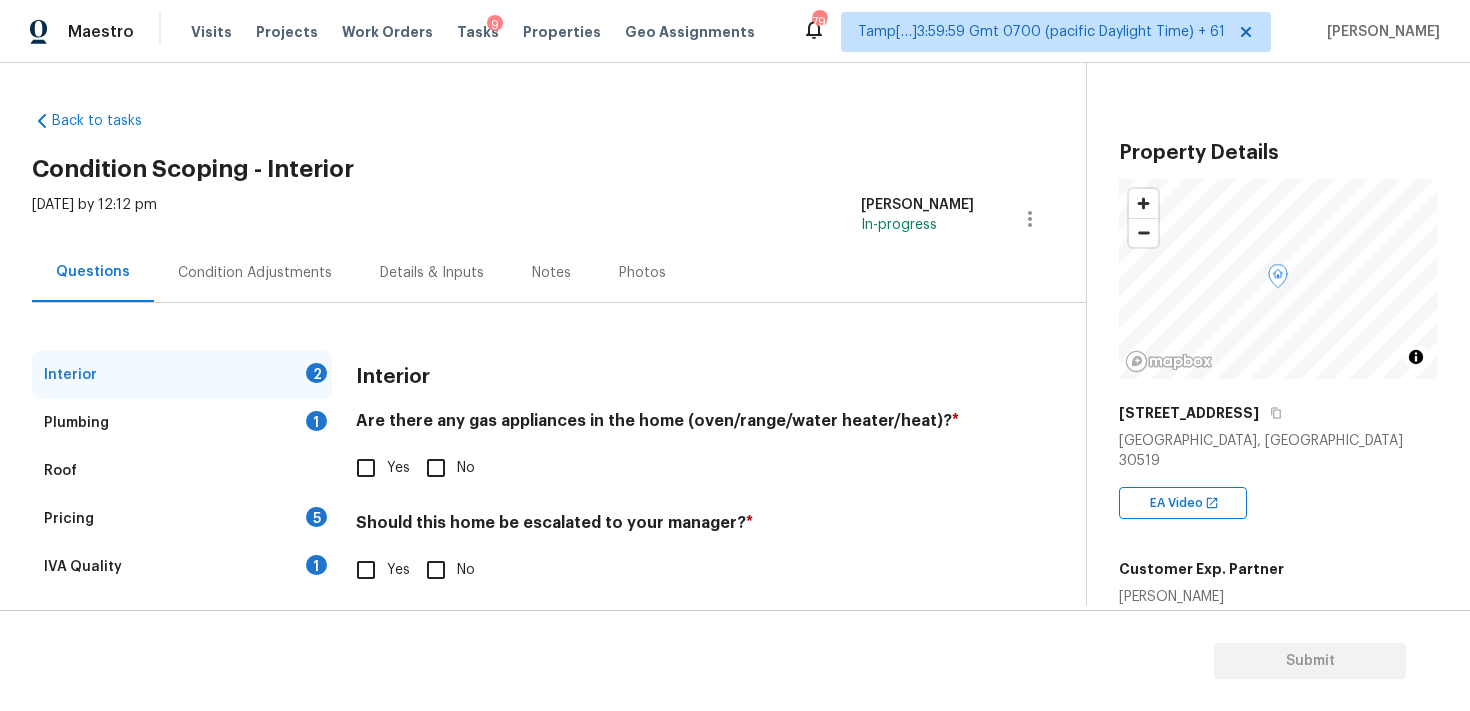 click on "Yes" at bounding box center [377, 570] 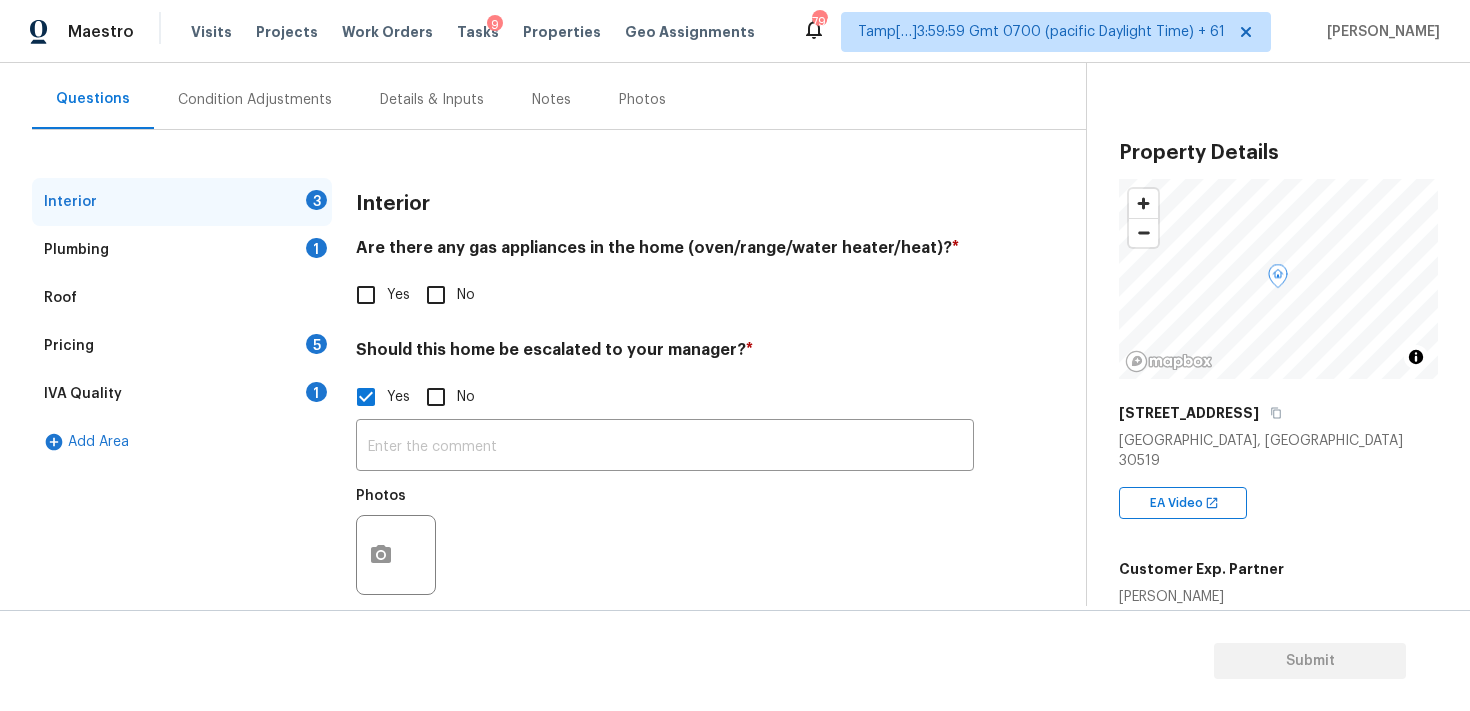 scroll, scrollTop: 195, scrollLeft: 0, axis: vertical 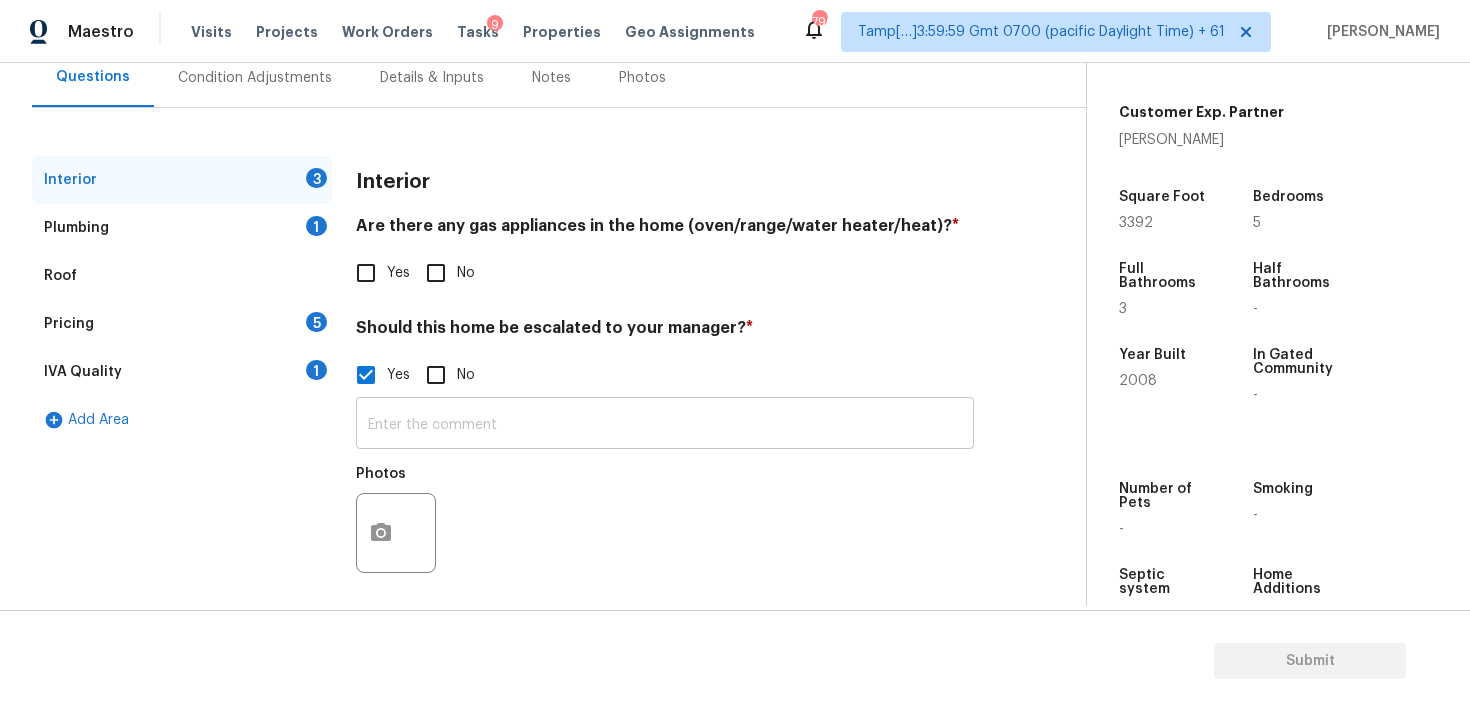 click at bounding box center (665, 425) 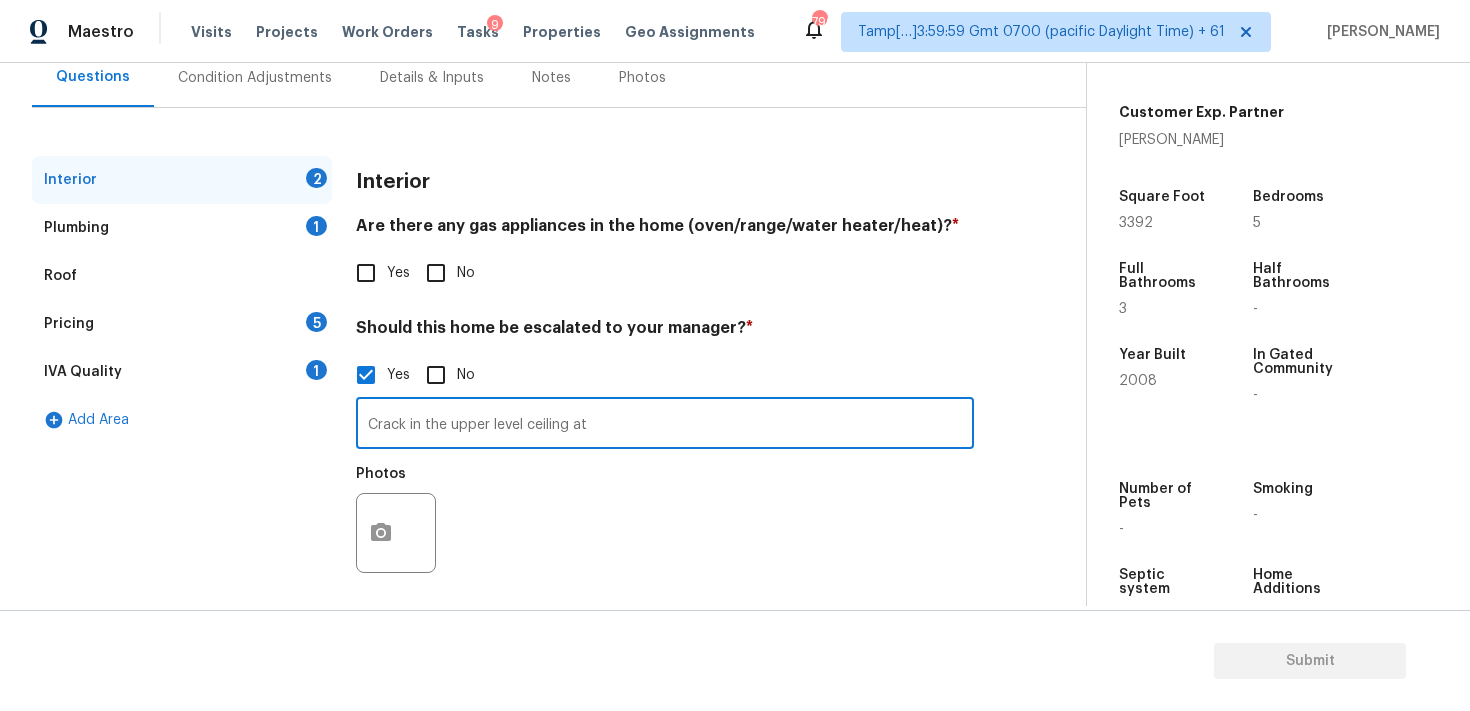 click on "Crack in the upper level ceiling at" at bounding box center (665, 425) 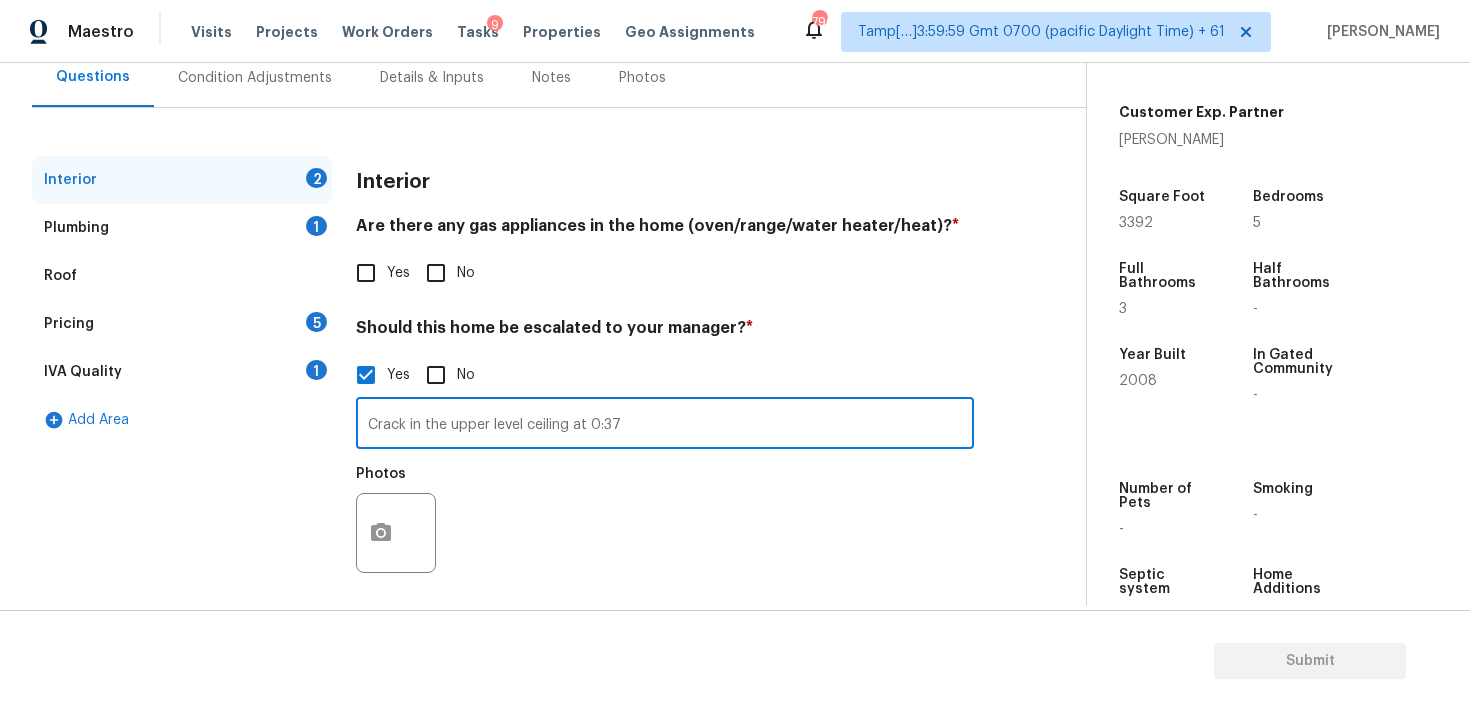 type on "Crack in the upper level ceiling at 0:37" 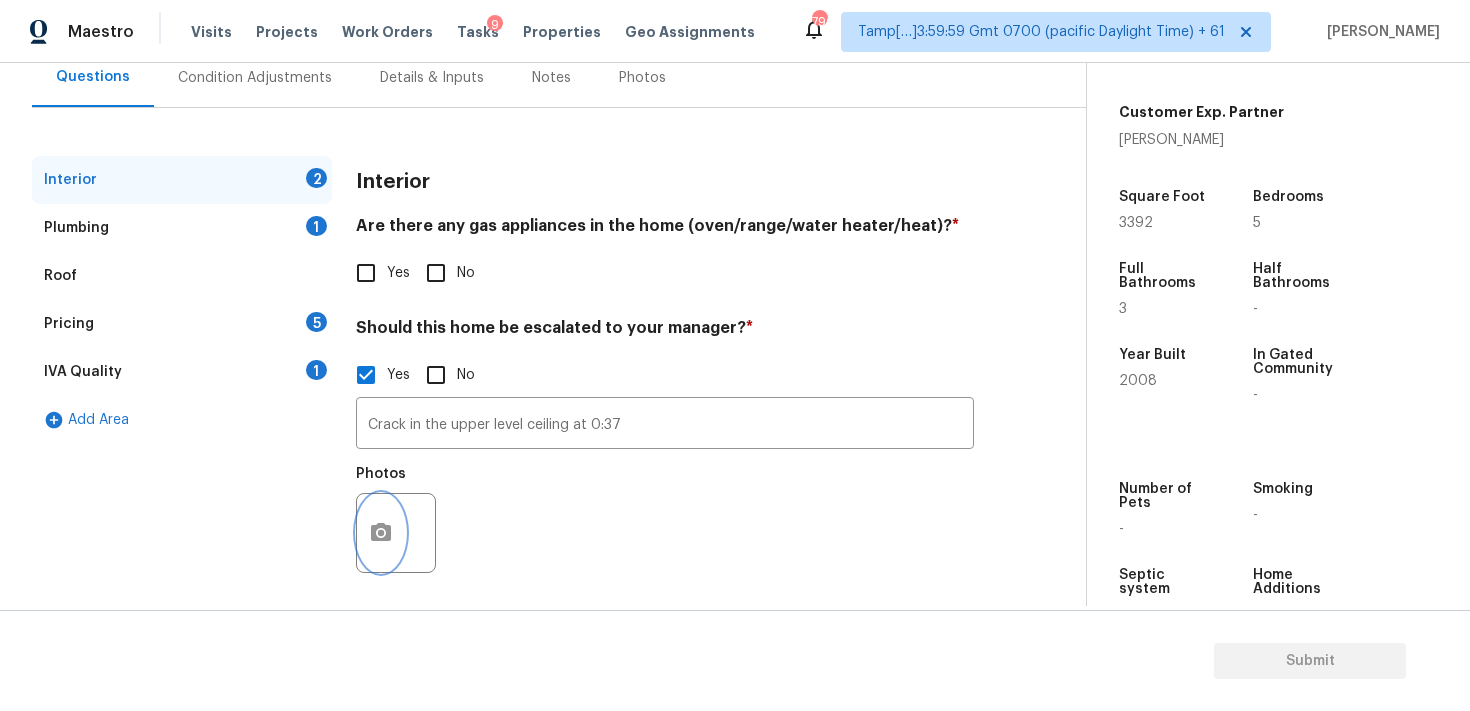 click 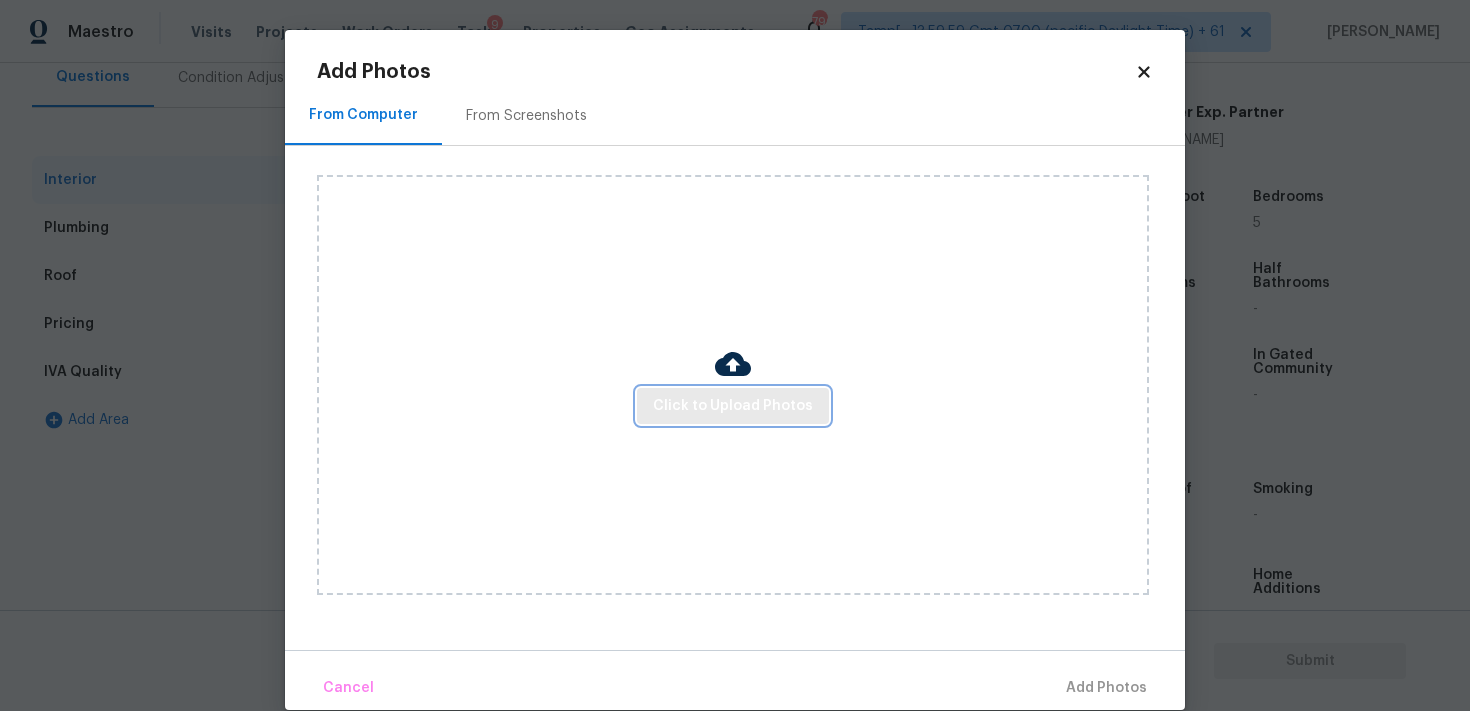 click on "Click to Upload Photos" at bounding box center [733, 406] 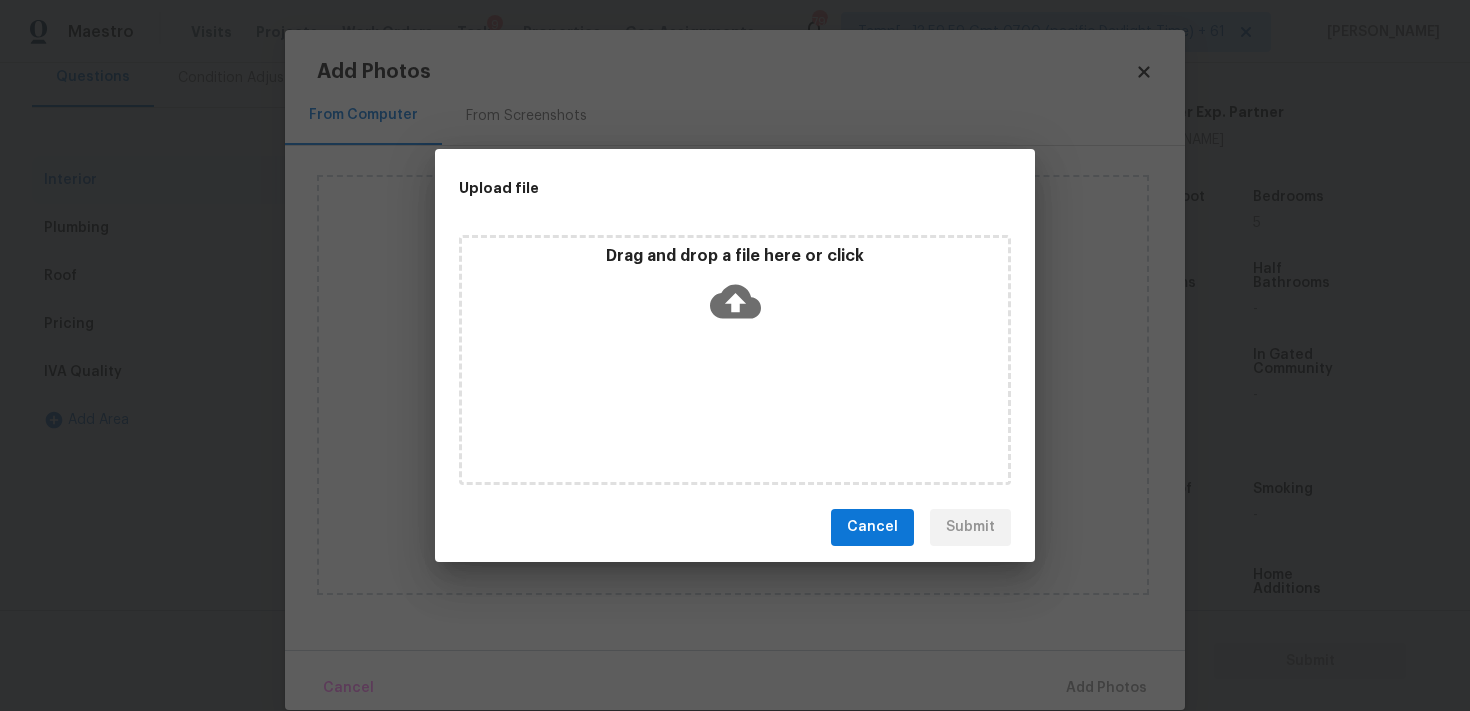 click 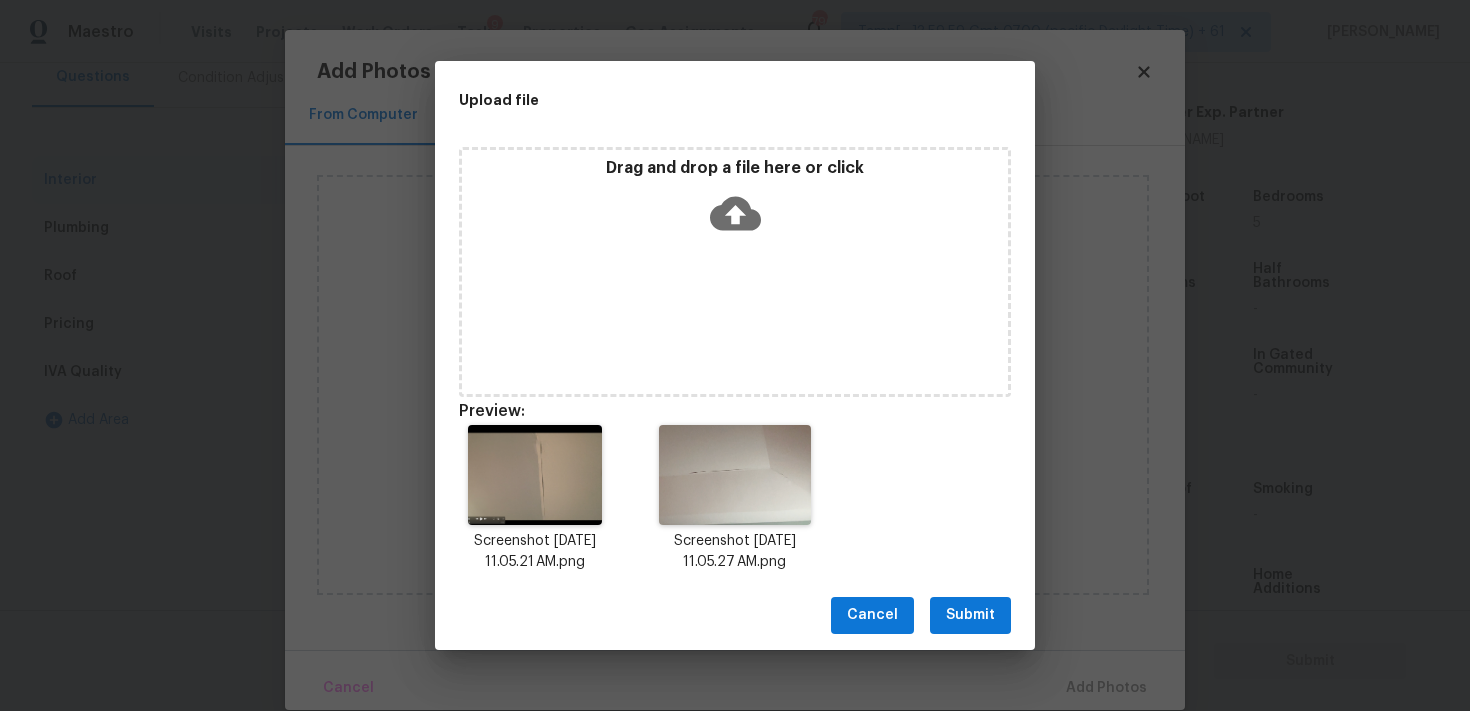 click on "Submit" at bounding box center [970, 615] 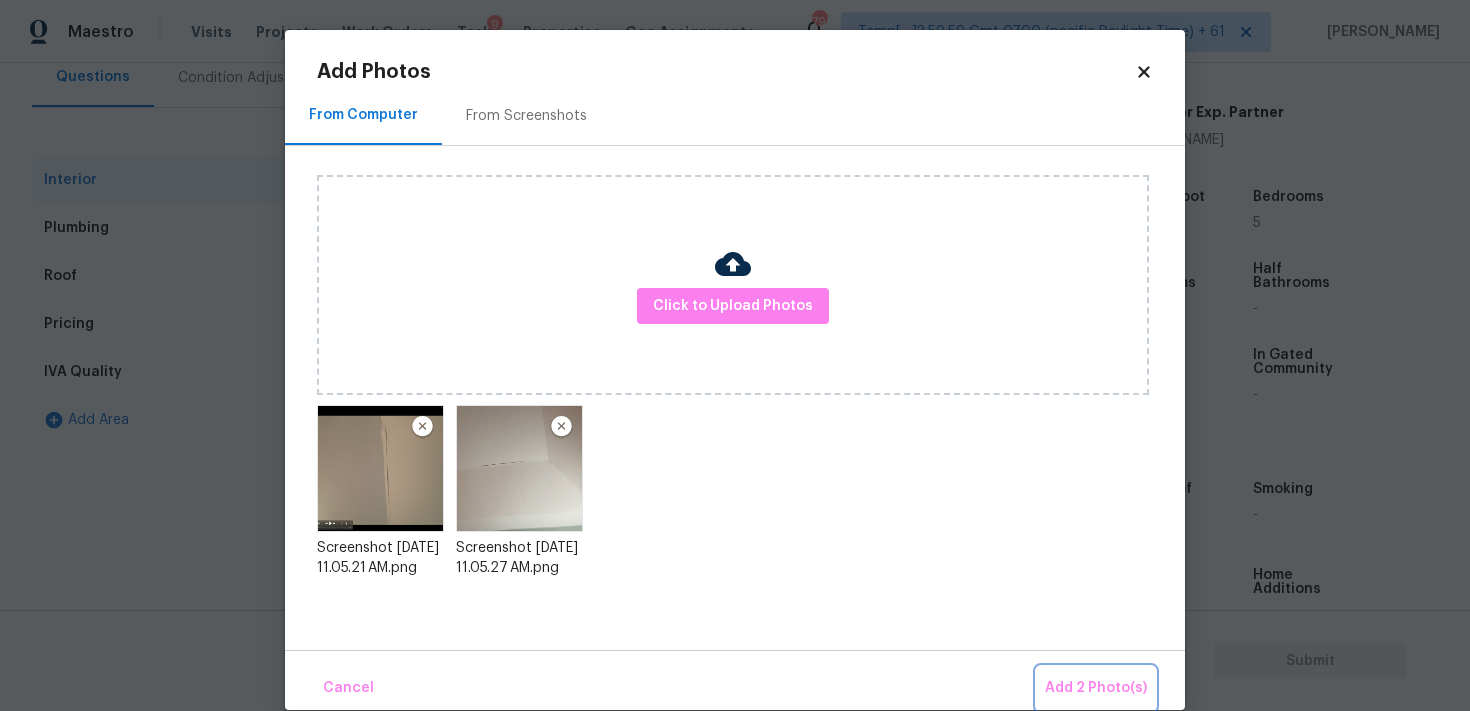 click on "Add 2 Photo(s)" at bounding box center (1096, 688) 